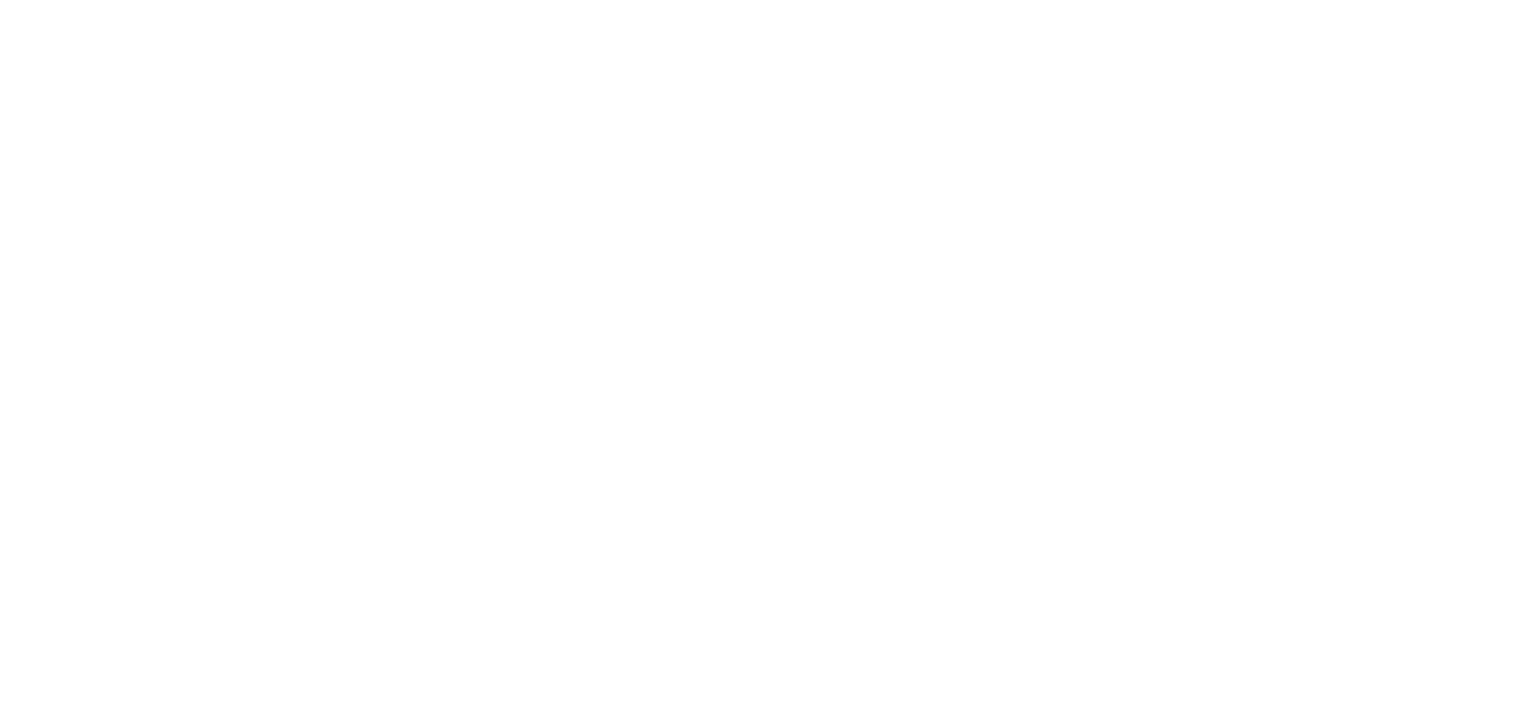 scroll, scrollTop: 0, scrollLeft: 0, axis: both 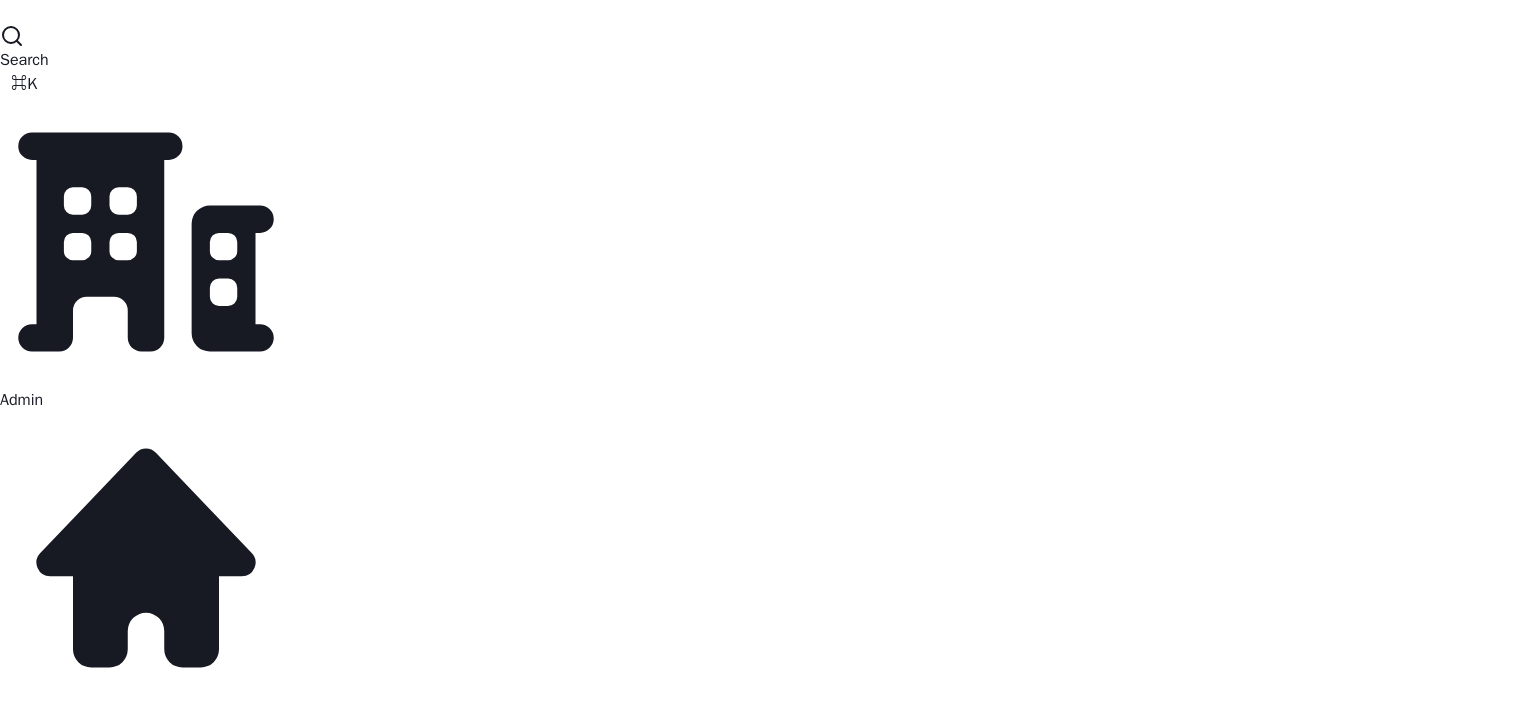 click on "Bookings" at bounding box center [32, 3000] 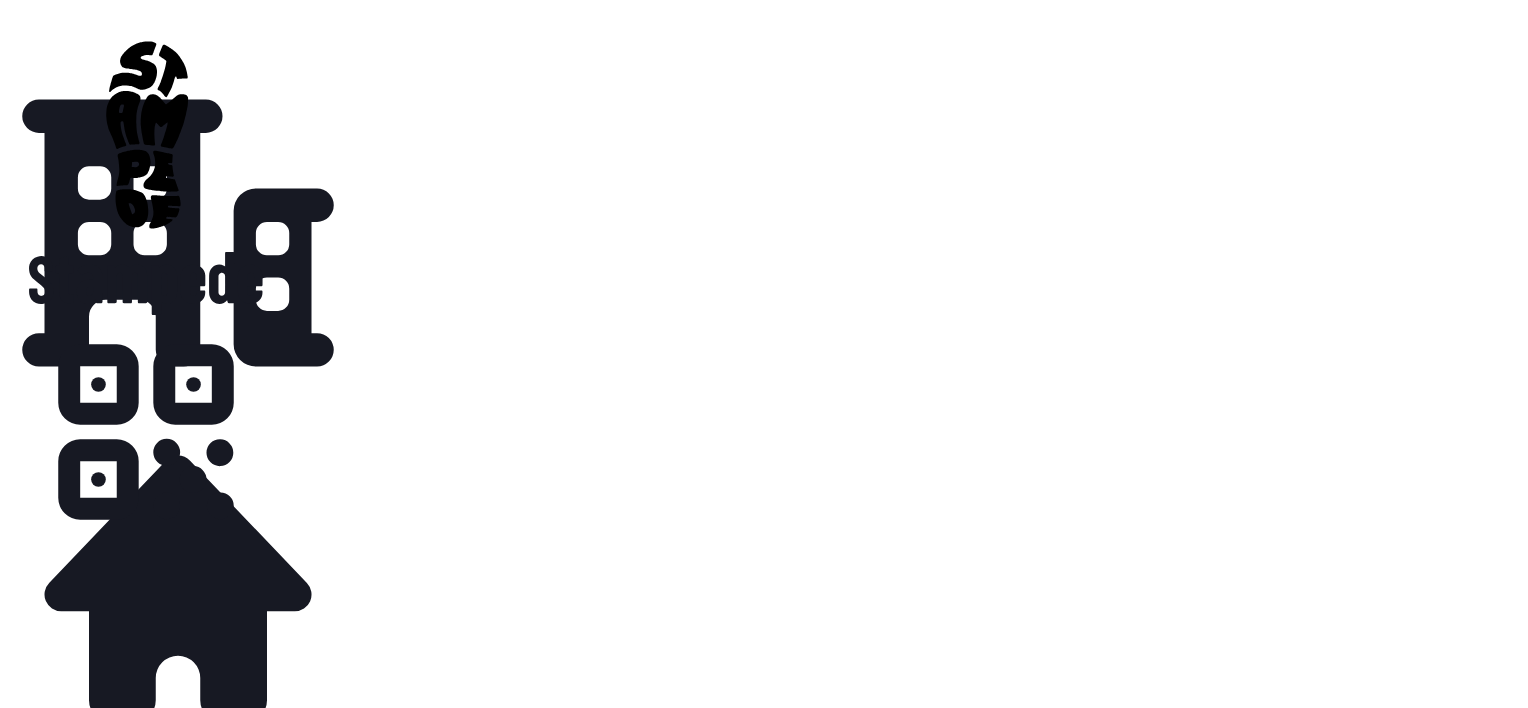 scroll, scrollTop: 0, scrollLeft: 0, axis: both 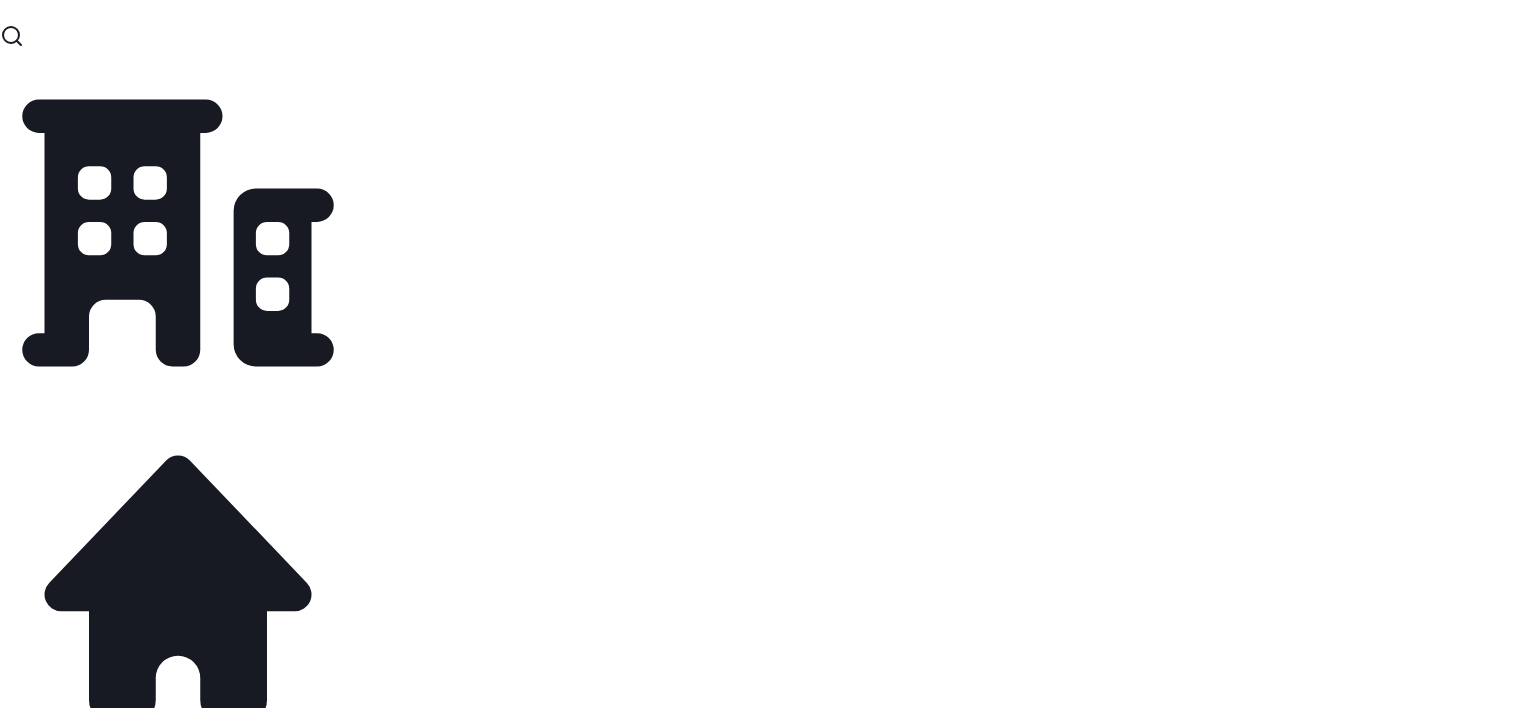 select on "**" 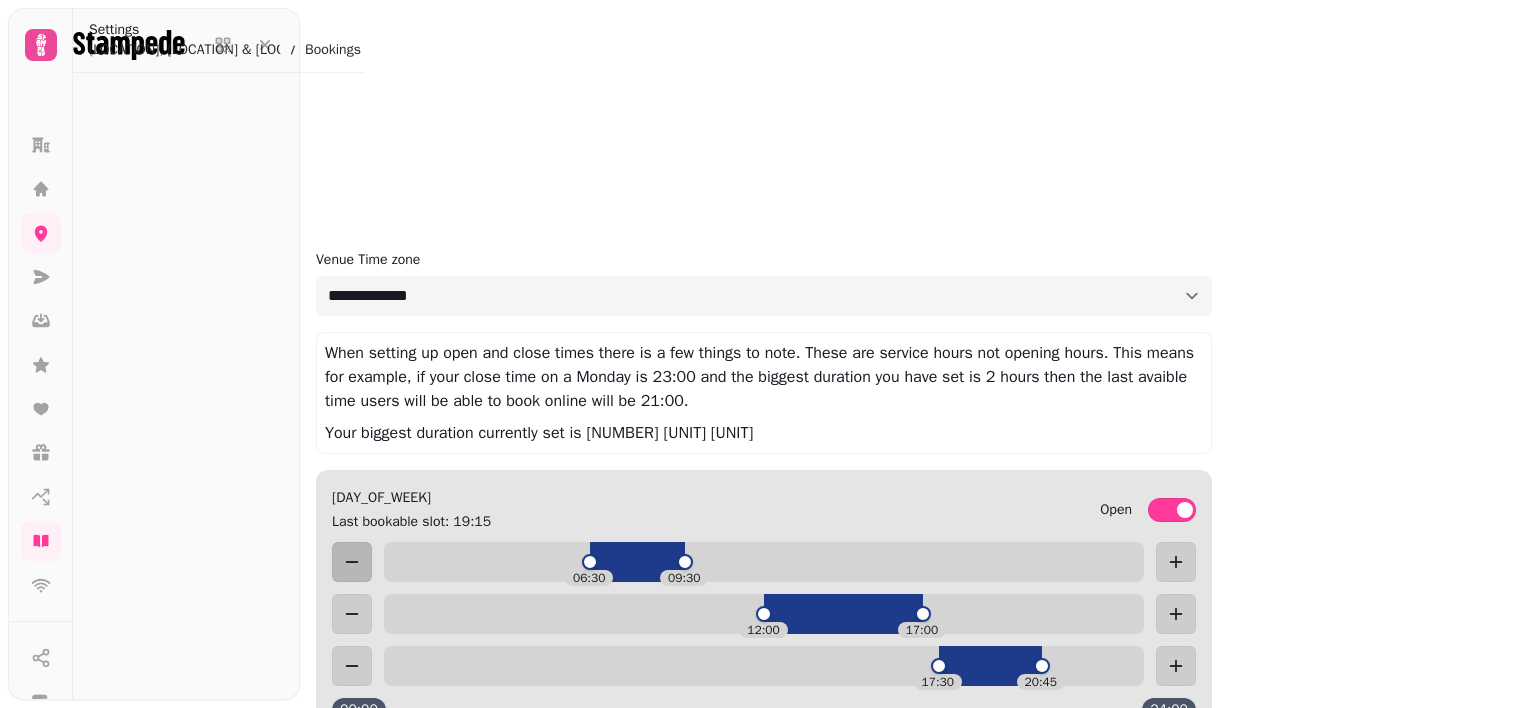 select on "[MASKED_DATA]" 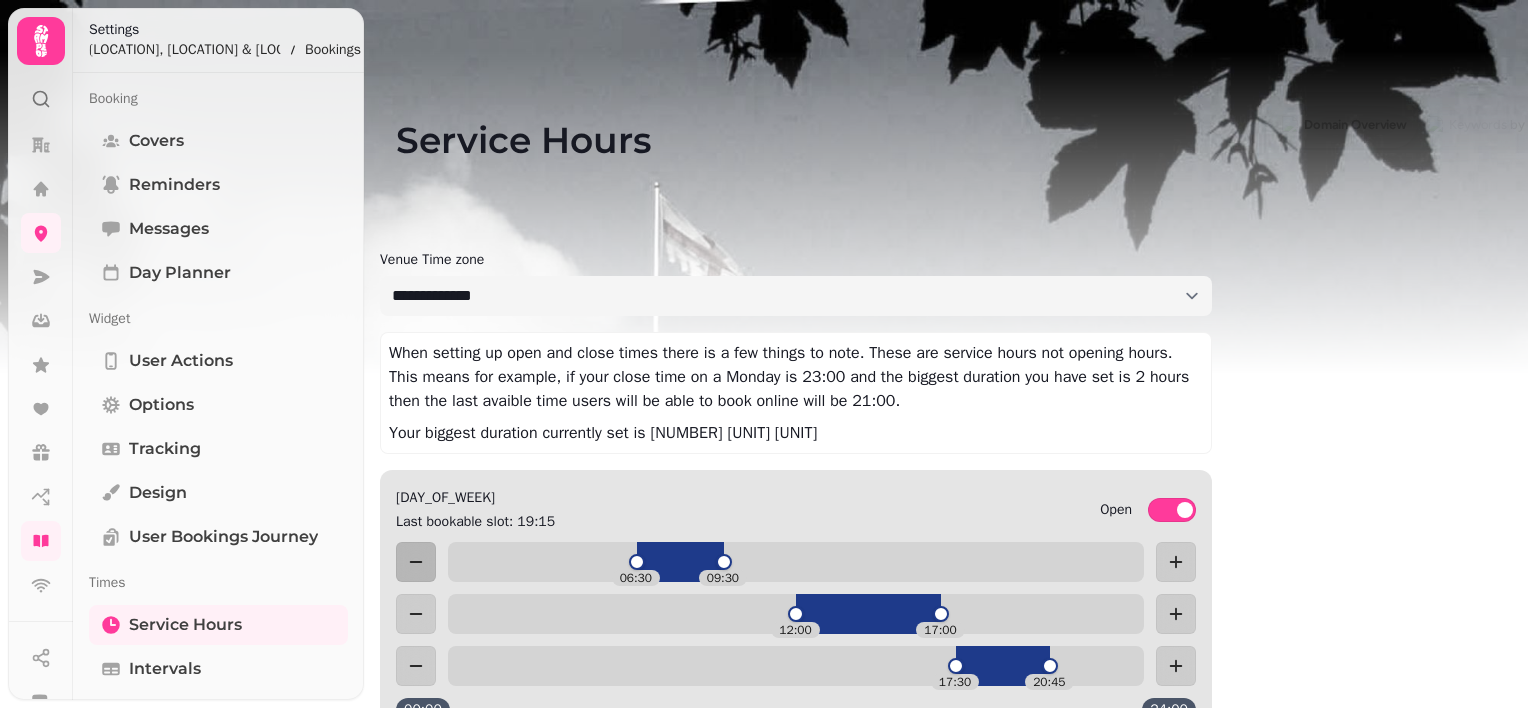 scroll, scrollTop: 0, scrollLeft: 0, axis: both 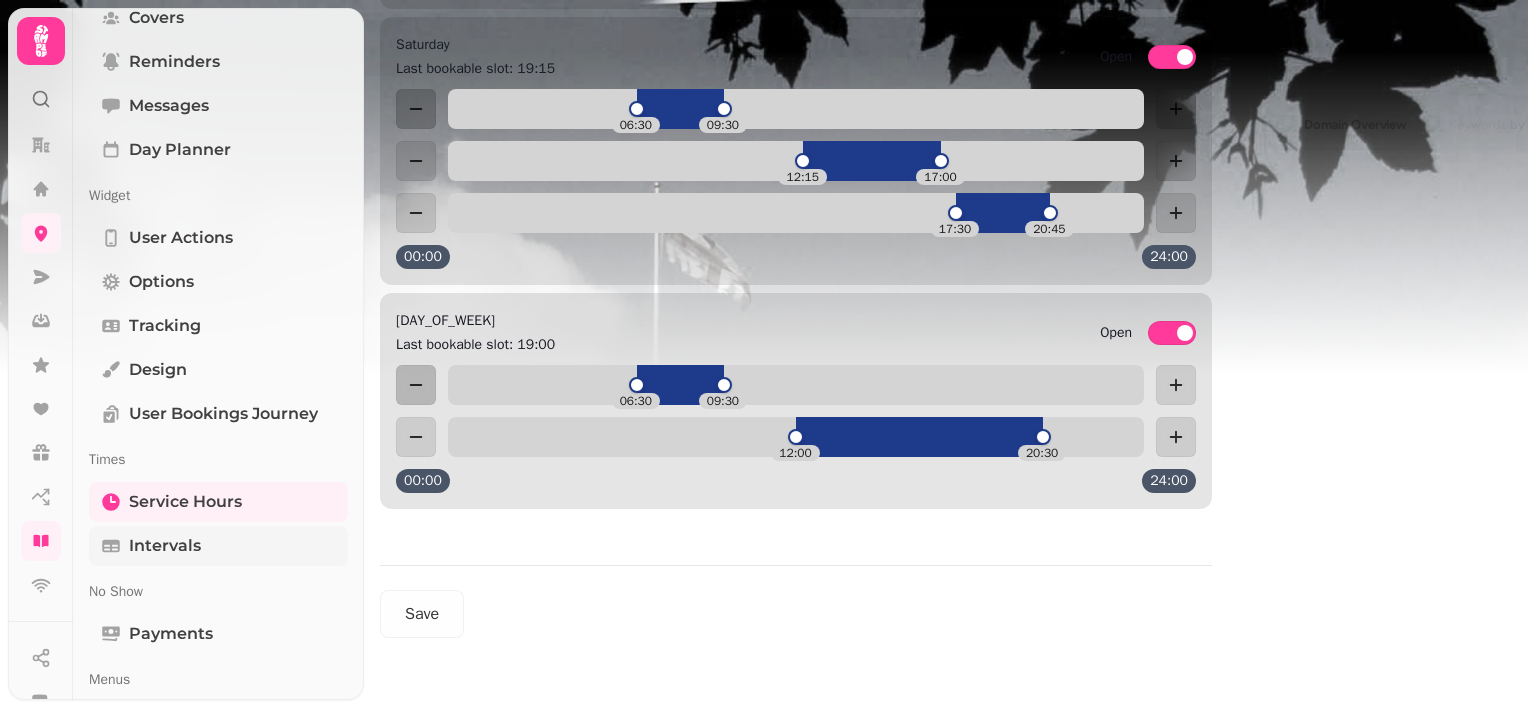 click on "Intervals" at bounding box center [165, 546] 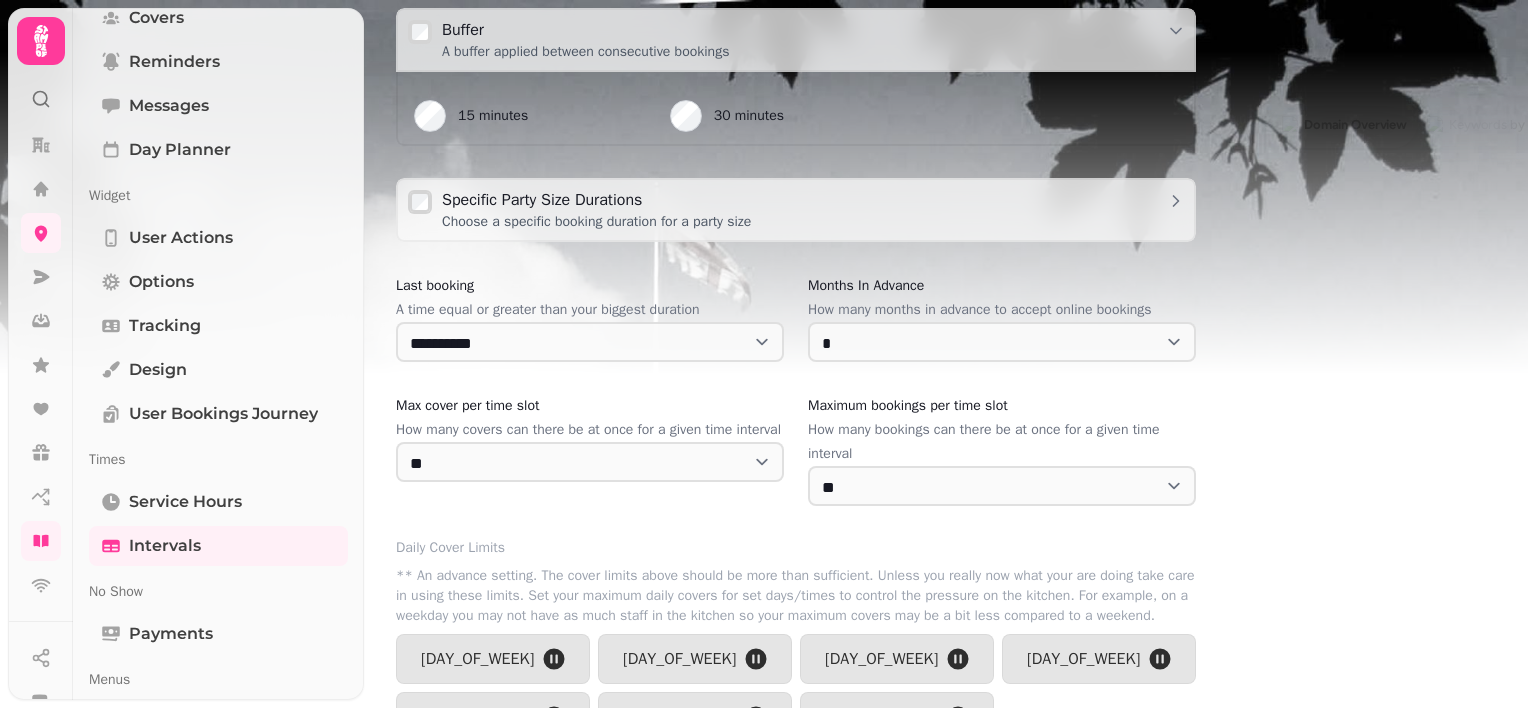 scroll, scrollTop: 462, scrollLeft: 0, axis: vertical 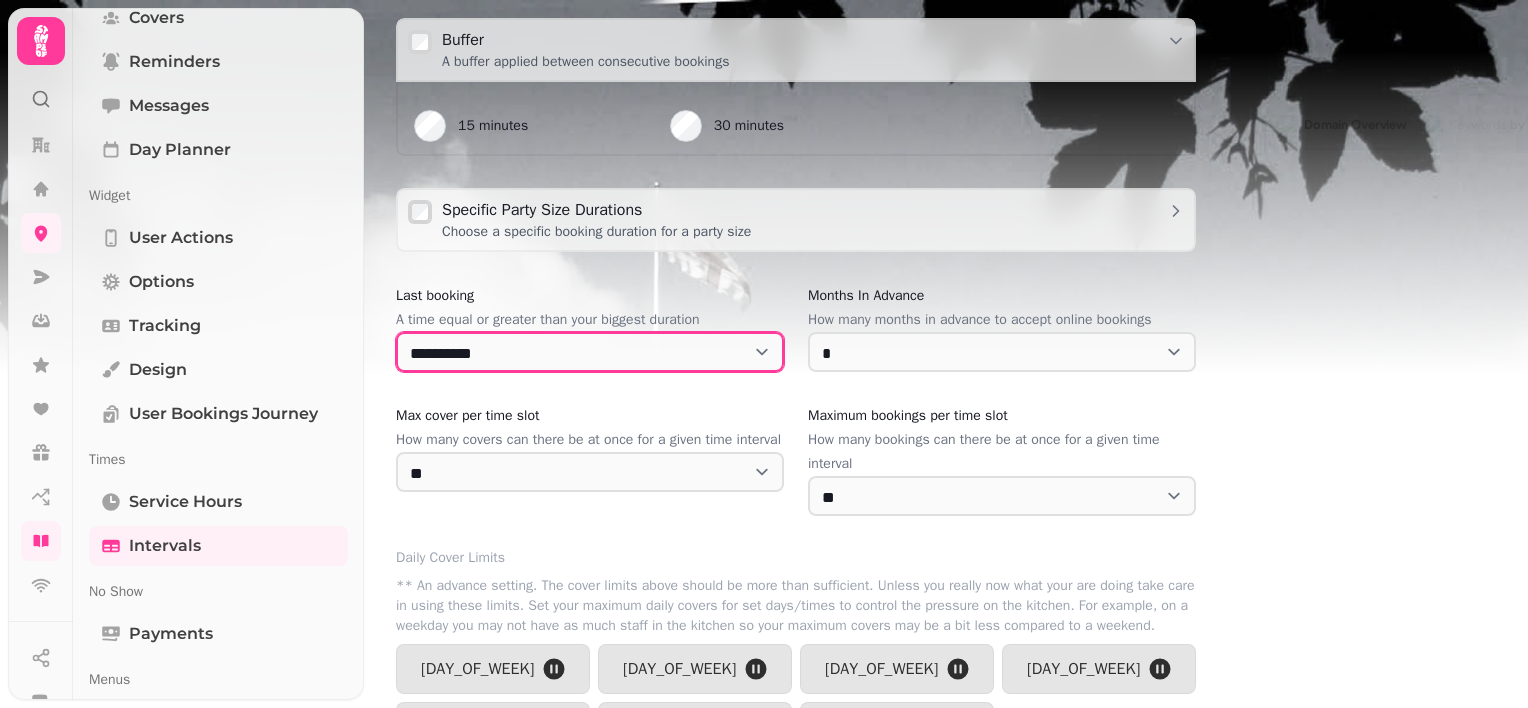 click on "**********" at bounding box center (590, 352) 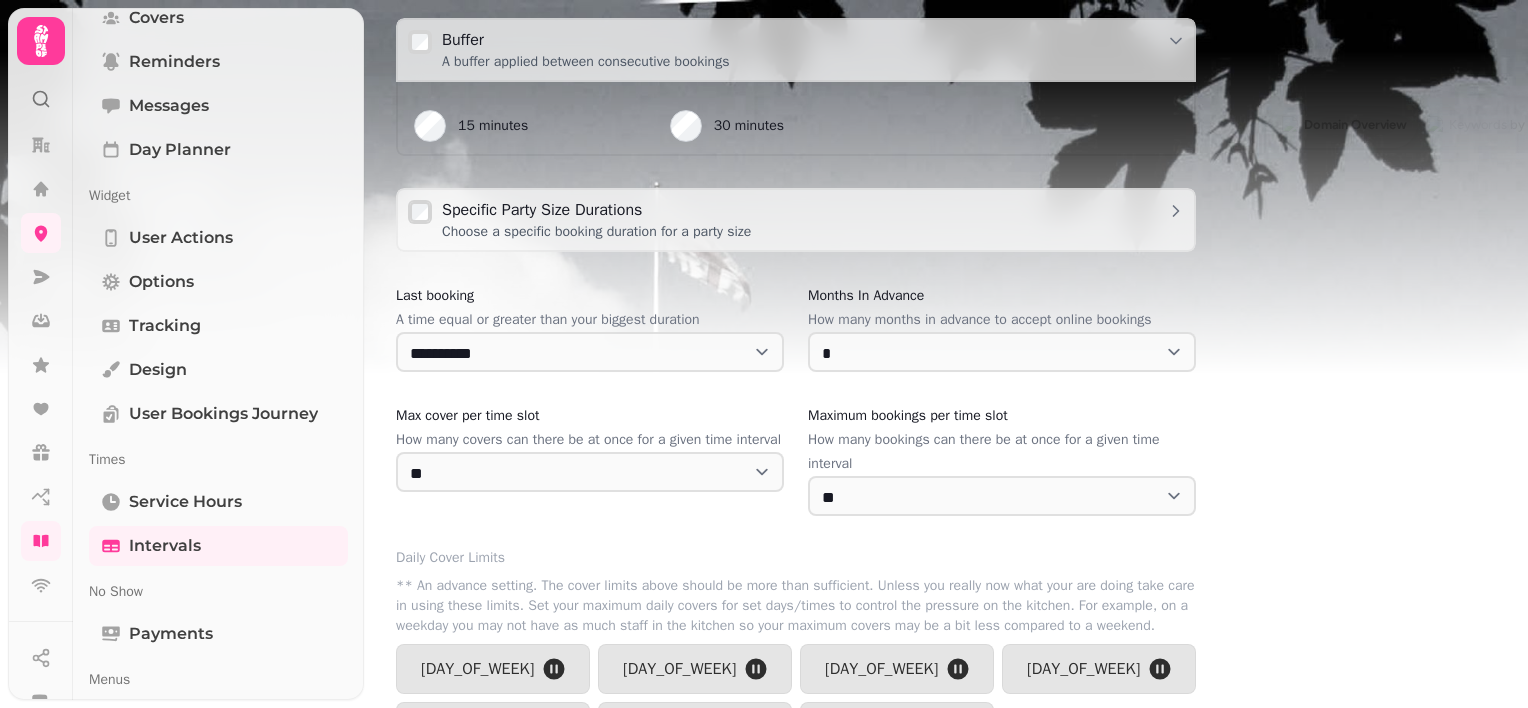 click at bounding box center (764, 250) 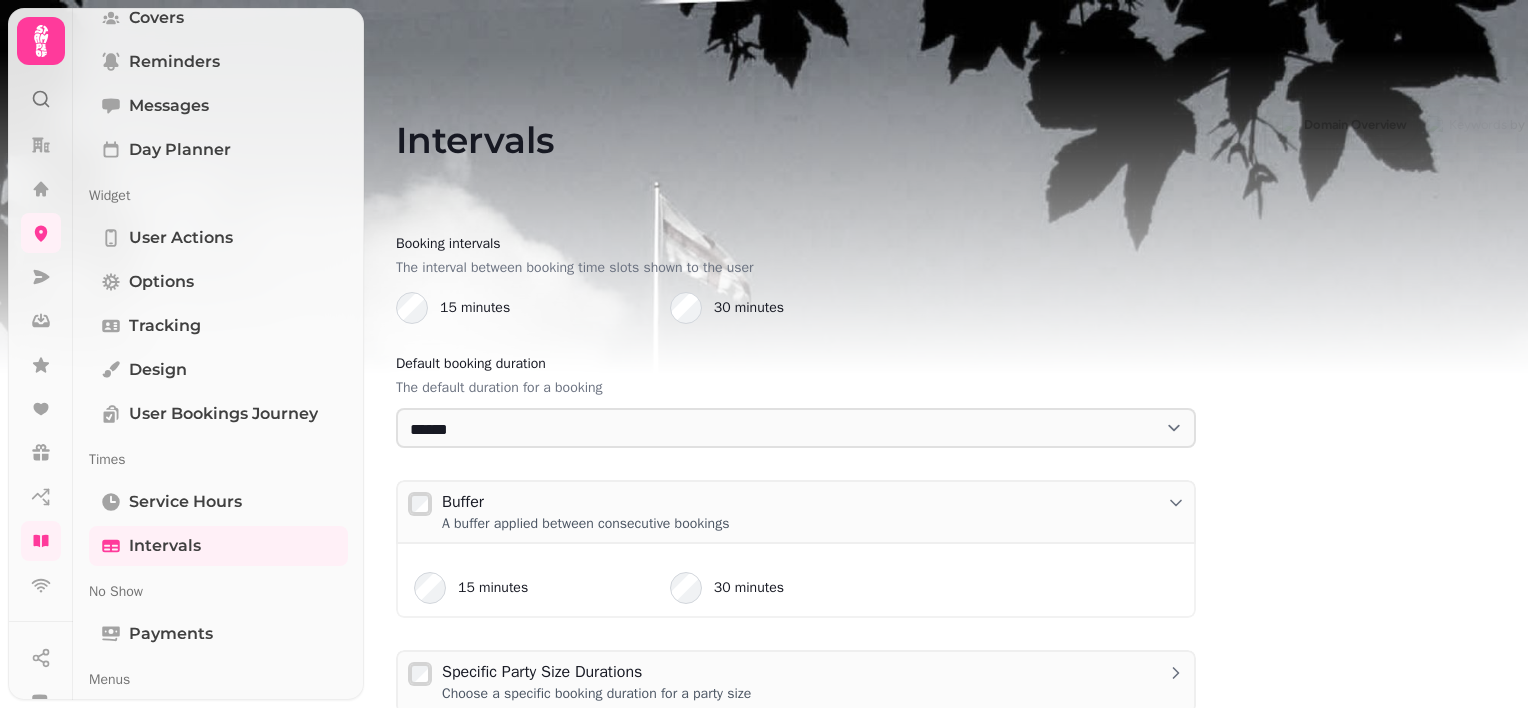 scroll, scrollTop: 3, scrollLeft: 0, axis: vertical 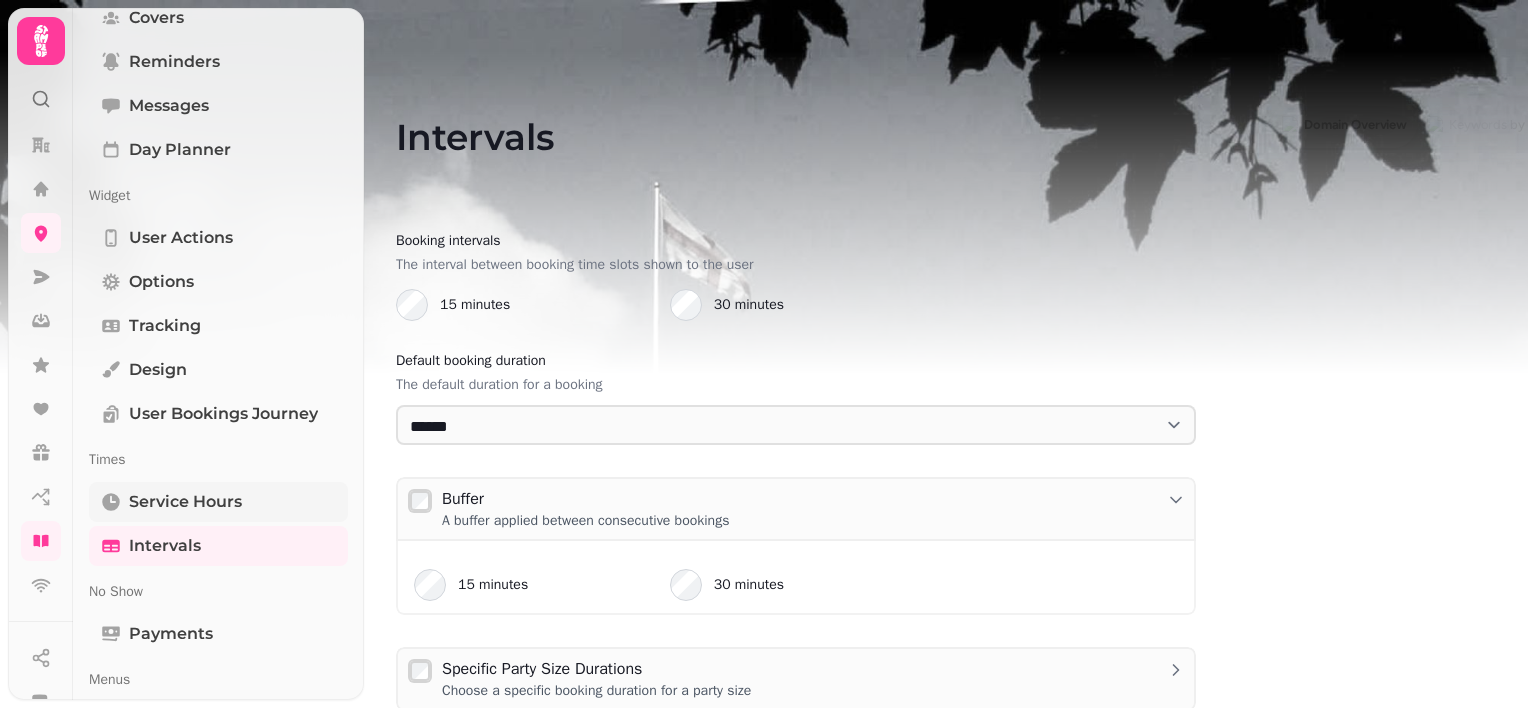 click on "Service Hours" at bounding box center [185, 502] 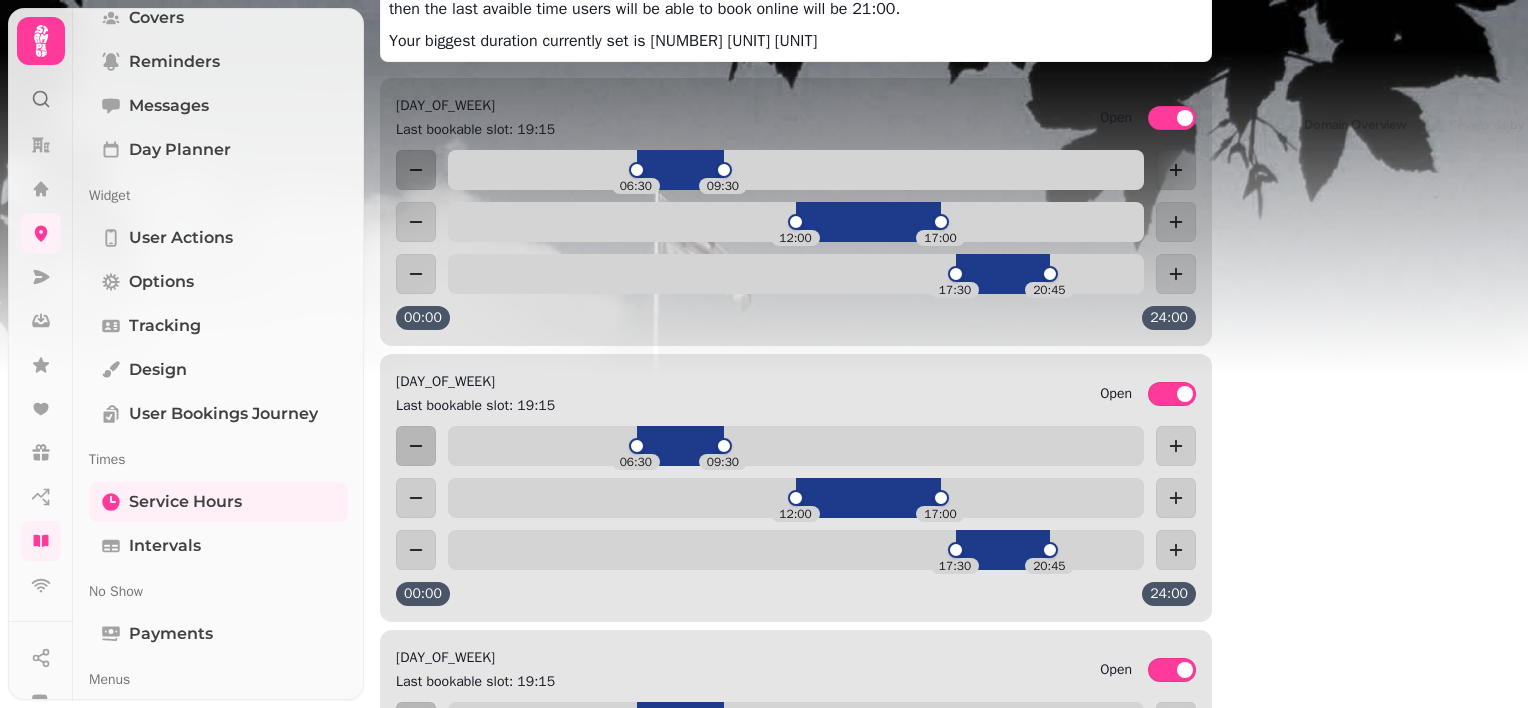 scroll, scrollTop: 392, scrollLeft: 0, axis: vertical 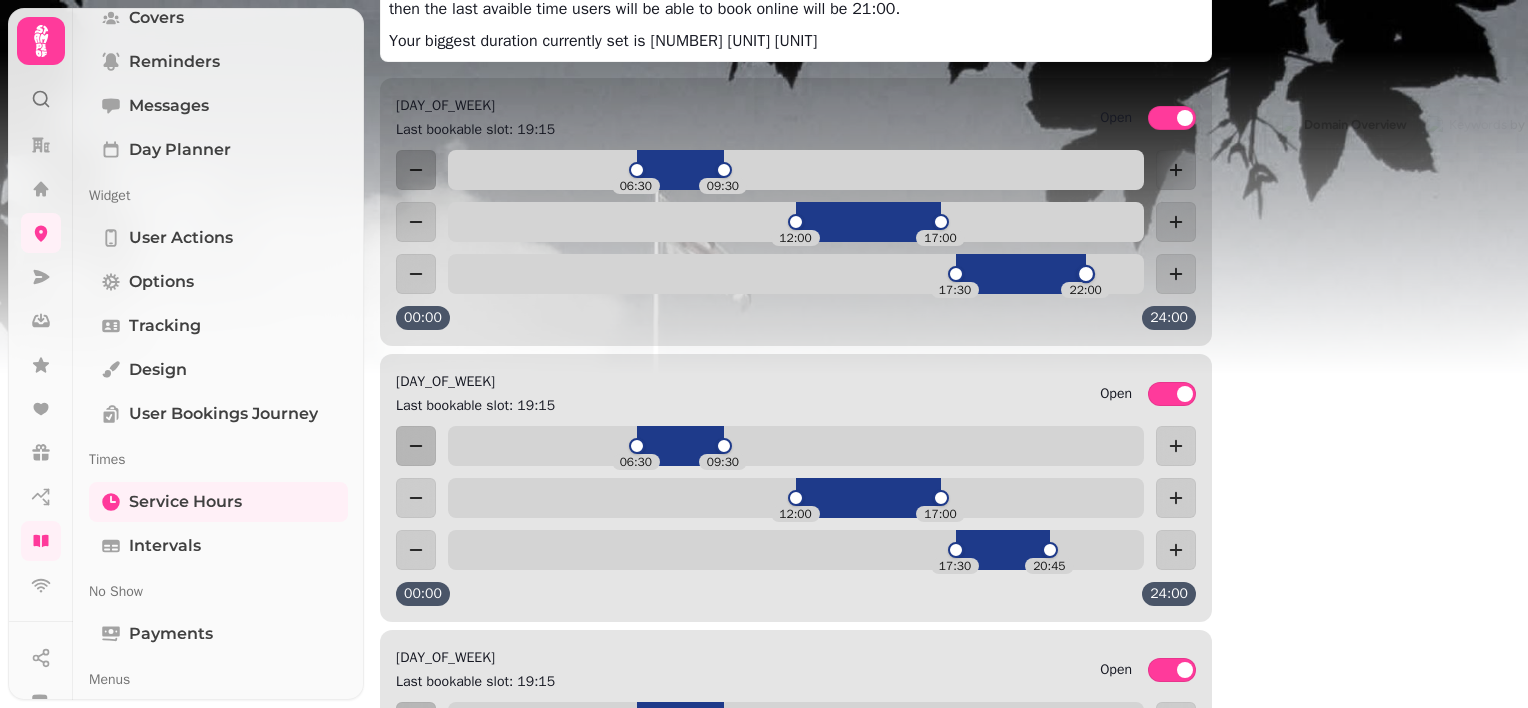 click on "06:30 09:30 12:00 17:00 17:30 22:00 00:00 24:00" at bounding box center [796, 240] 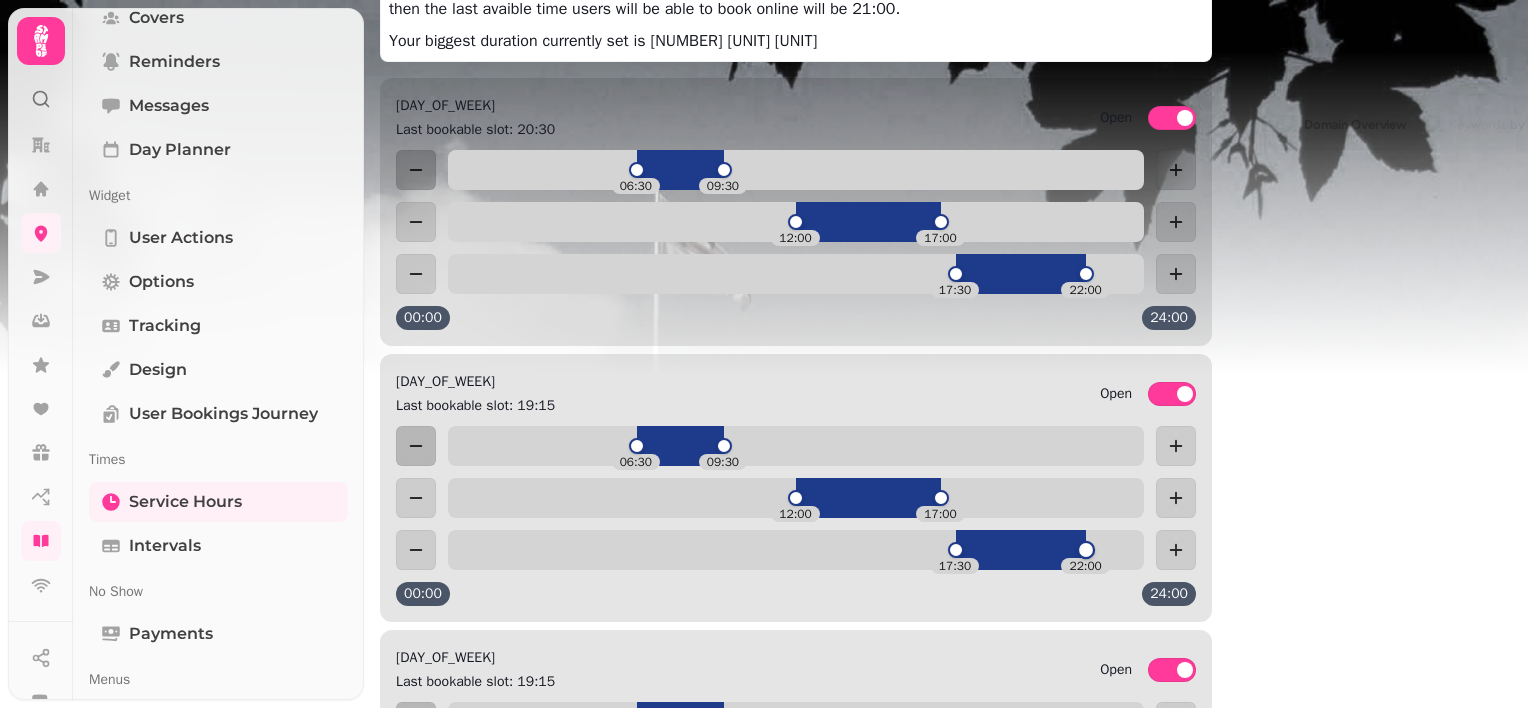 click on "17:30 22:00" at bounding box center [796, 550] 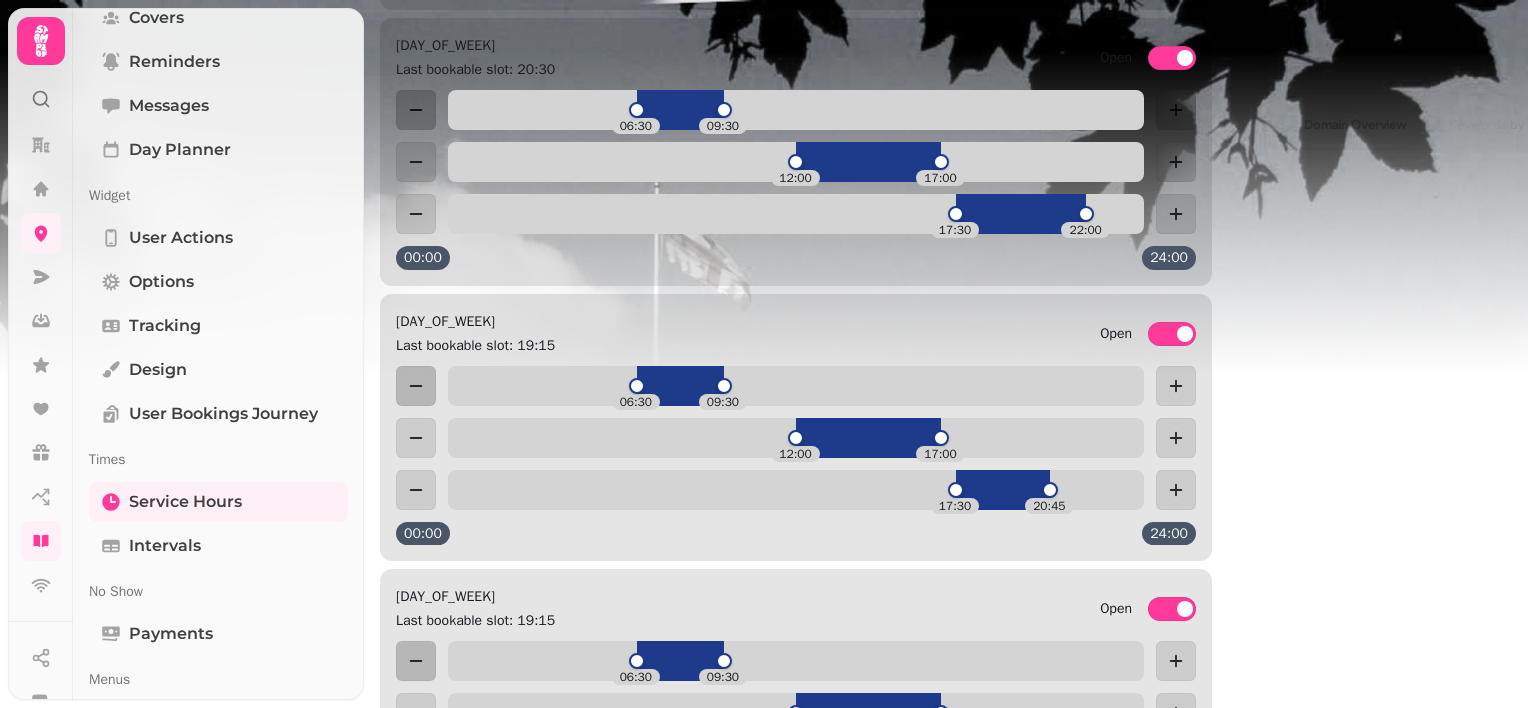 scroll, scrollTop: 732, scrollLeft: 0, axis: vertical 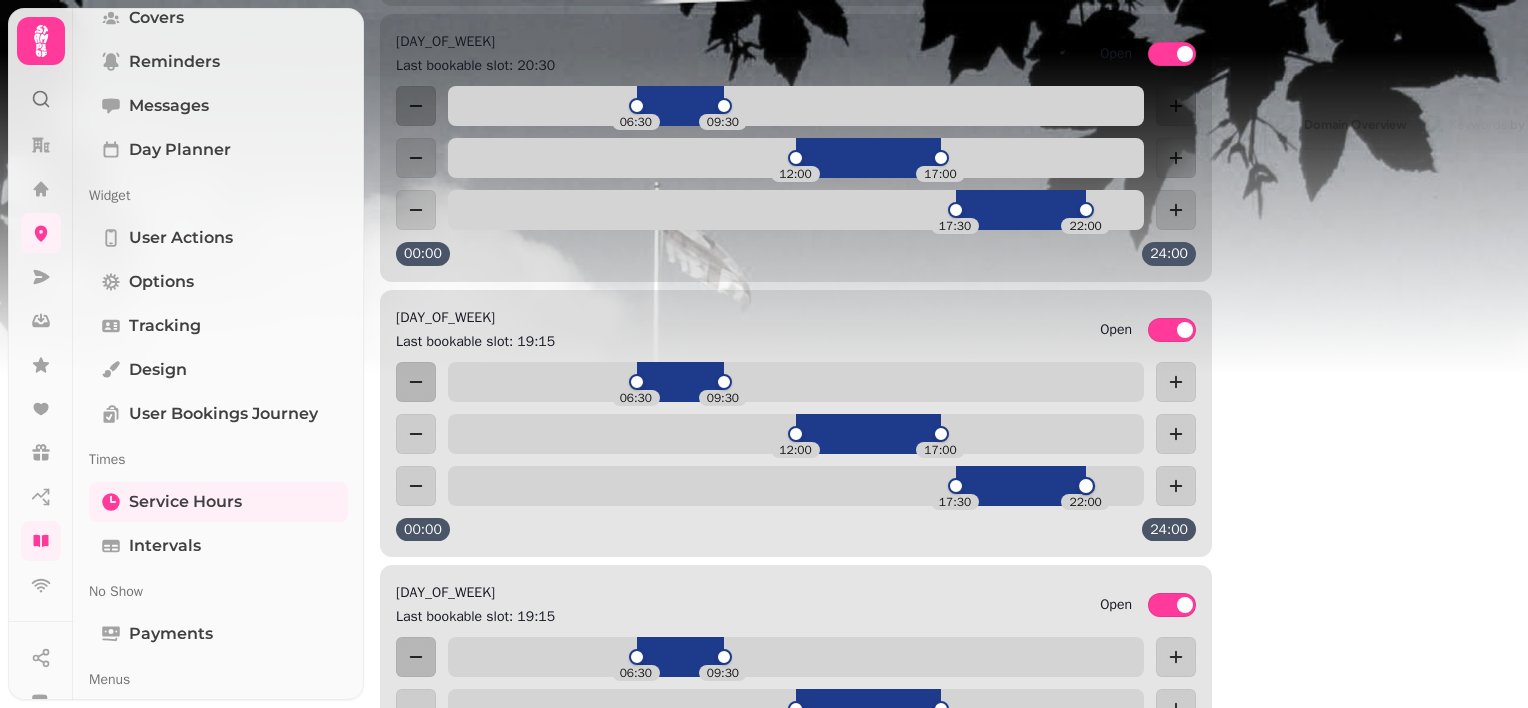 click on "06:30 09:30 12:00 17:00 17:30 22:00 00:00 24:00" at bounding box center (796, 452) 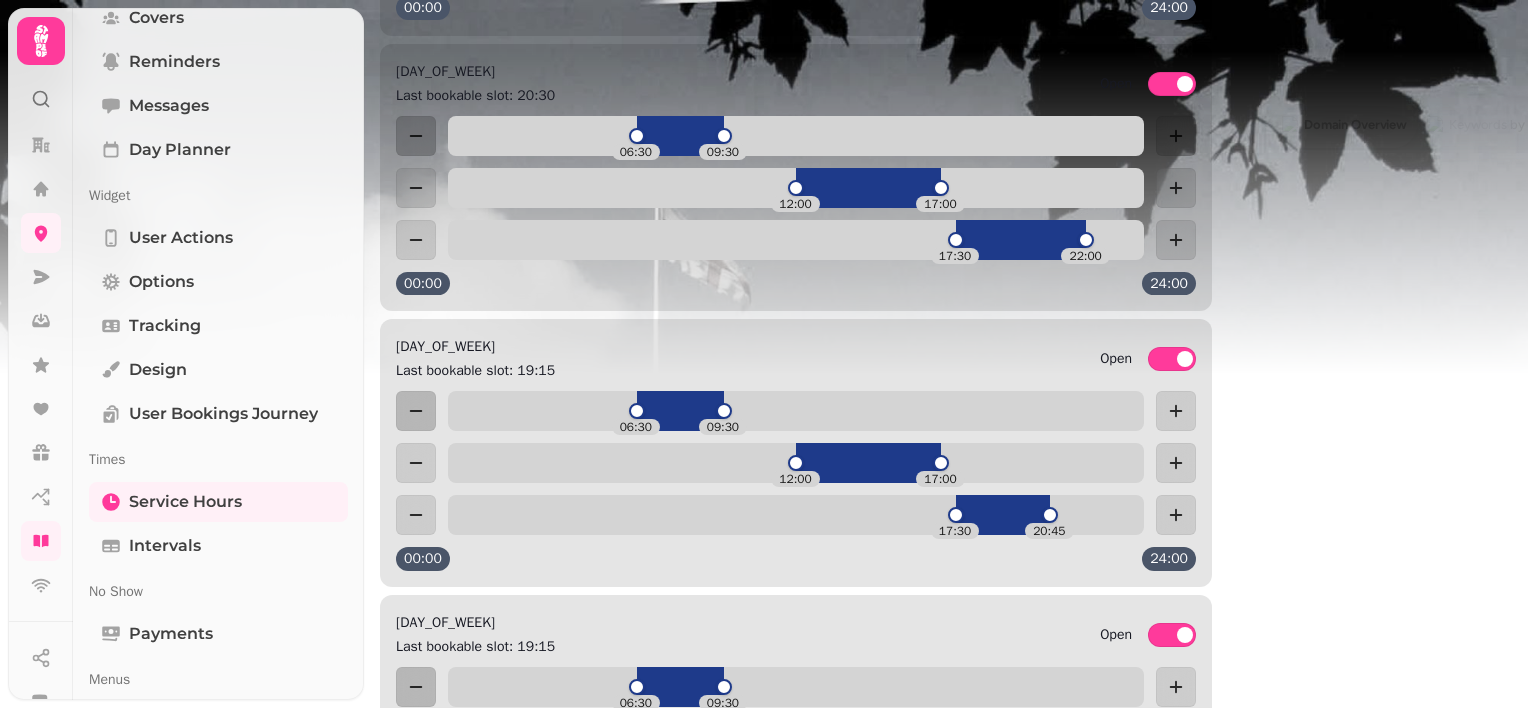 scroll, scrollTop: 983, scrollLeft: 0, axis: vertical 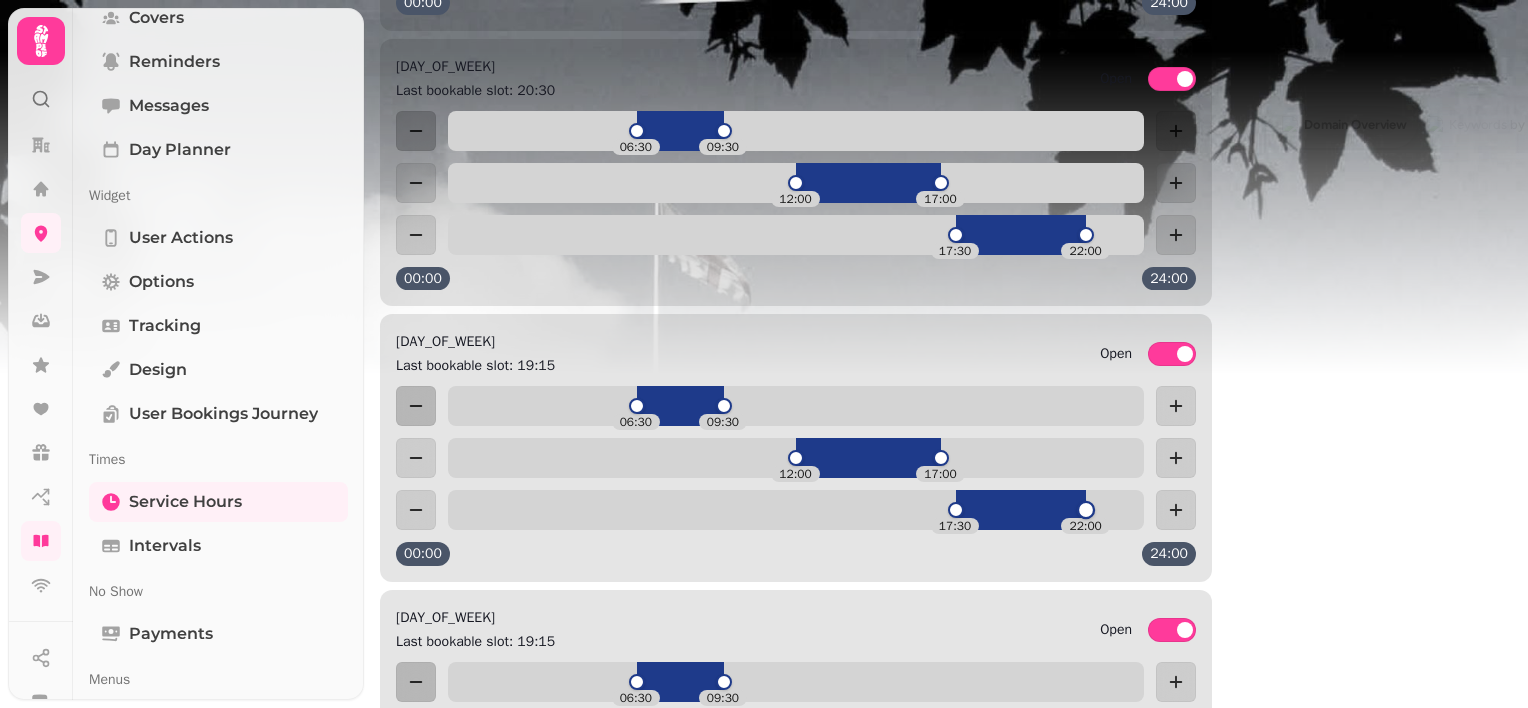 click on "06:30 09:30 12:00 17:00 17:30 22:00 00:00 24:00" at bounding box center [796, 476] 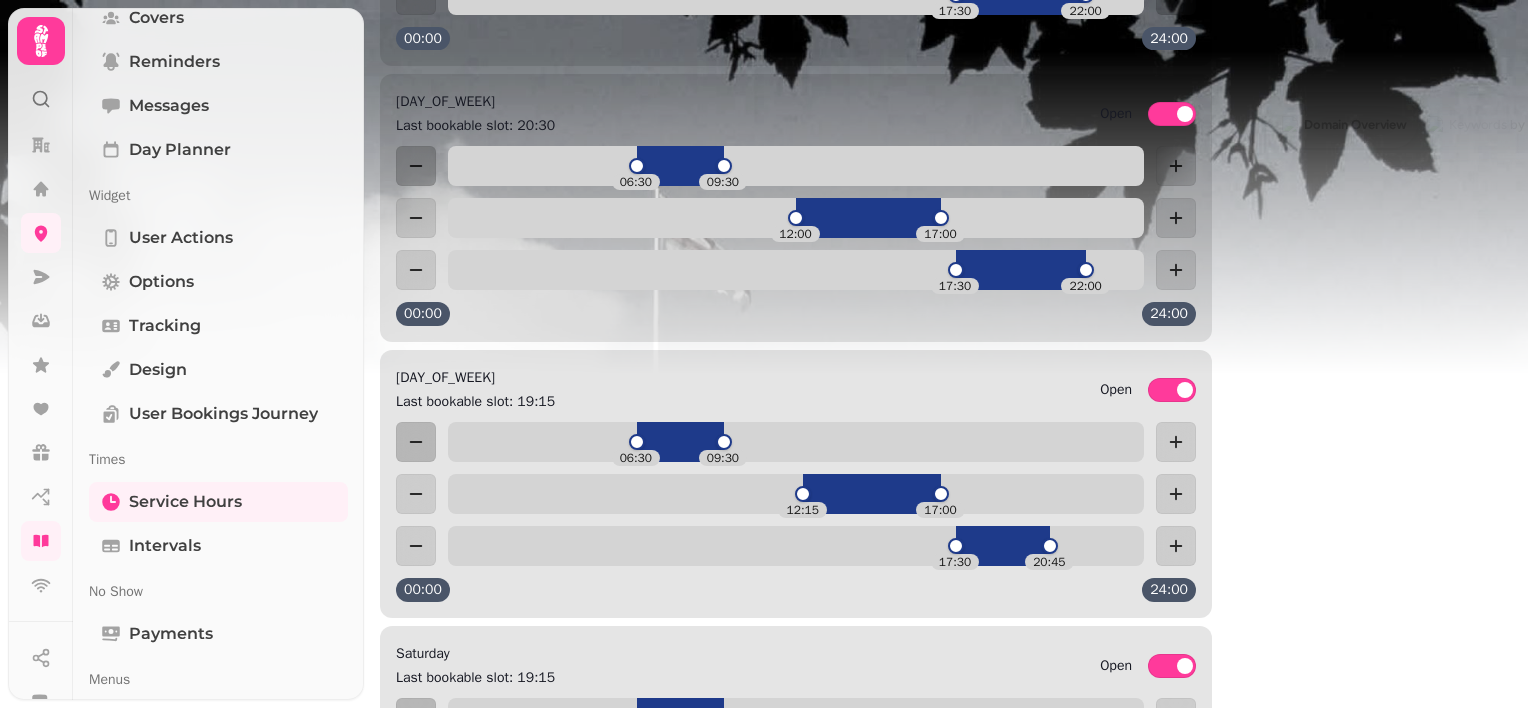 scroll, scrollTop: 1270, scrollLeft: 0, axis: vertical 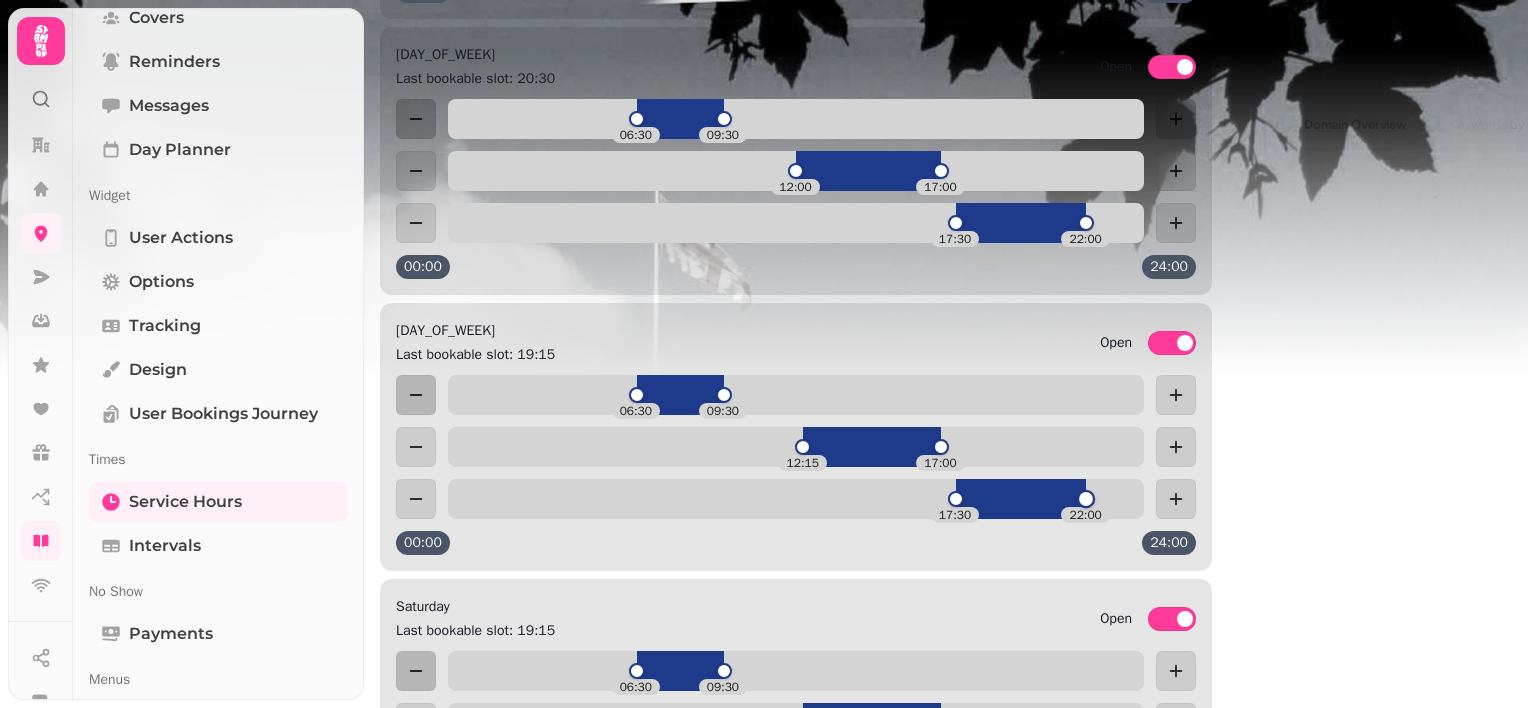 click on "06:30 09:30 12:15 17:00 17:30 22:00 00:00 24:00" at bounding box center (796, 465) 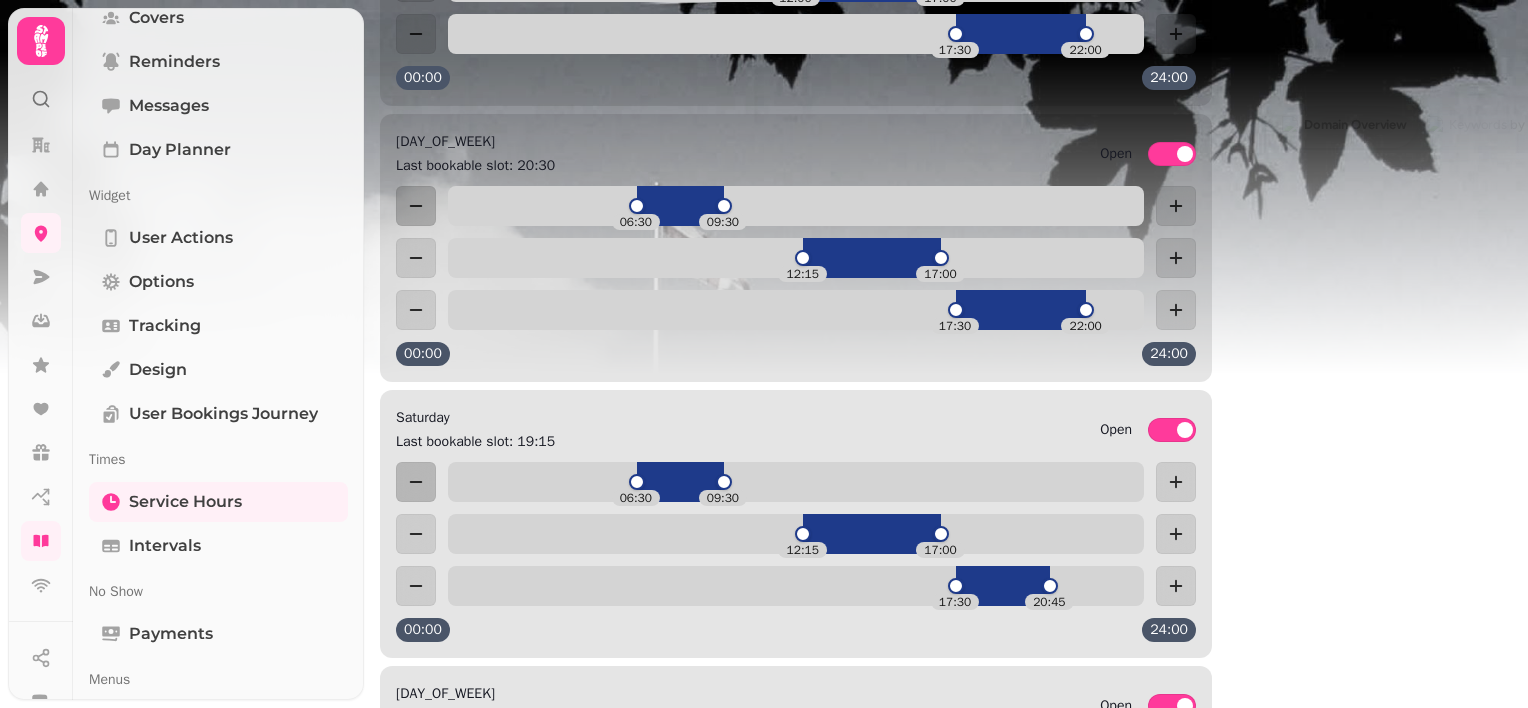 scroll, scrollTop: 1522, scrollLeft: 0, axis: vertical 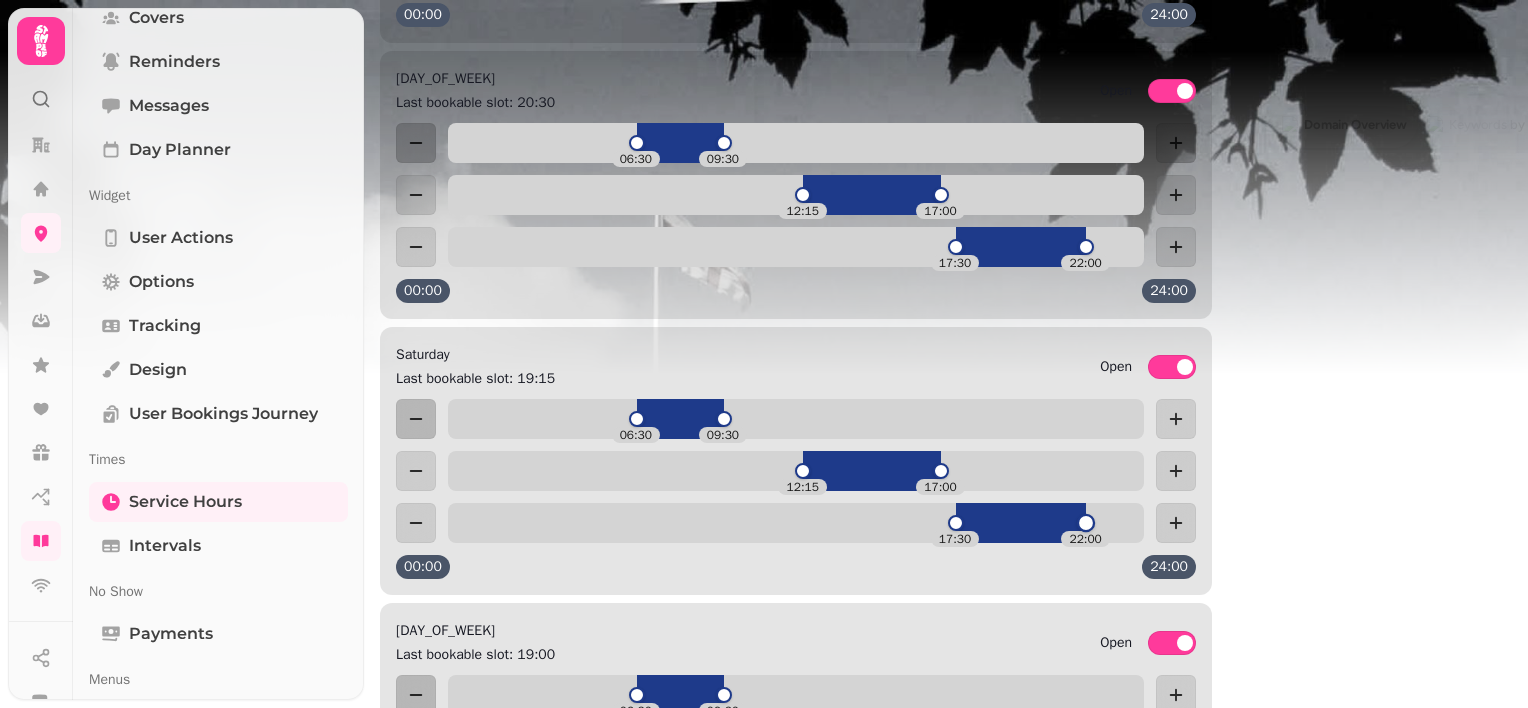 click on "17:30 22:00" at bounding box center [796, 523] 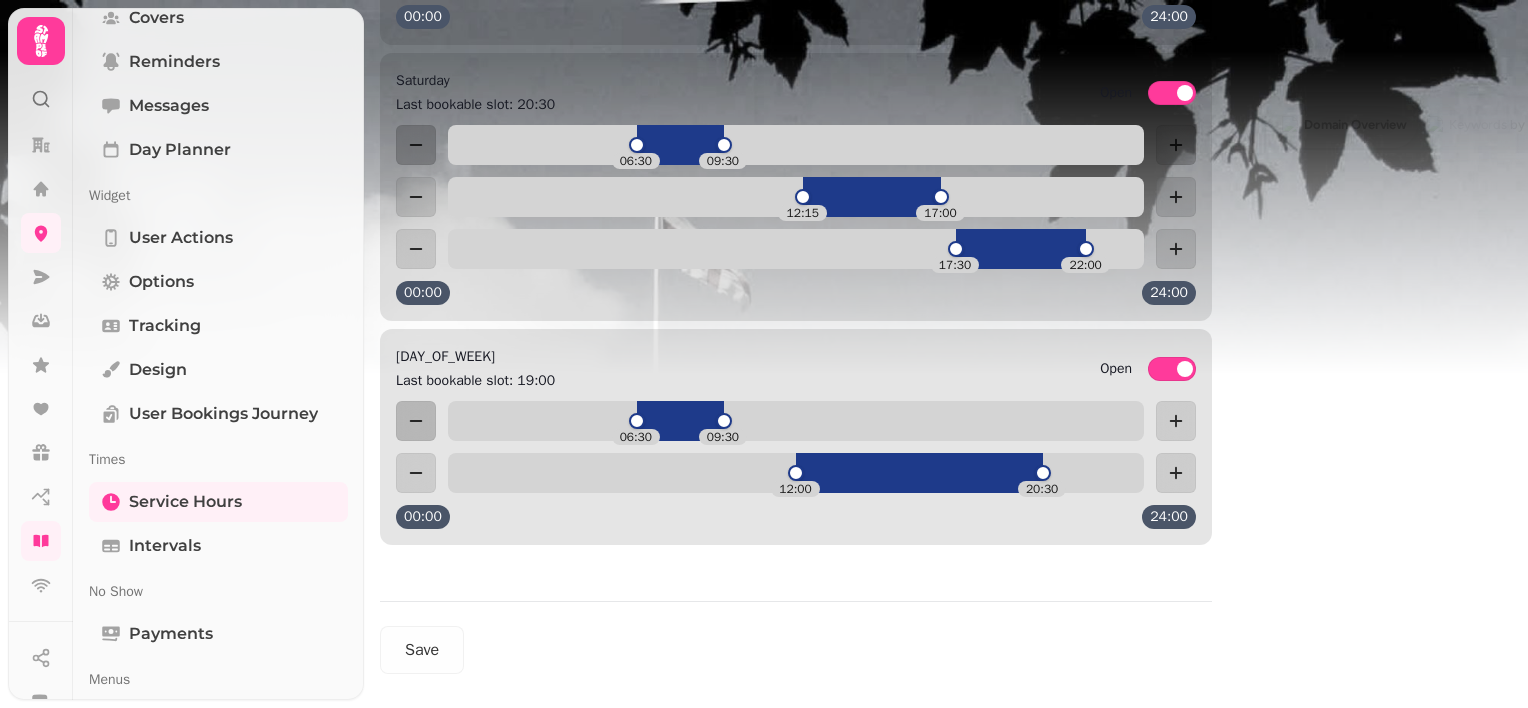 scroll, scrollTop: 1798, scrollLeft: 0, axis: vertical 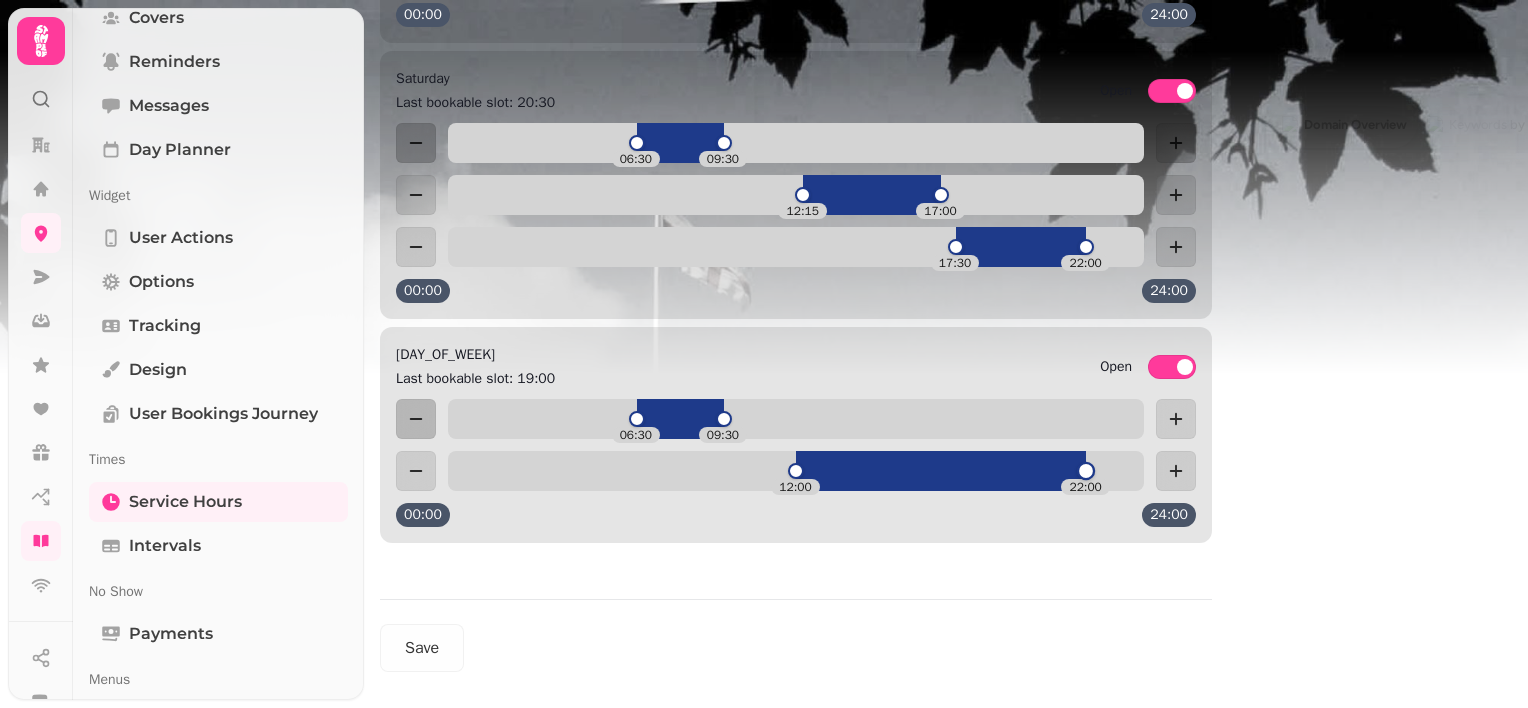 click on "06:30 09:30 12:00 22:00 00:00 24:00" at bounding box center (796, 463) 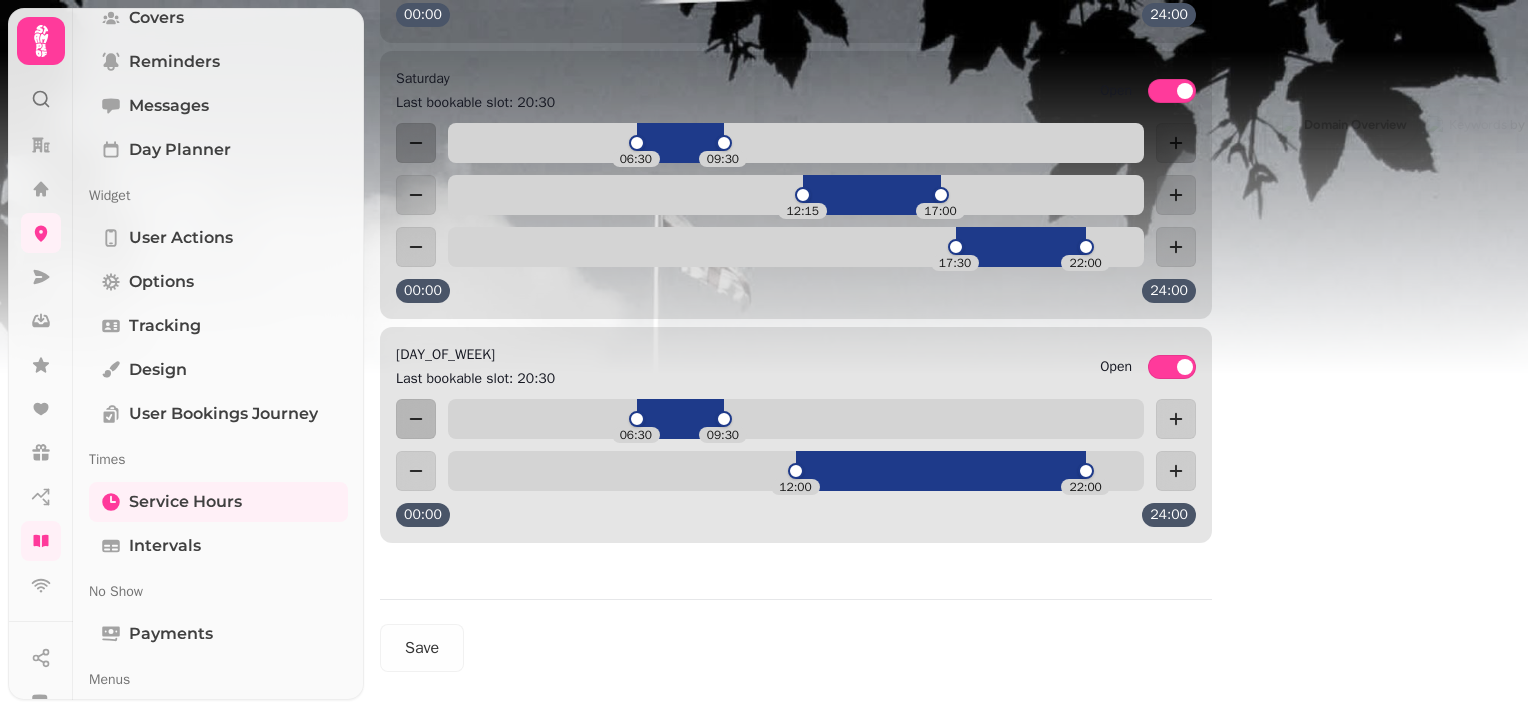 scroll, scrollTop: 1832, scrollLeft: 0, axis: vertical 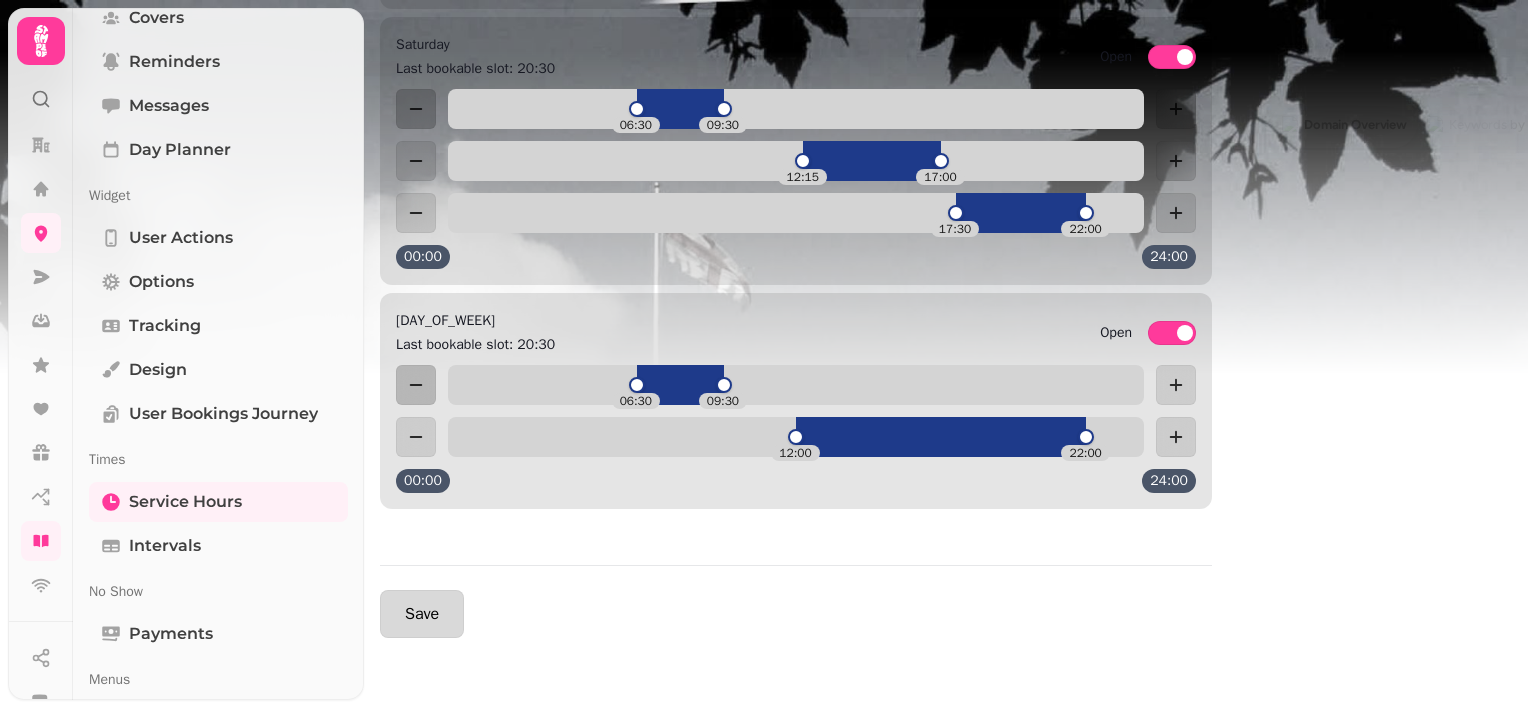 click on "Save" at bounding box center [422, 614] 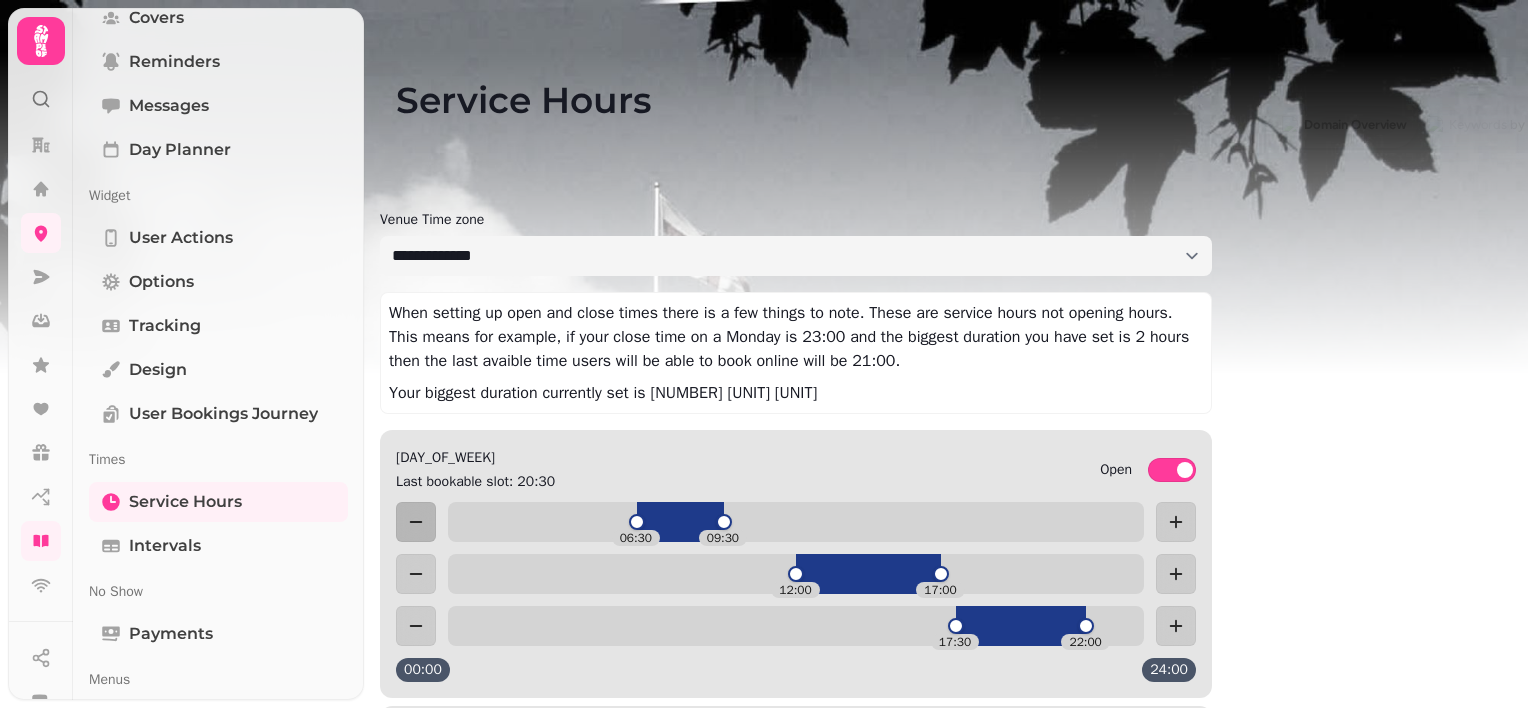 scroll, scrollTop: 0, scrollLeft: 0, axis: both 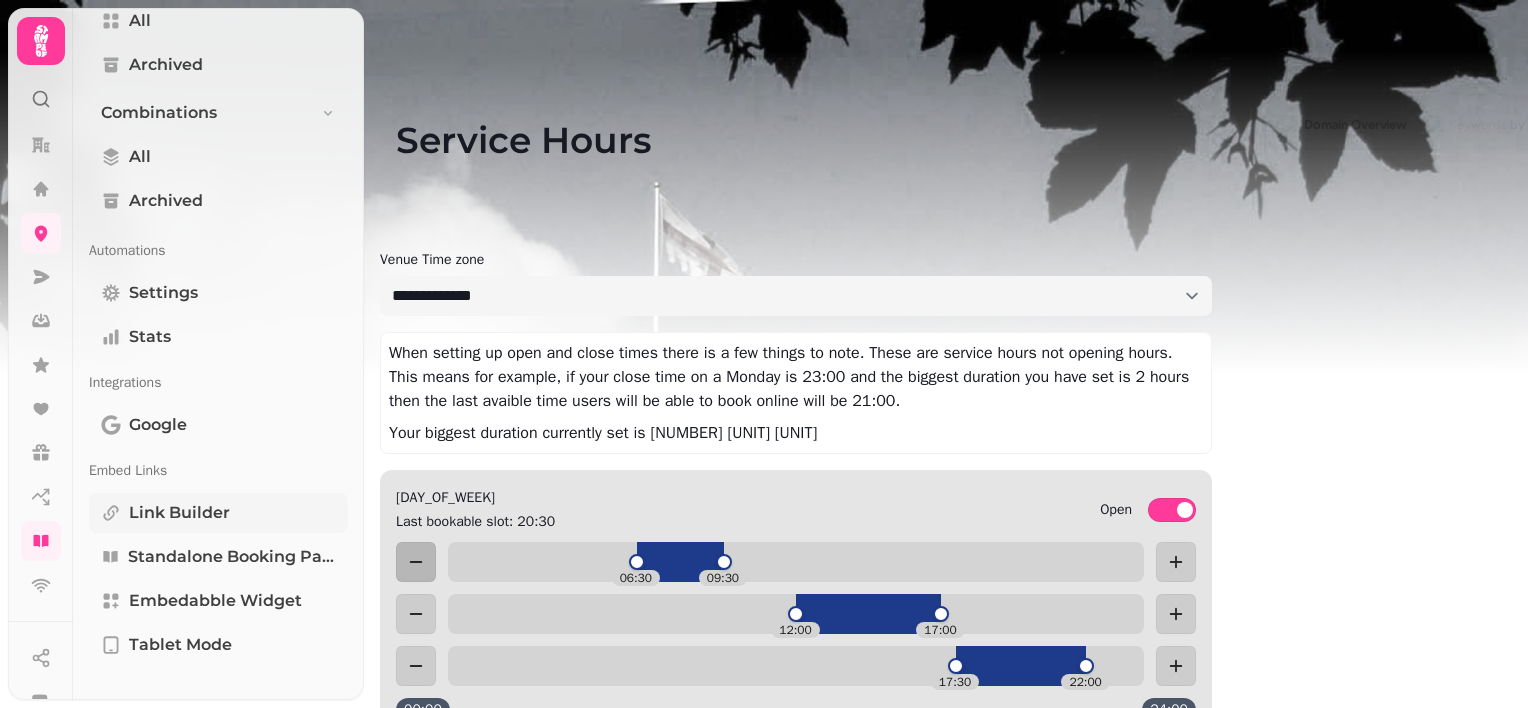 click on "Link Builder" at bounding box center (179, 513) 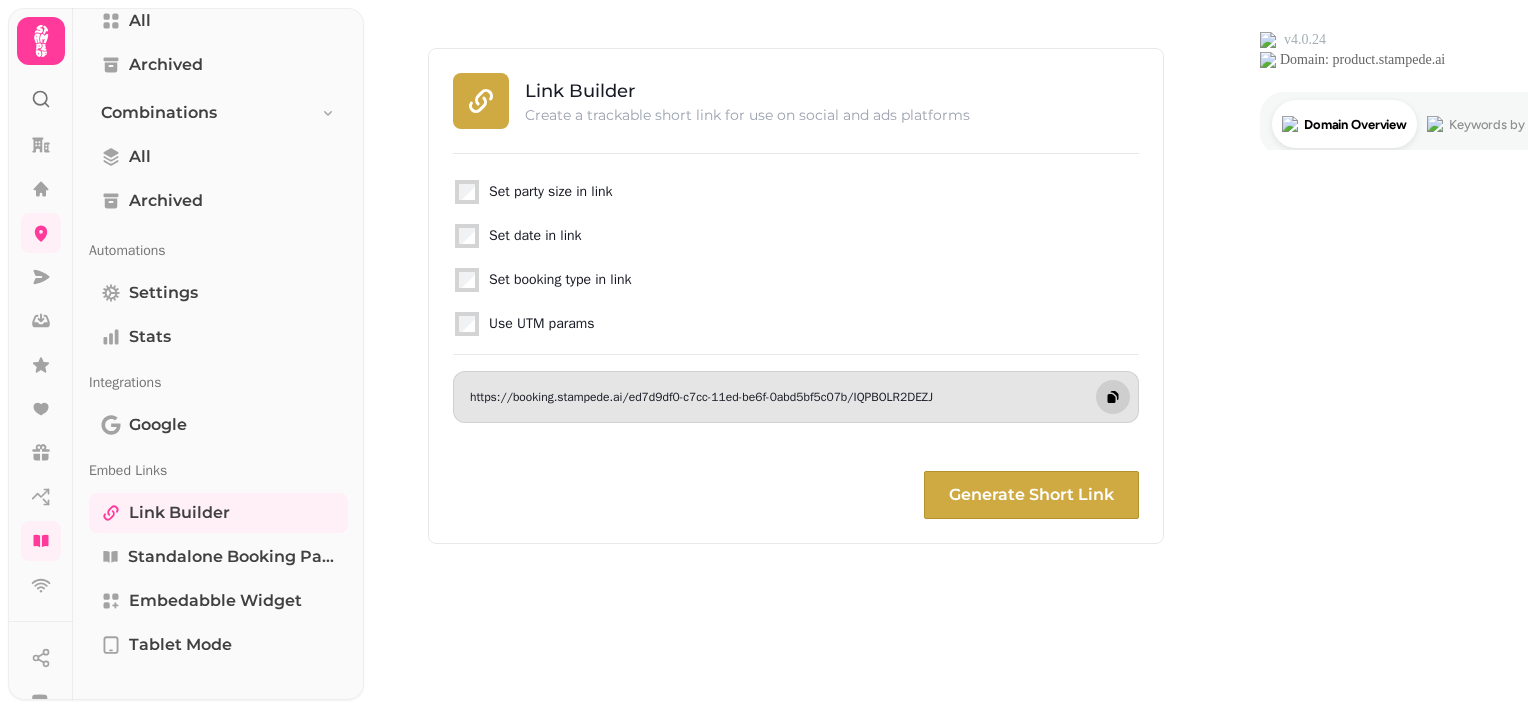 click at bounding box center [1113, 397] 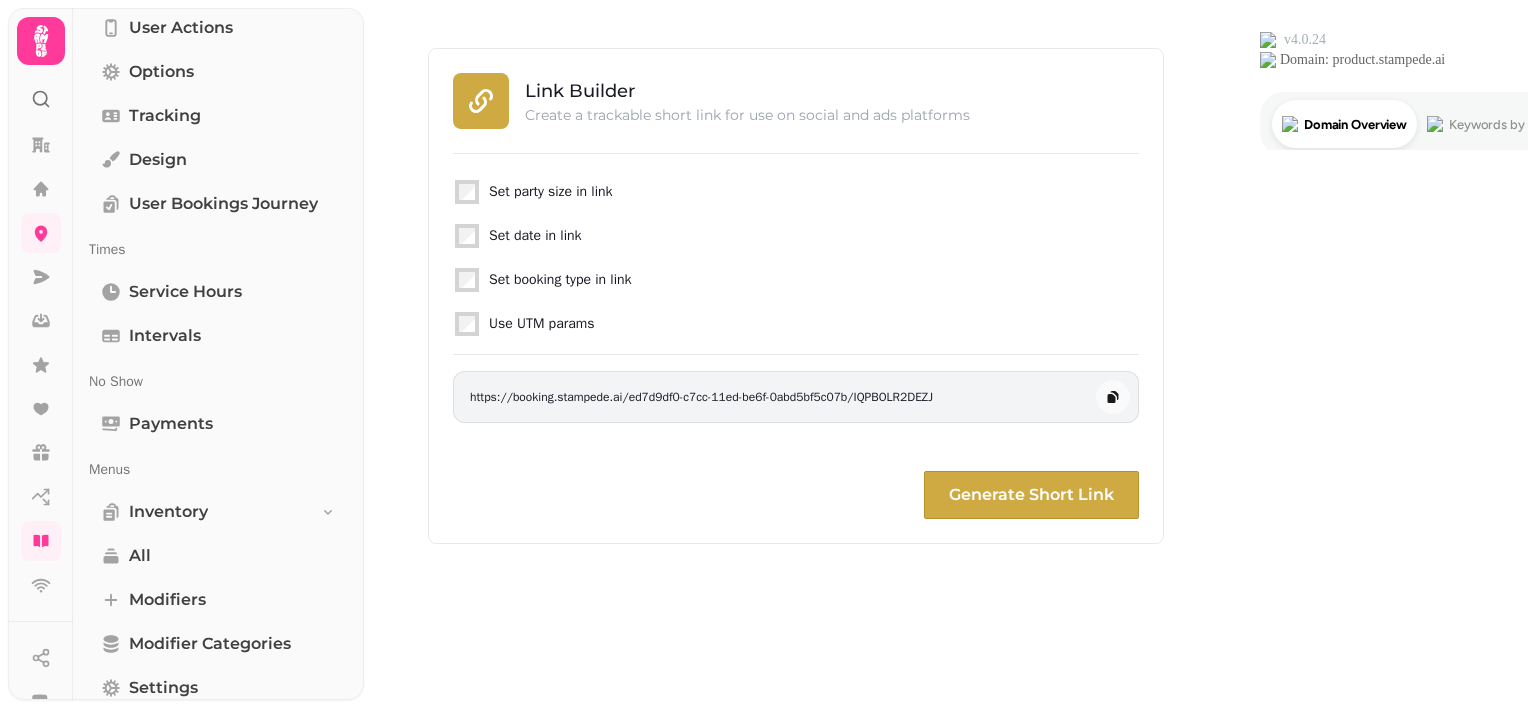 scroll, scrollTop: 332, scrollLeft: 0, axis: vertical 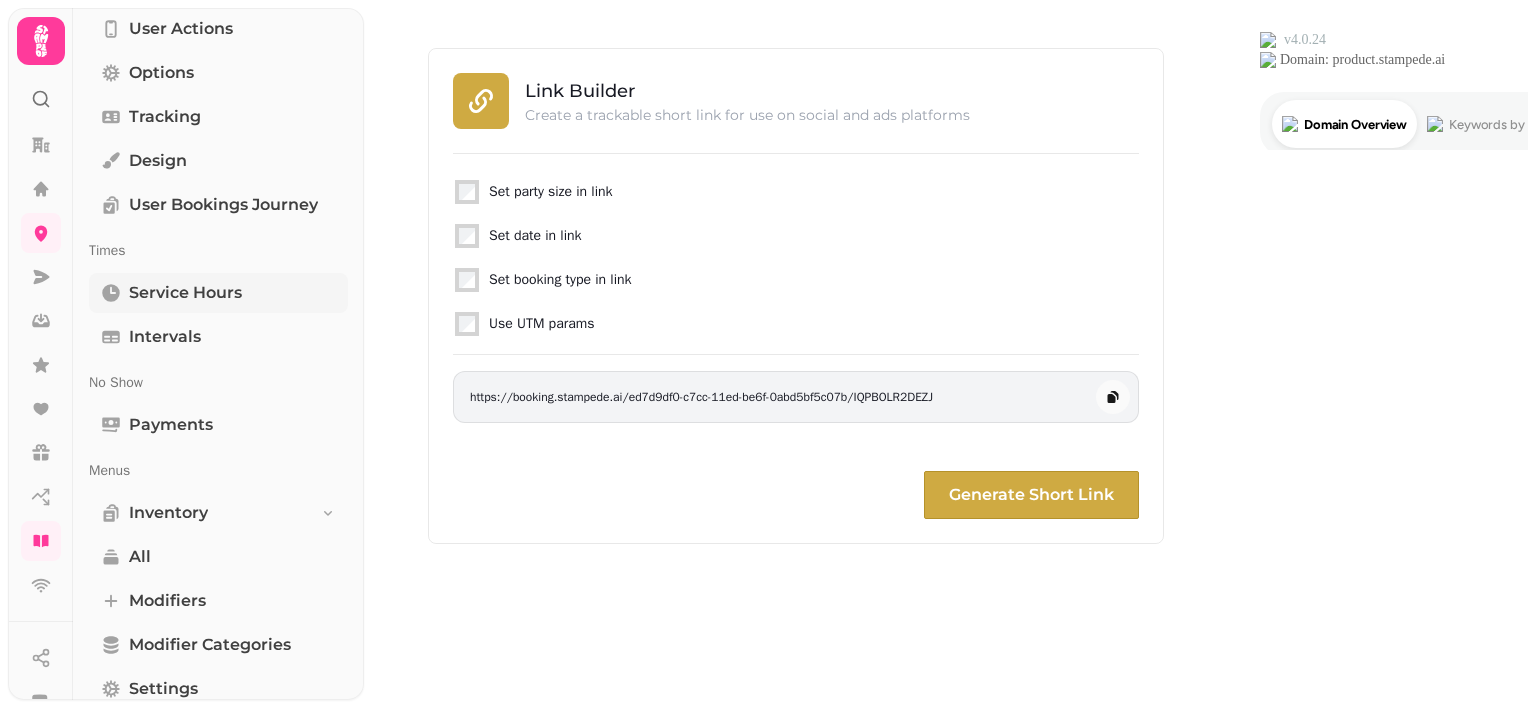 click on "Service Hours" at bounding box center [185, 293] 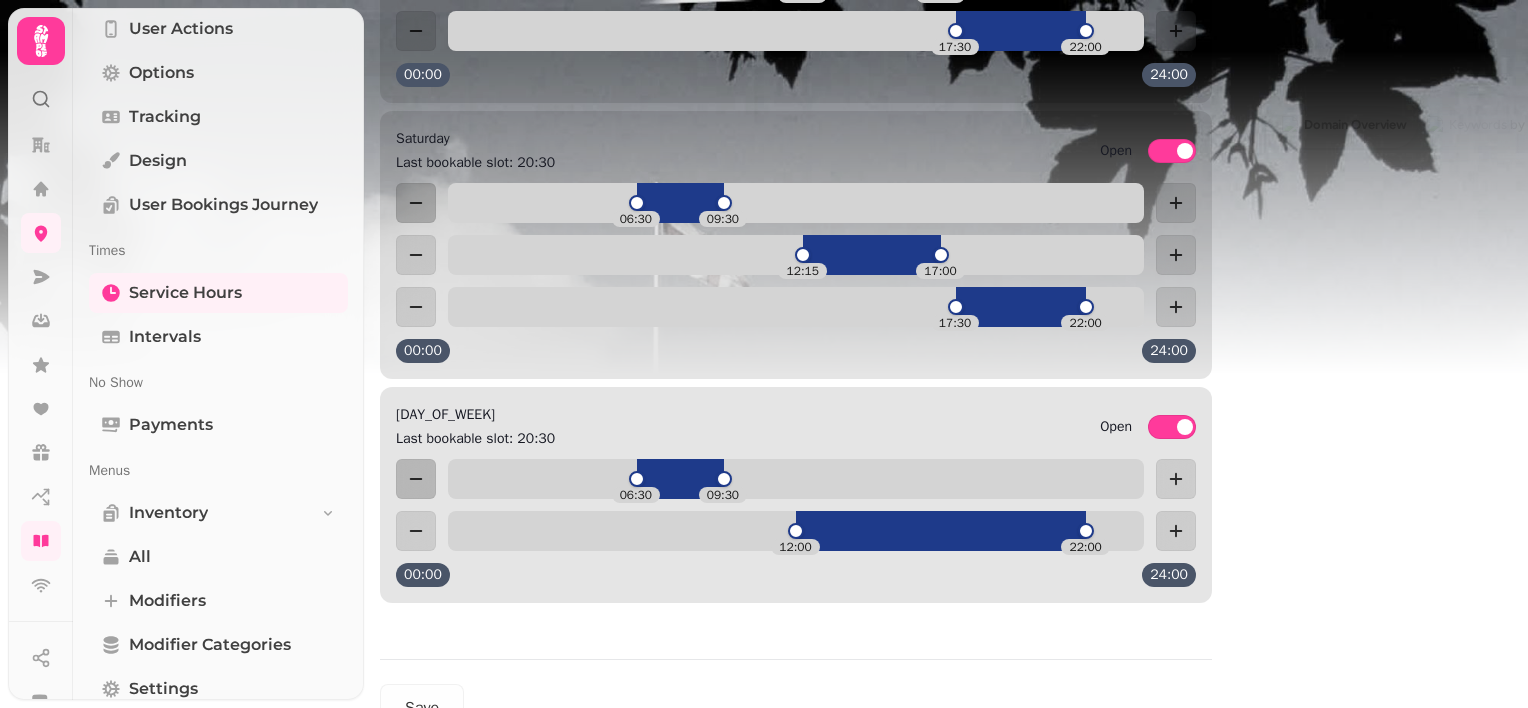scroll, scrollTop: 1832, scrollLeft: 0, axis: vertical 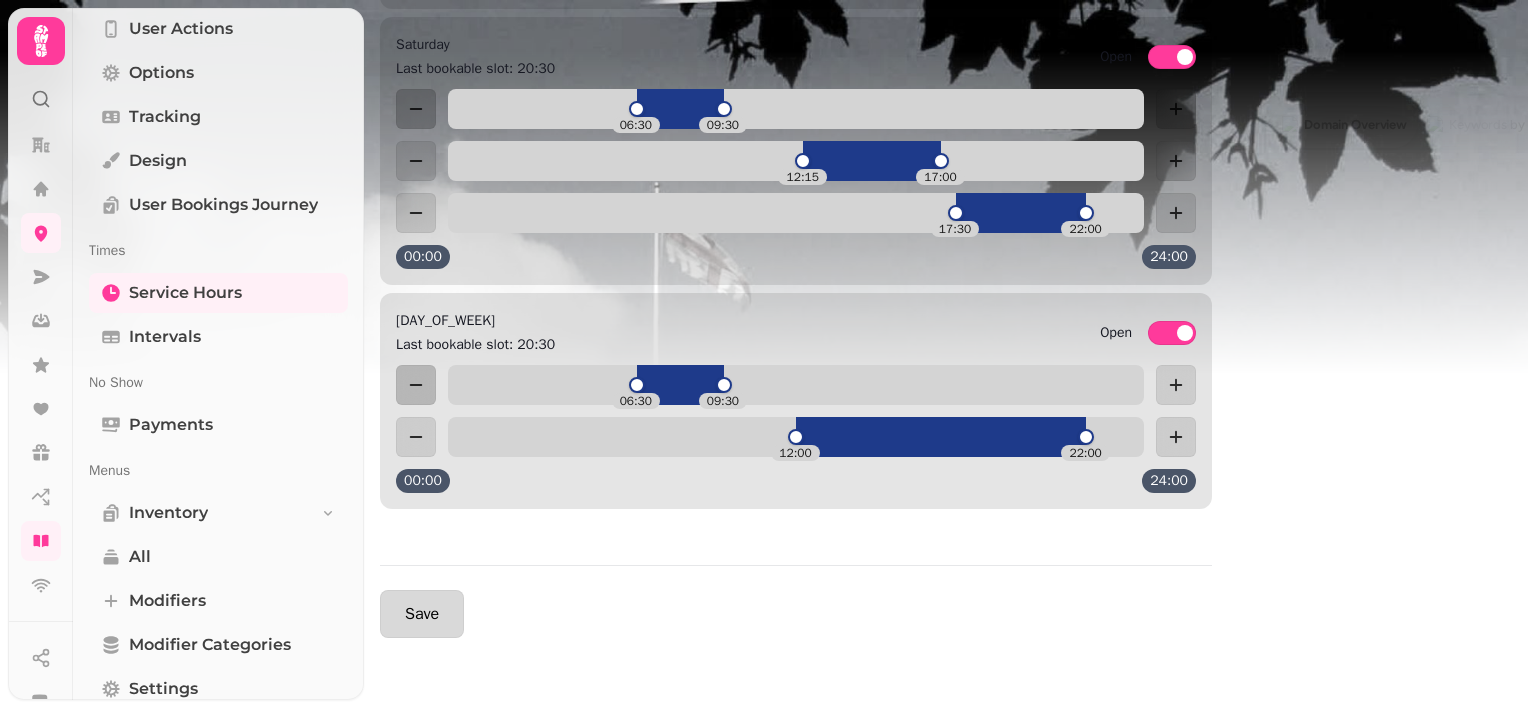 click on "Save" at bounding box center (422, 614) 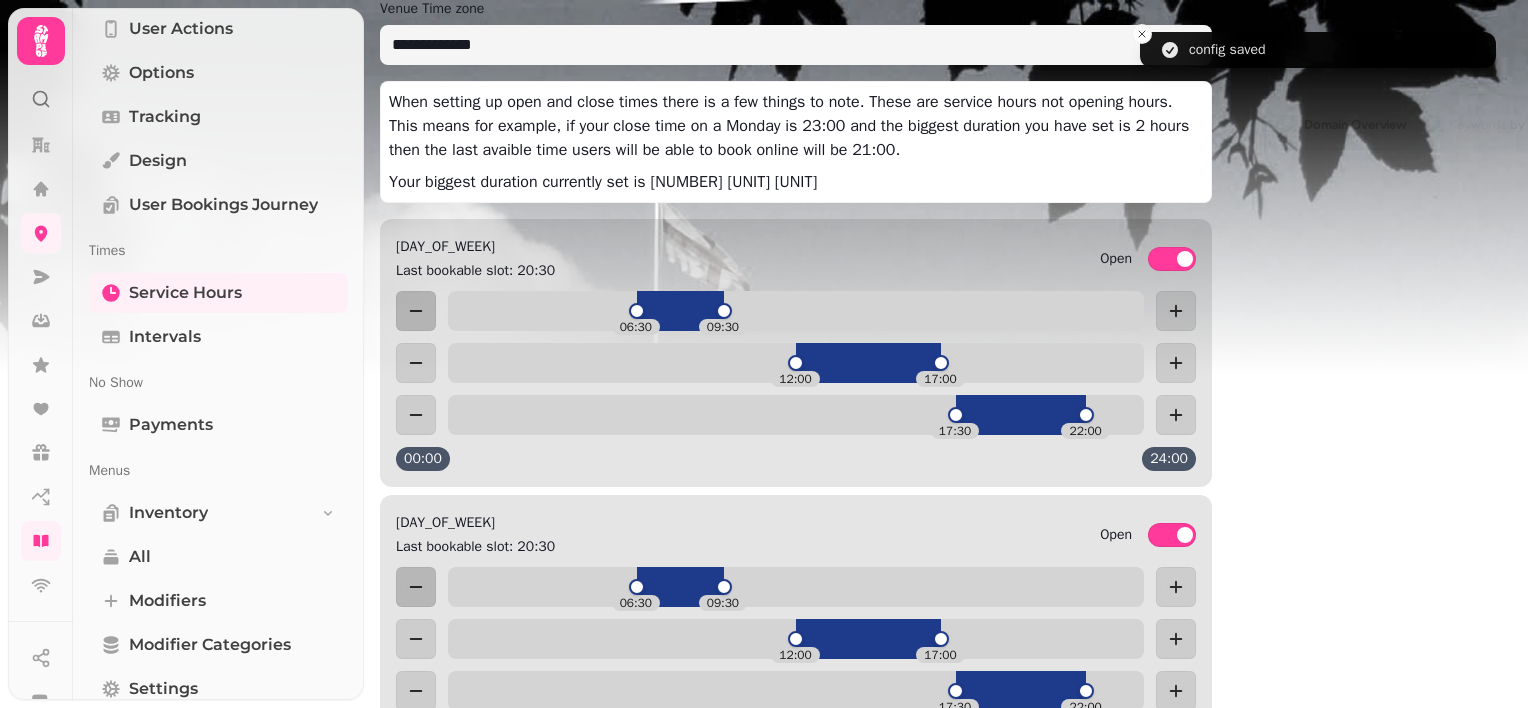 scroll, scrollTop: 0, scrollLeft: 0, axis: both 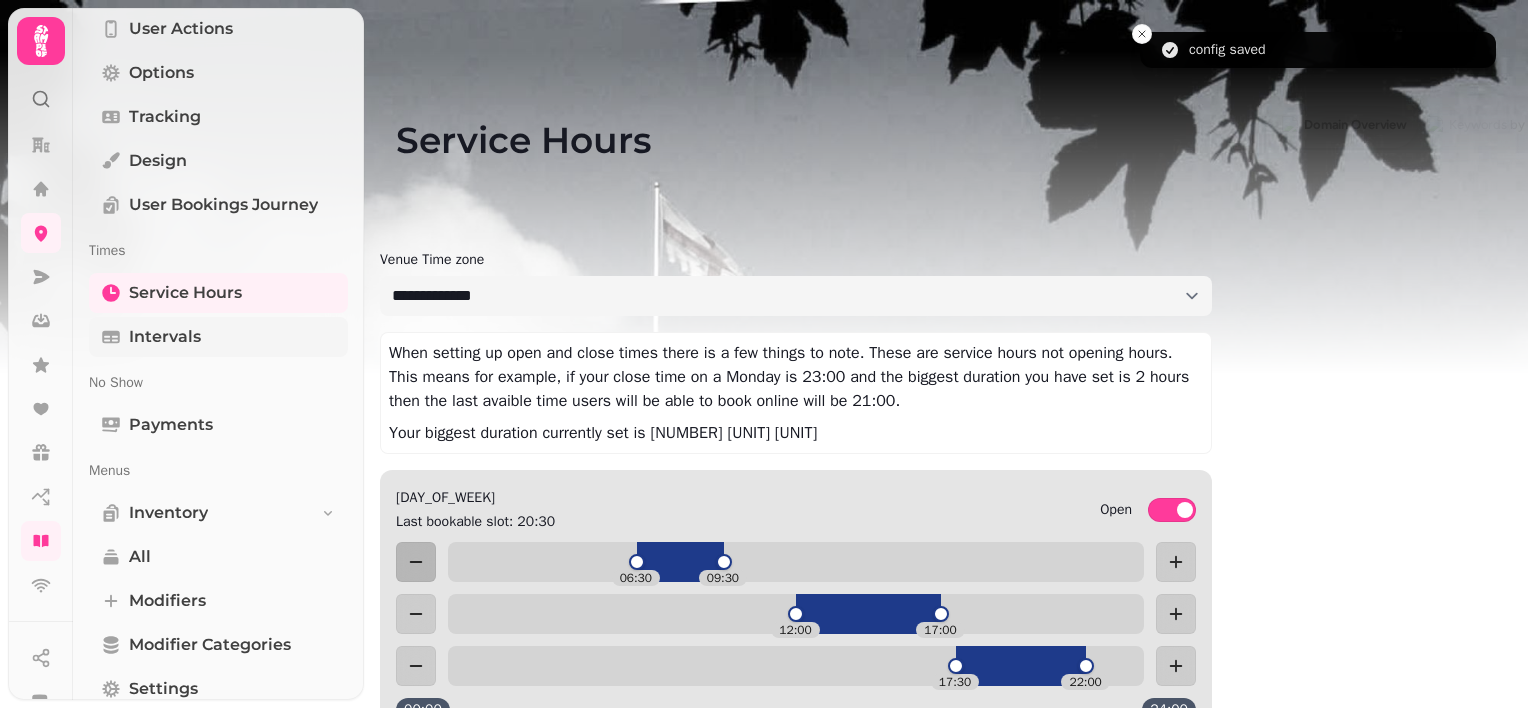 click on "Intervals" at bounding box center (165, 337) 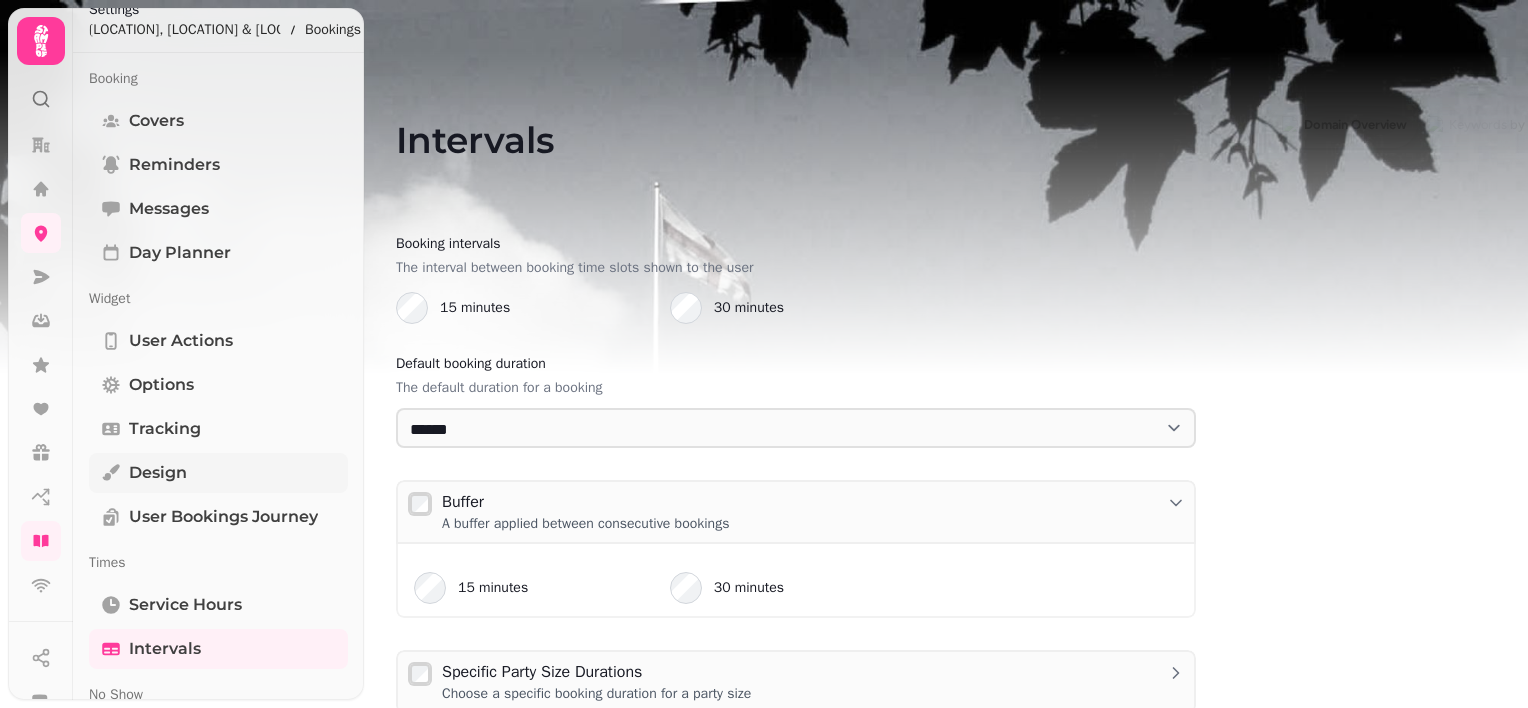 scroll, scrollTop: 0, scrollLeft: 0, axis: both 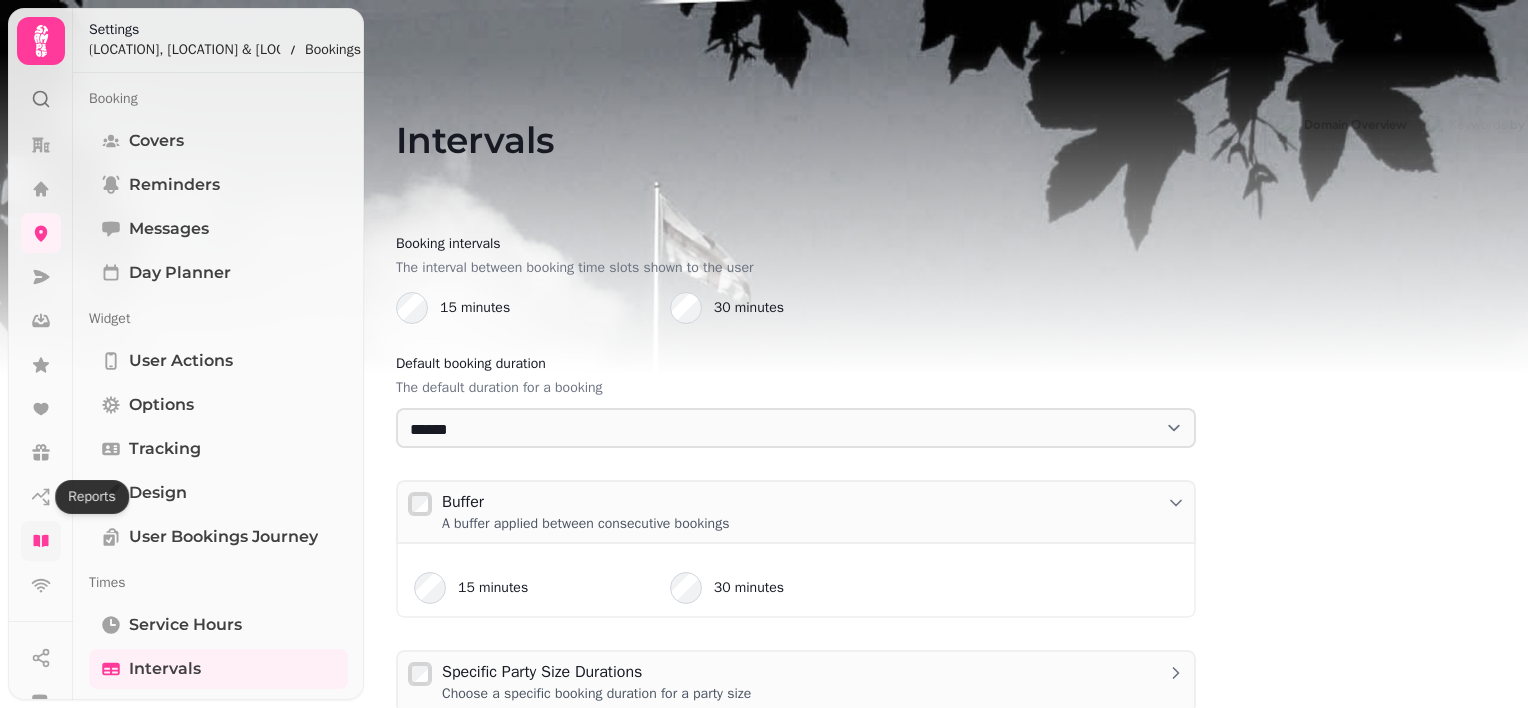 click at bounding box center (41, 541) 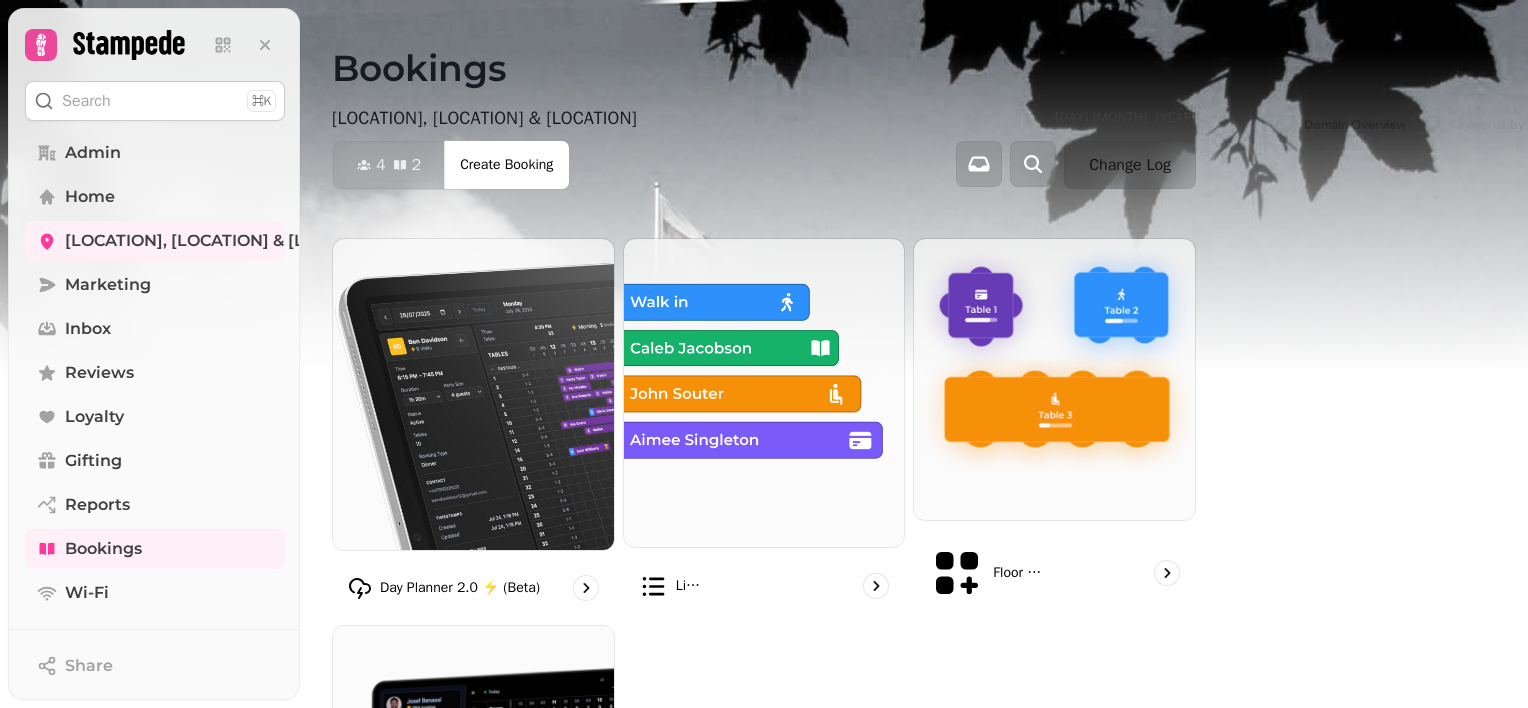 click on "Walworth Castle Hotel, Tavern & Beer Garden Sat 2 Aug, 2025 4 2 Covers Create Booking Change Log" at bounding box center [764, 147] 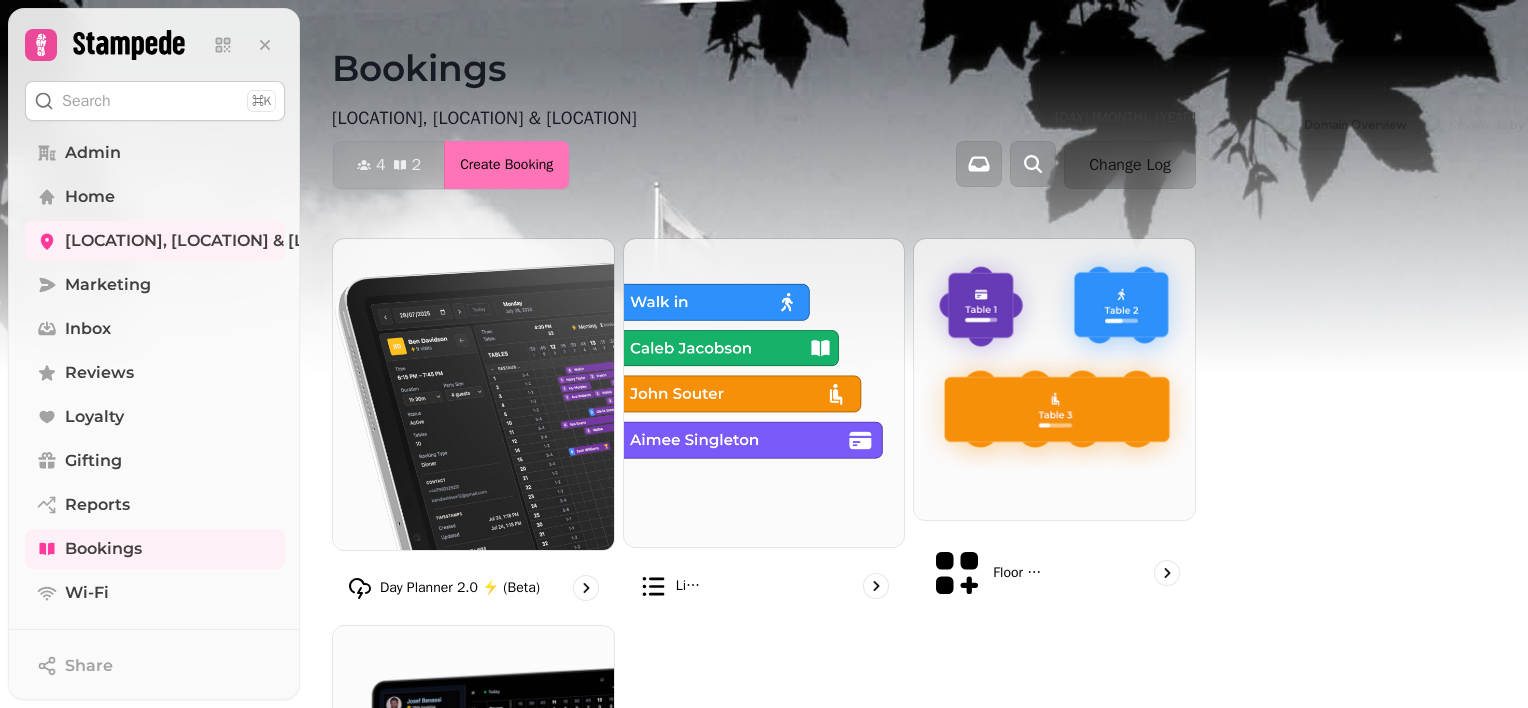 click on "Create Booking" at bounding box center [506, 165] 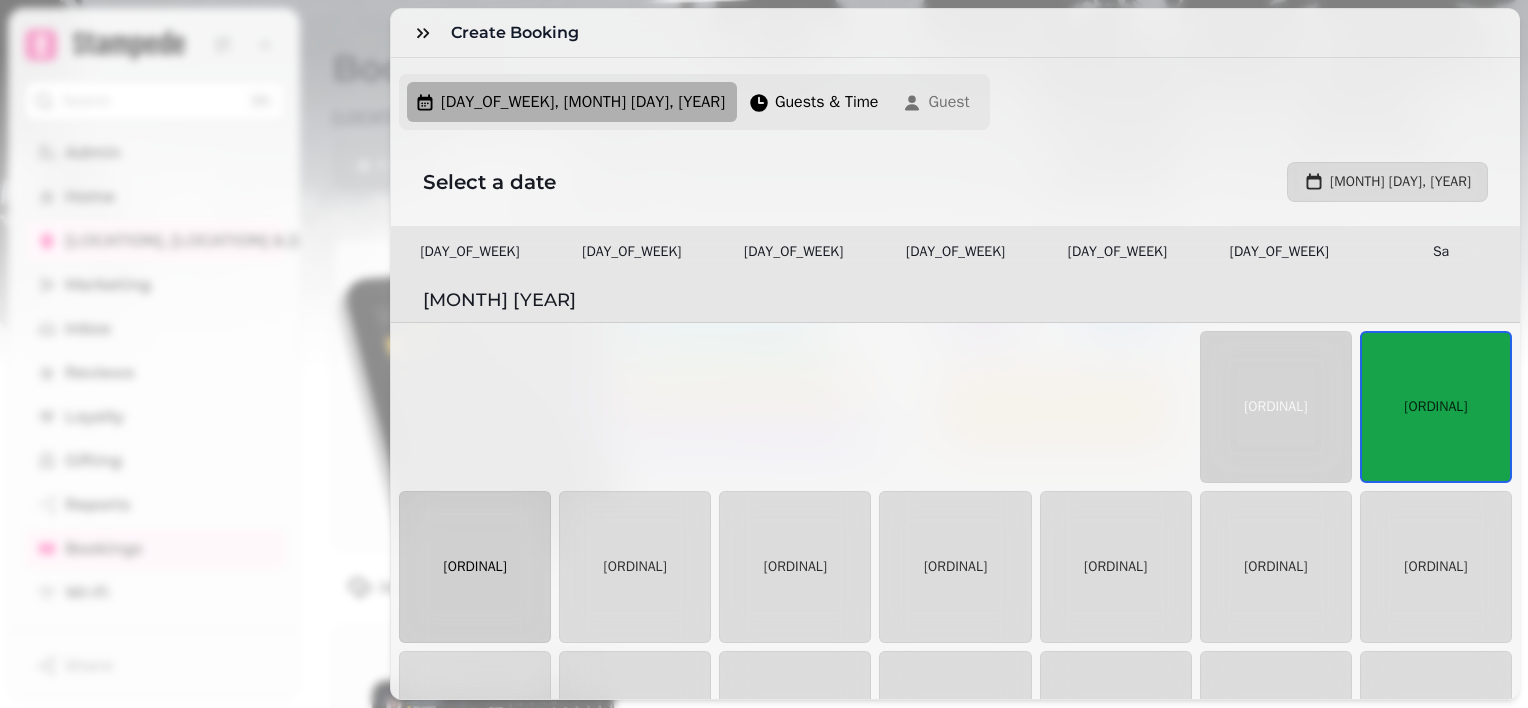 click on "3rd" at bounding box center [475, 567] 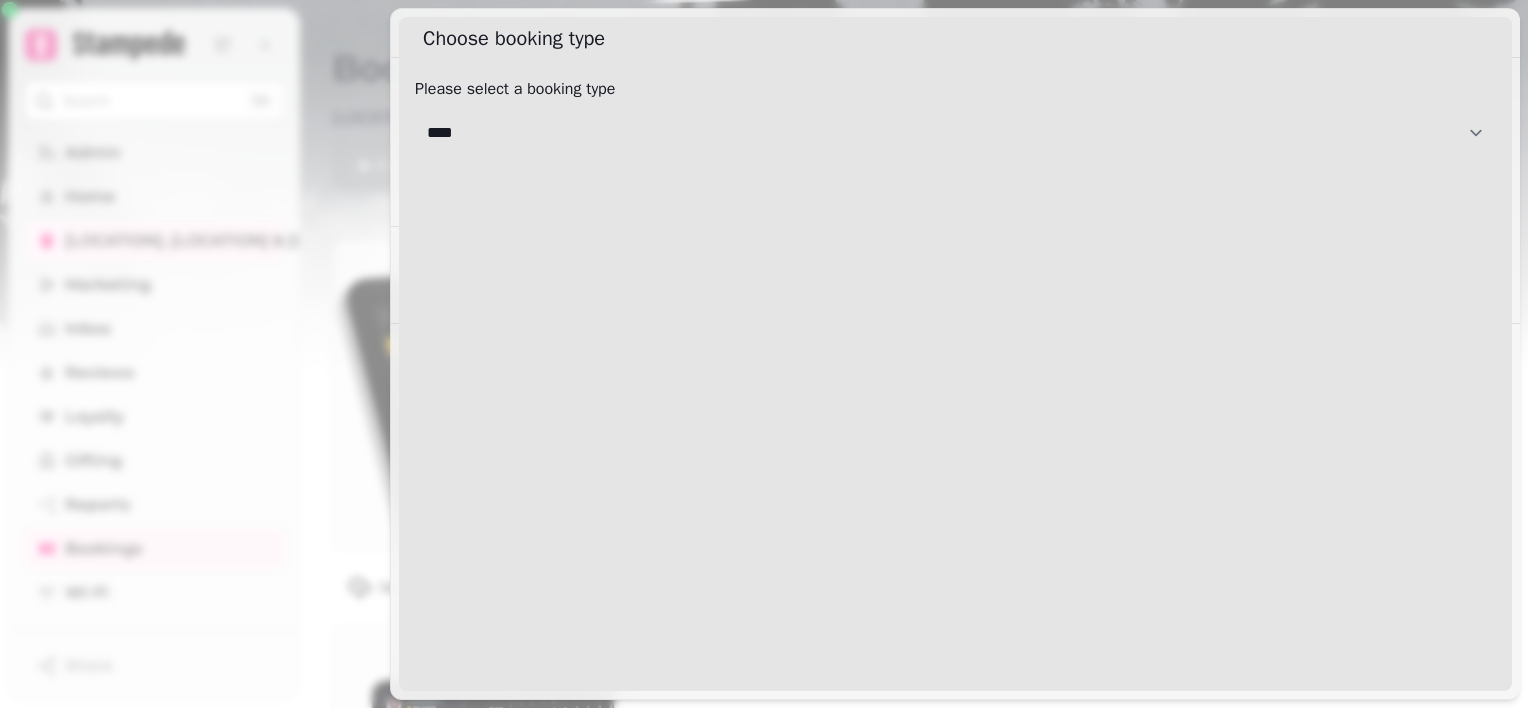 click on "**********" at bounding box center [955, 133] 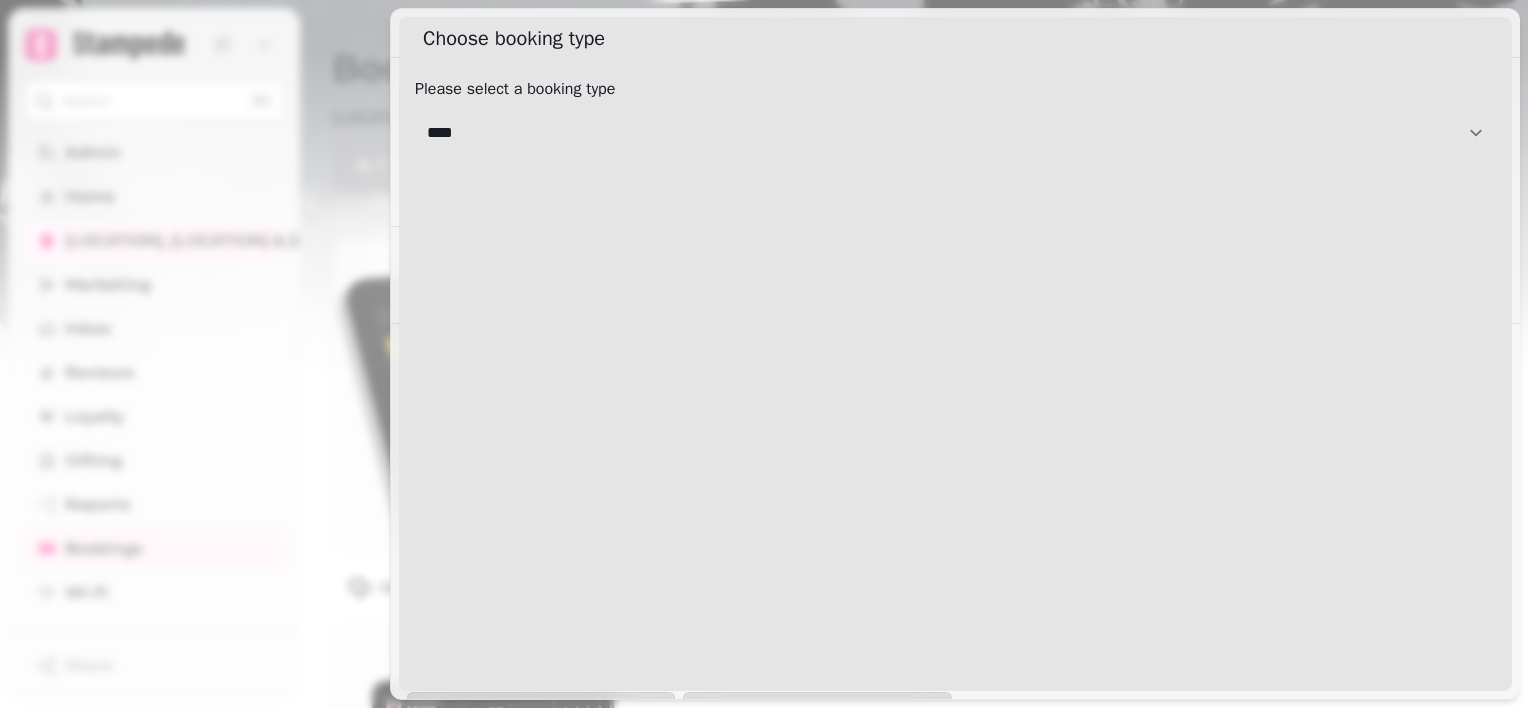 select on "**********" 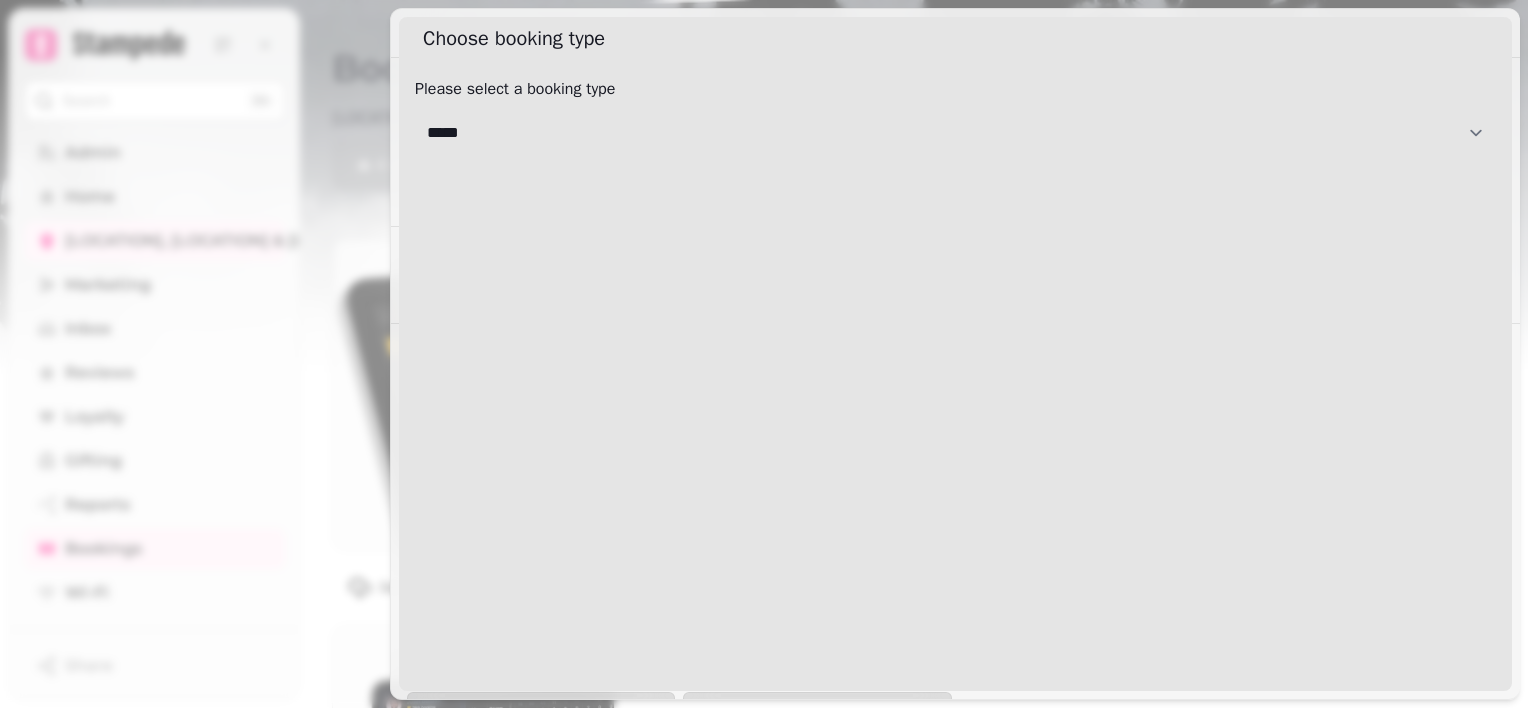 click on "**********" at bounding box center [955, 133] 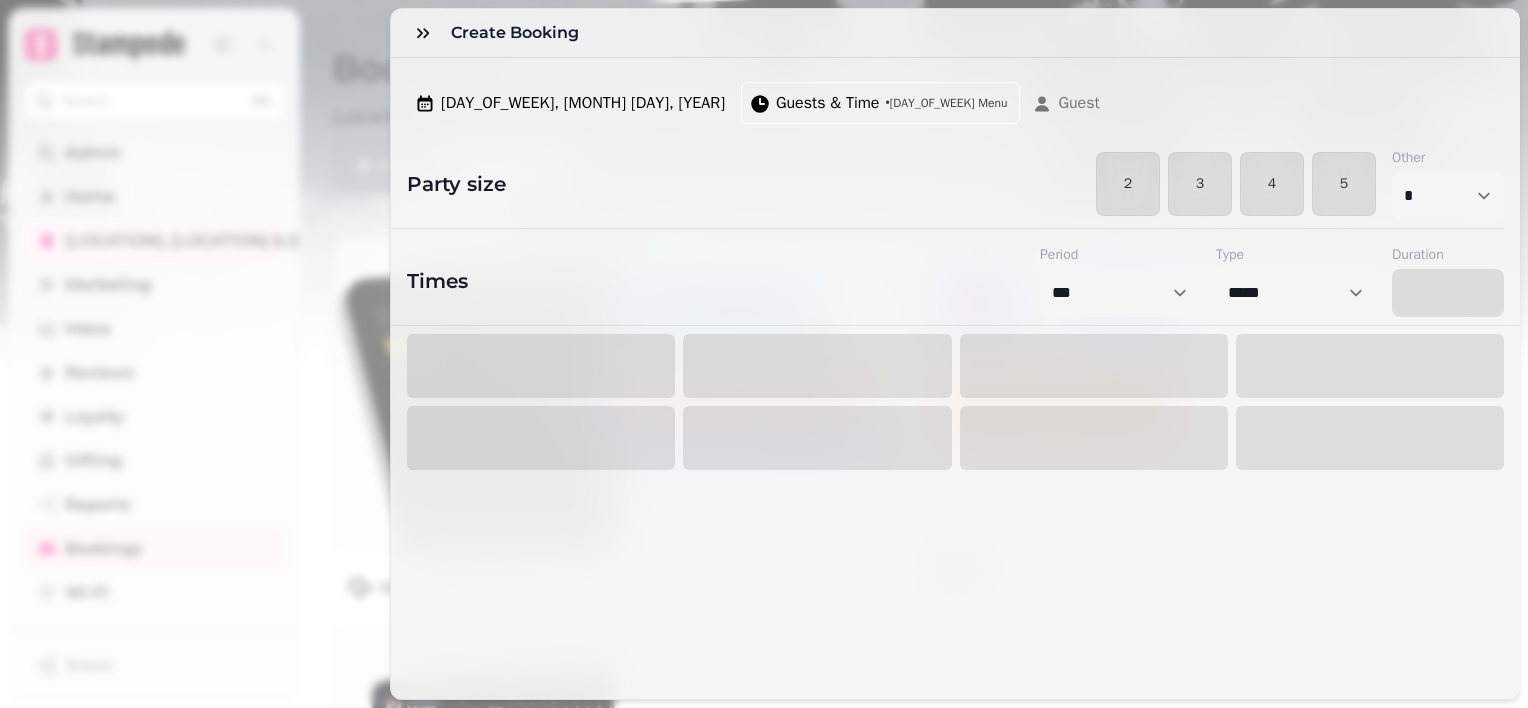 select on "****" 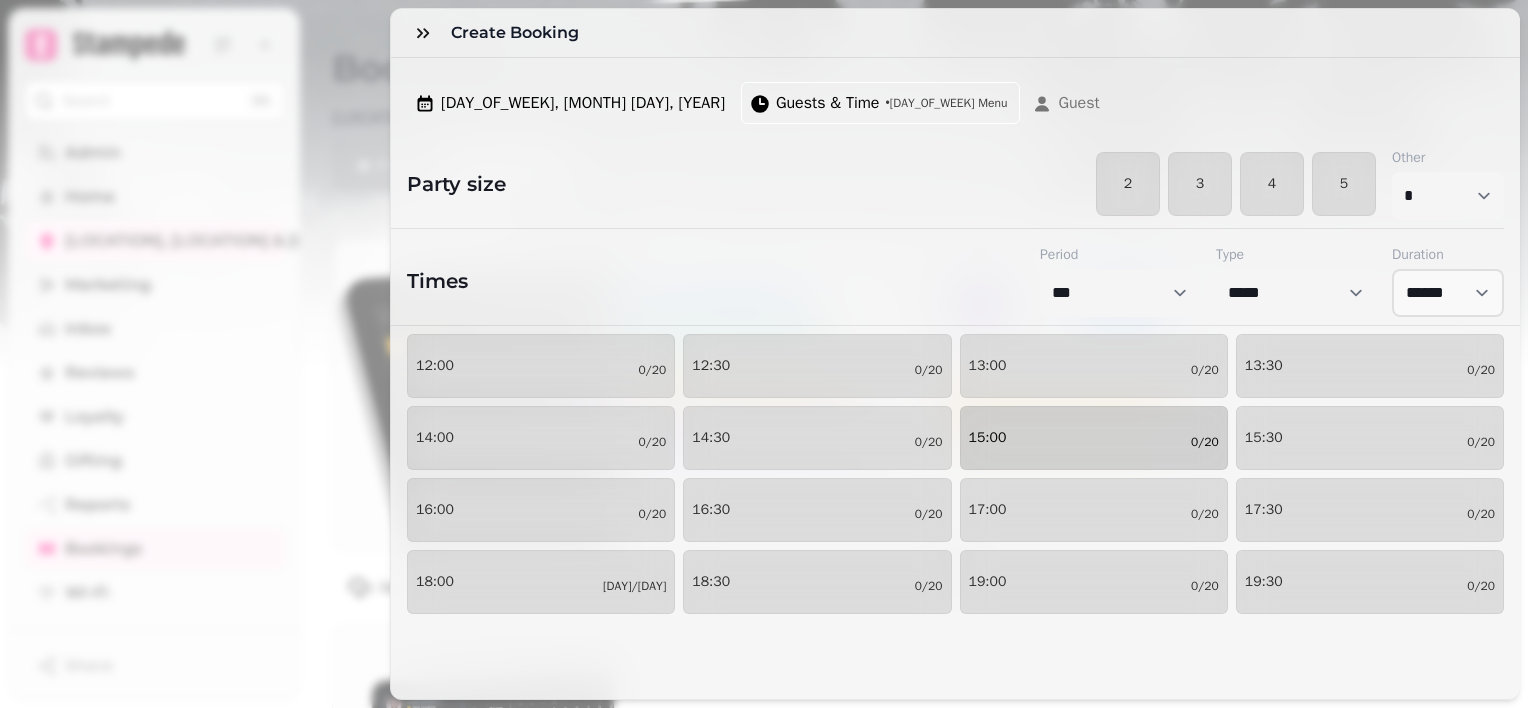 scroll, scrollTop: 76, scrollLeft: 0, axis: vertical 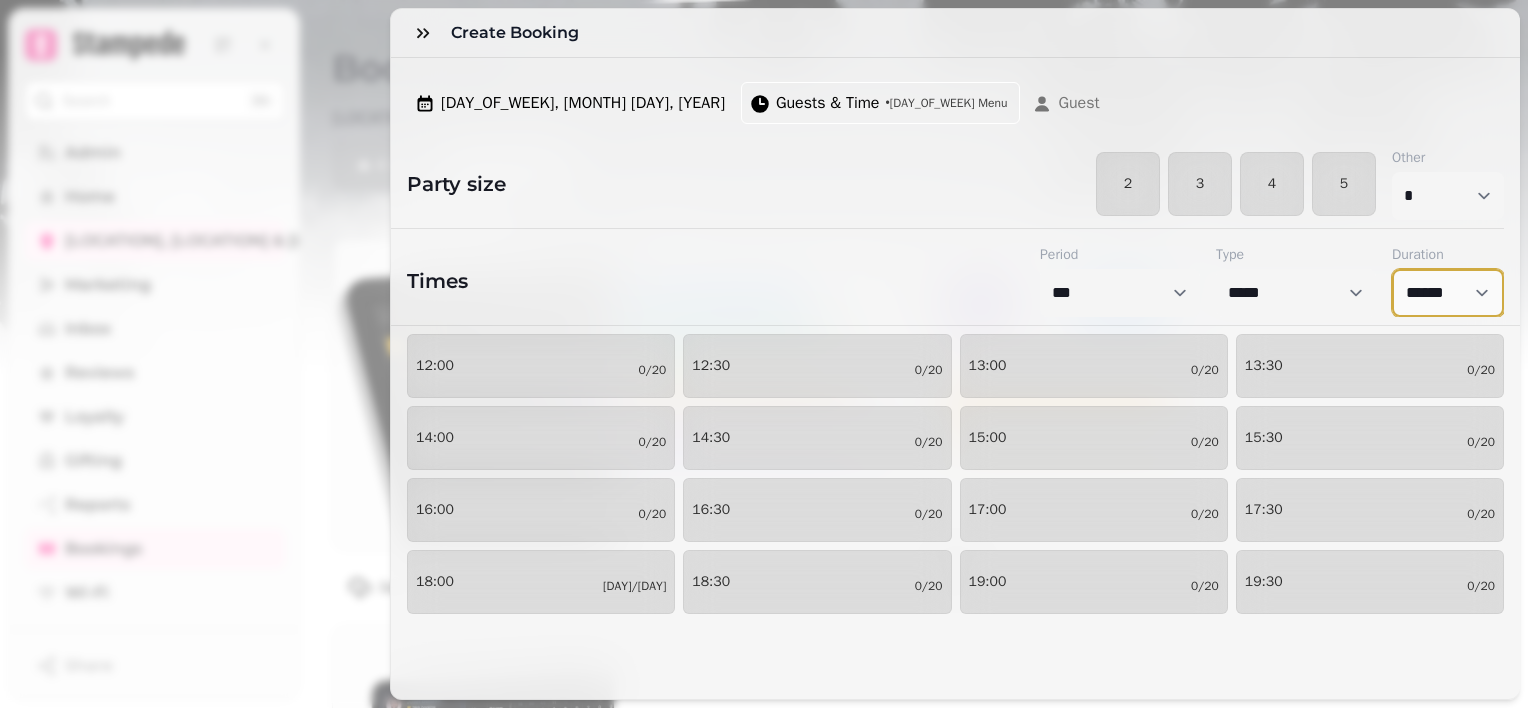 click on "****** ****** ****** ****** ****** ****** ****** ****** ****** ****** ****** ****** ****** ****** ****** ****** ****** ****** ****** ****** ****** ****** ****** ****** ****** ****** ****** ****** ****** ****** ****** ****** ****** ****** ****** ****** ****** ****** ****** ******* ******* ******* ******* ******* ******* ******* ******* ******* ******* ******* ******* ******* ******* ******* ******* ******* ******* ******* ******* ******* ******* ******* ******* ******* ******* ******* ******* ******* ******* ******* ******* ******* ******* ******* ******* ******* ******* ******* ******* ******* ******* ******* ******* ******* *******" at bounding box center (1448, 293) 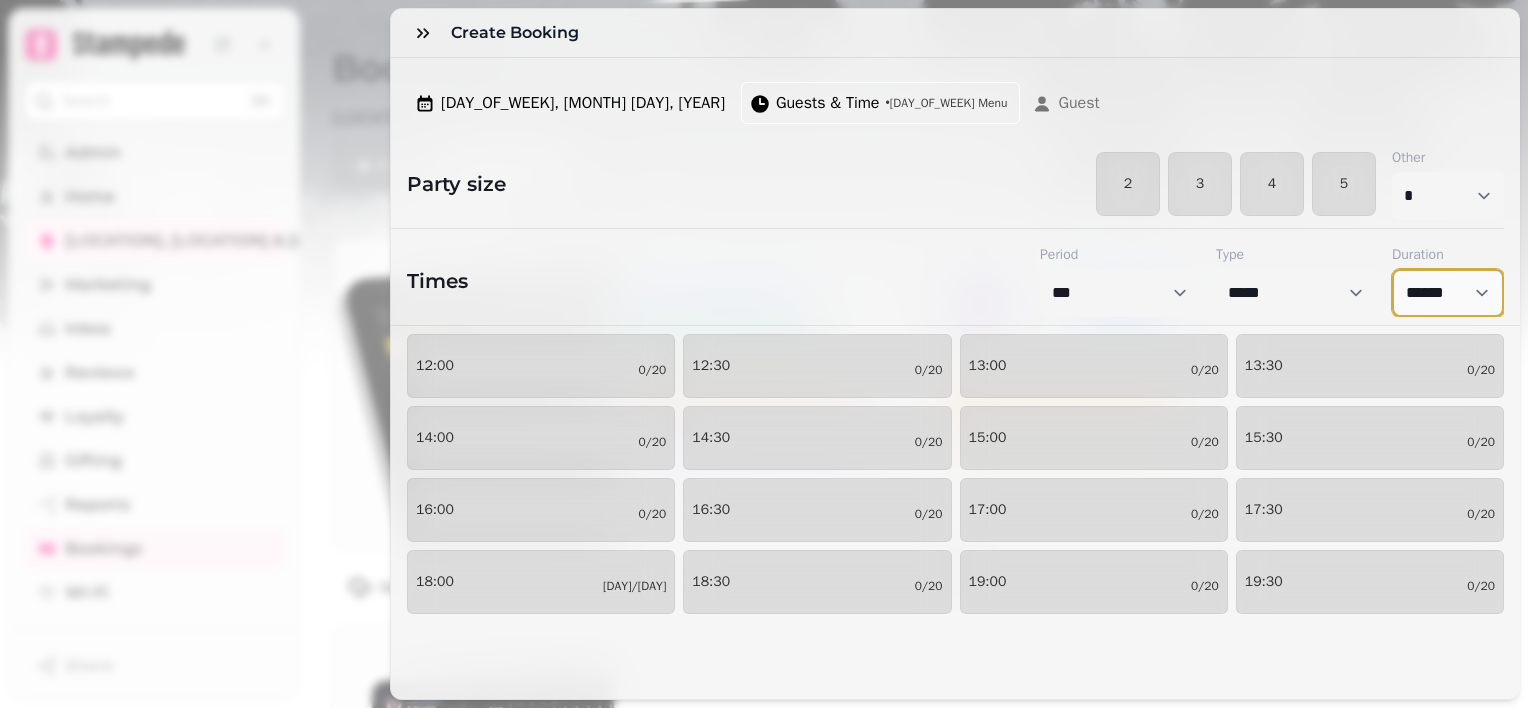click on "****** ****** ****** ****** ****** ****** ****** ****** ****** ****** ****** ****** ****** ****** ****** ****** ****** ****** ****** ****** ****** ****** ****** ****** ****** ****** ****** ****** ****** ****** ****** ****** ****** ****** ****** ****** ****** ****** ****** ******* ******* ******* ******* ******* ******* ******* ******* ******* ******* ******* ******* ******* ******* ******* ******* ******* ******* ******* ******* ******* ******* ******* ******* ******* ******* ******* ******* ******* ******* ******* ******* ******* ******* ******* ******* ******* ******* ******* ******* ******* ******* ******* ******* ******* *******" at bounding box center (1448, 293) 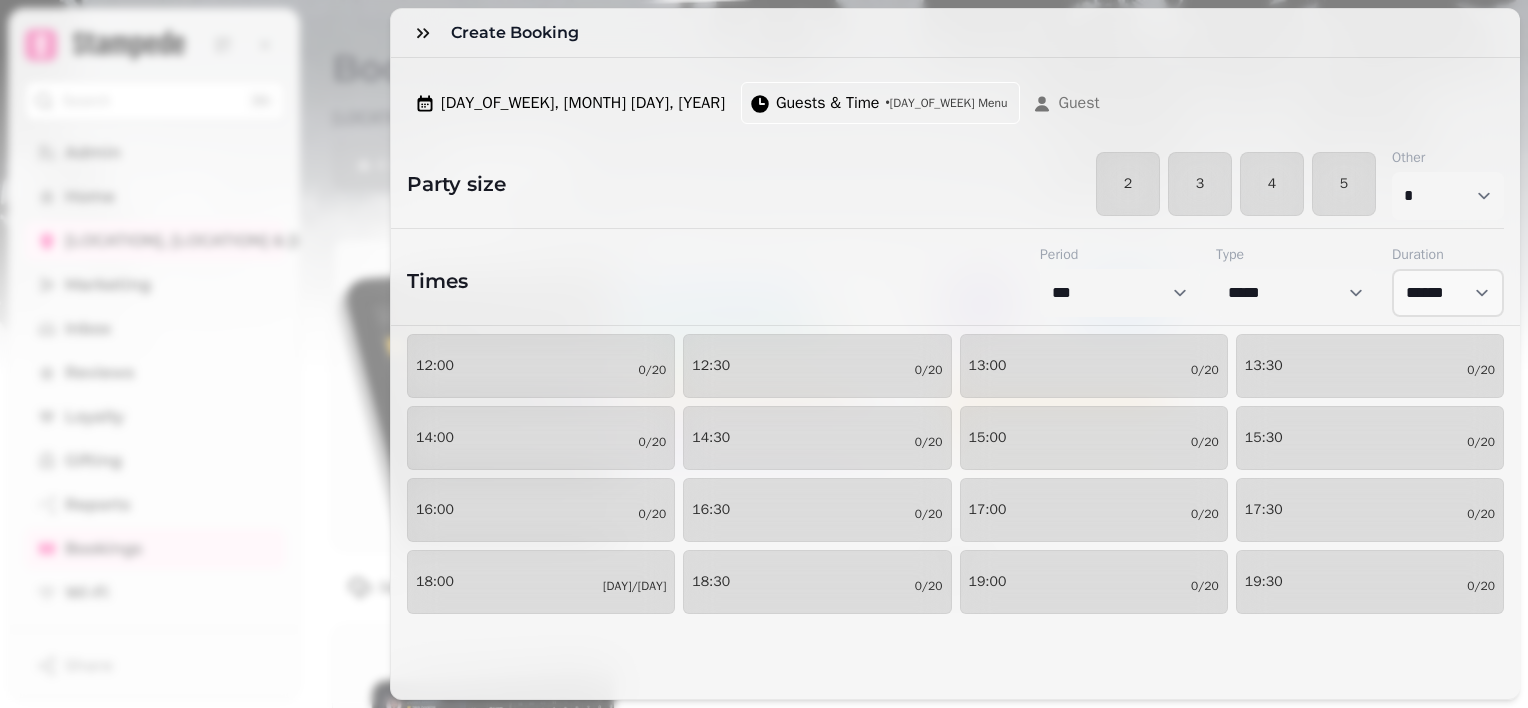click on "**********" at bounding box center (764, 370) 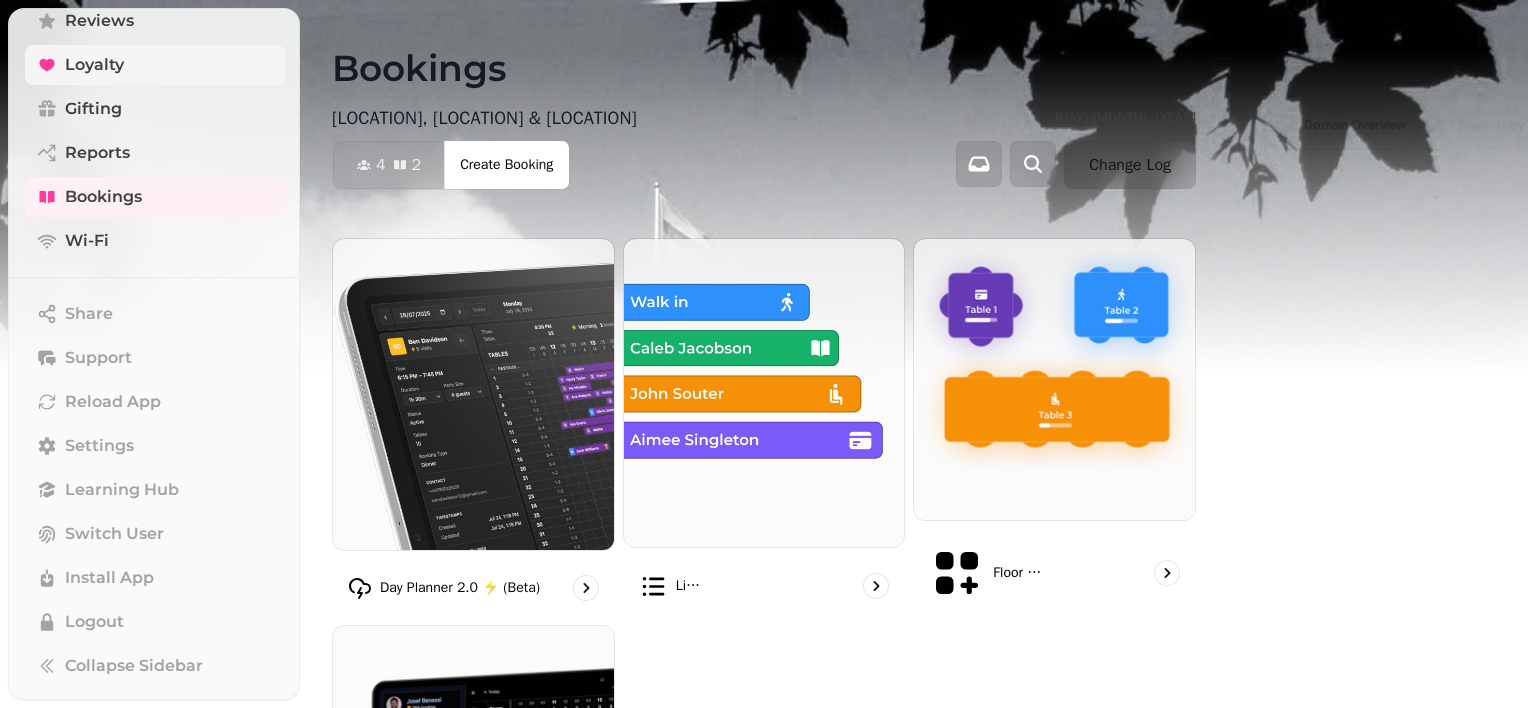 scroll, scrollTop: 402, scrollLeft: 0, axis: vertical 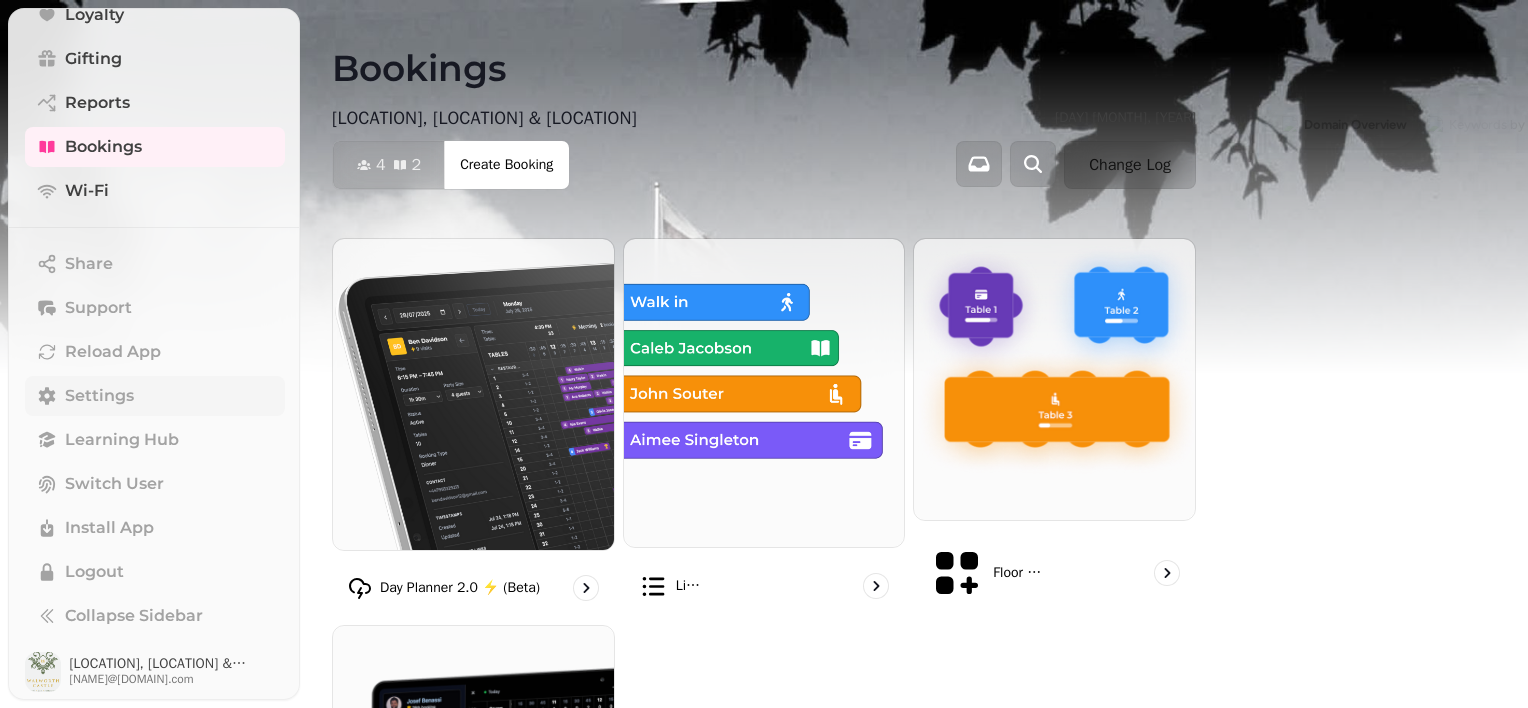 click on "Settings" at bounding box center [99, 396] 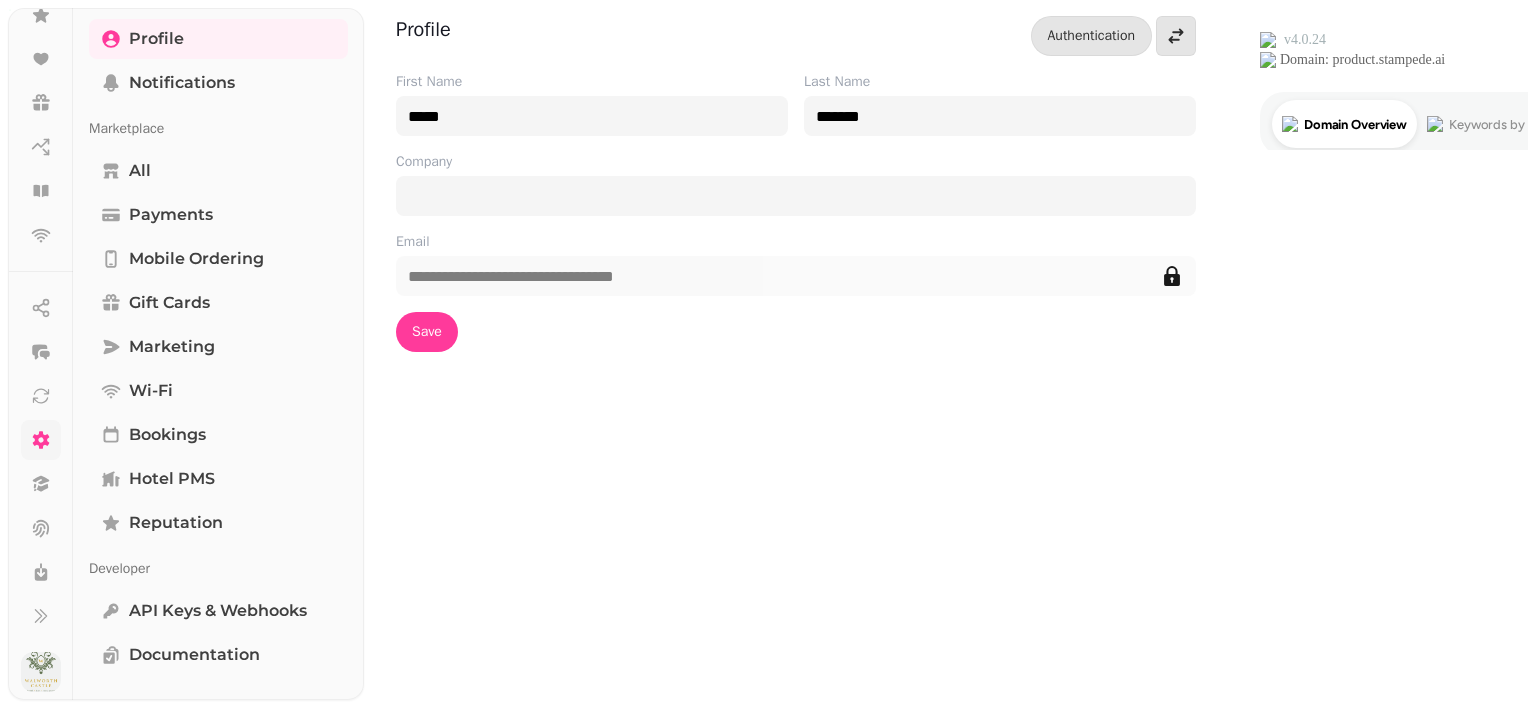 scroll, scrollTop: 490, scrollLeft: 0, axis: vertical 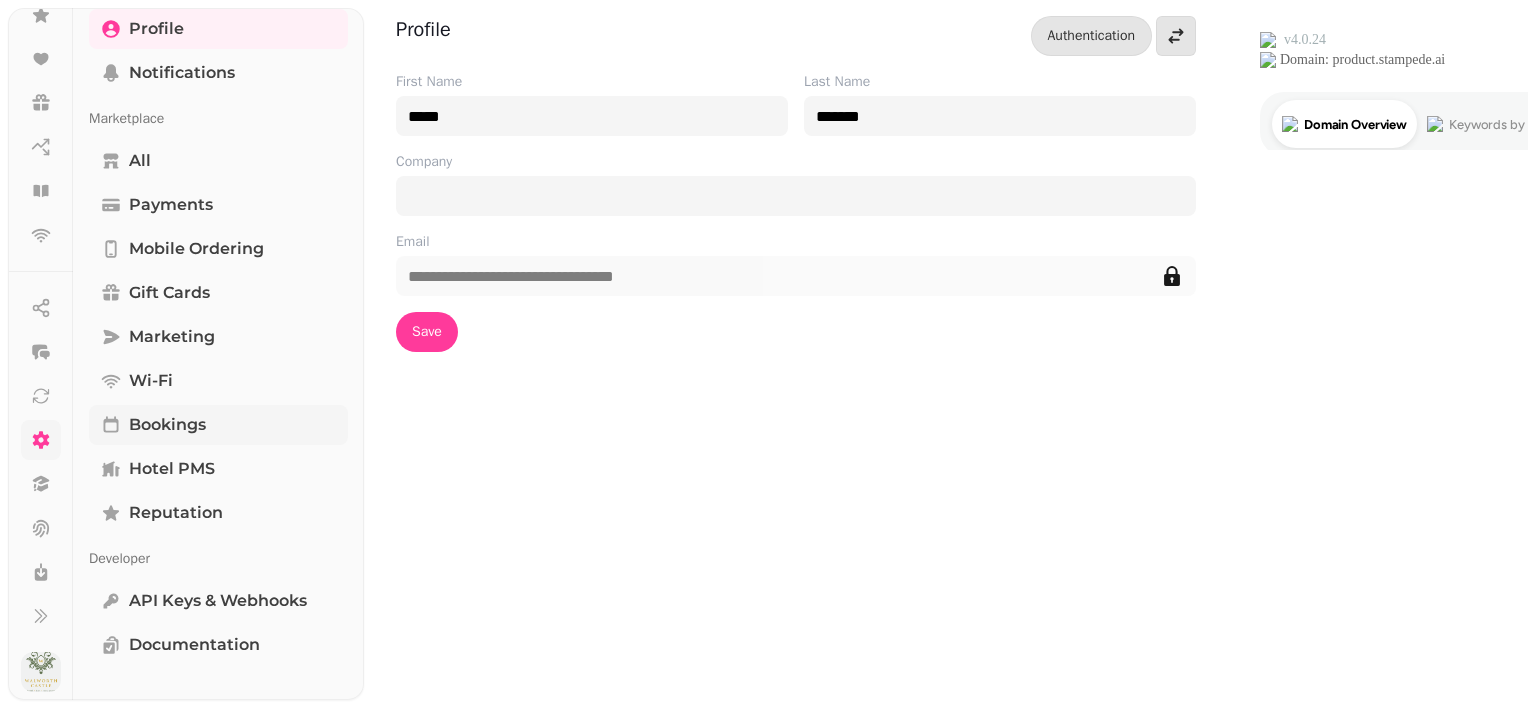 click on "Bookings" at bounding box center (218, 425) 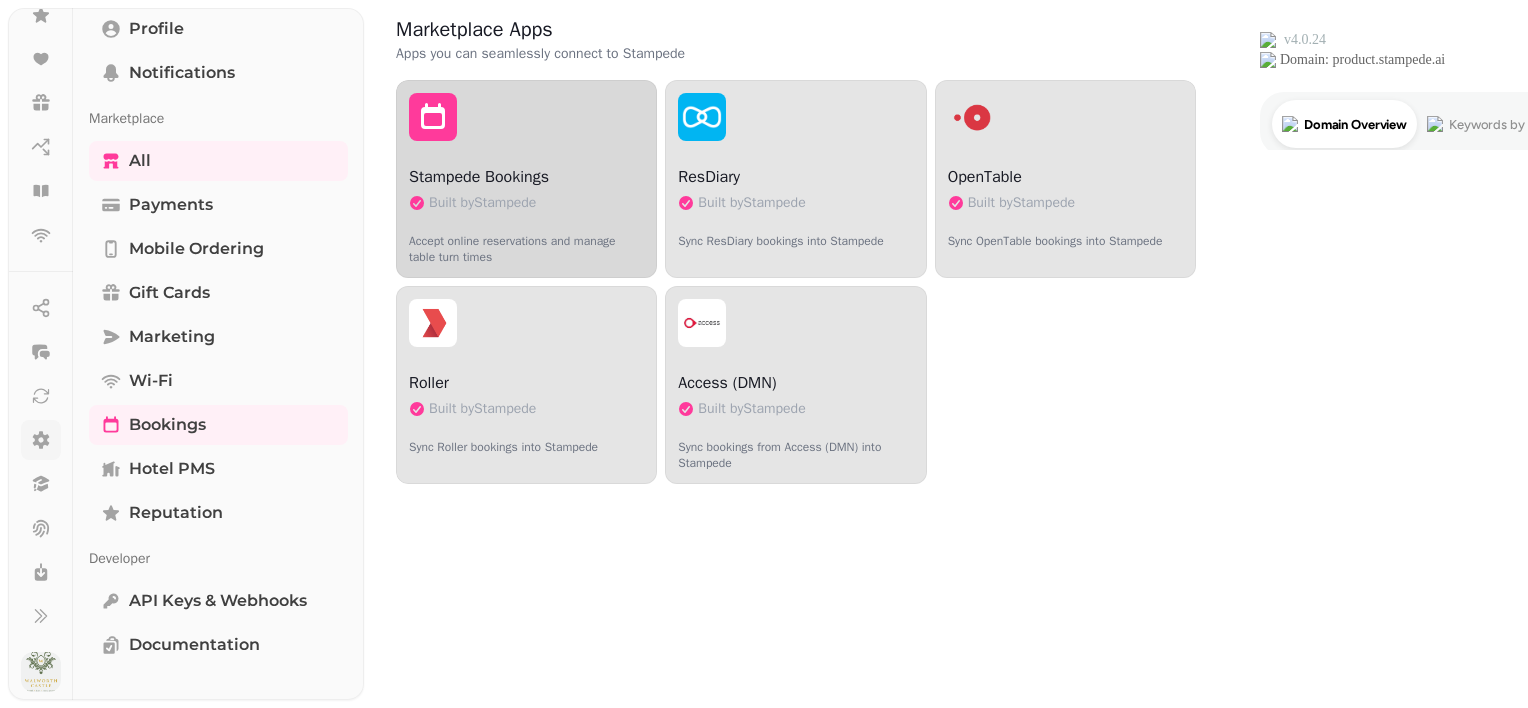 click on "Stampede Bookings" at bounding box center (526, 177) 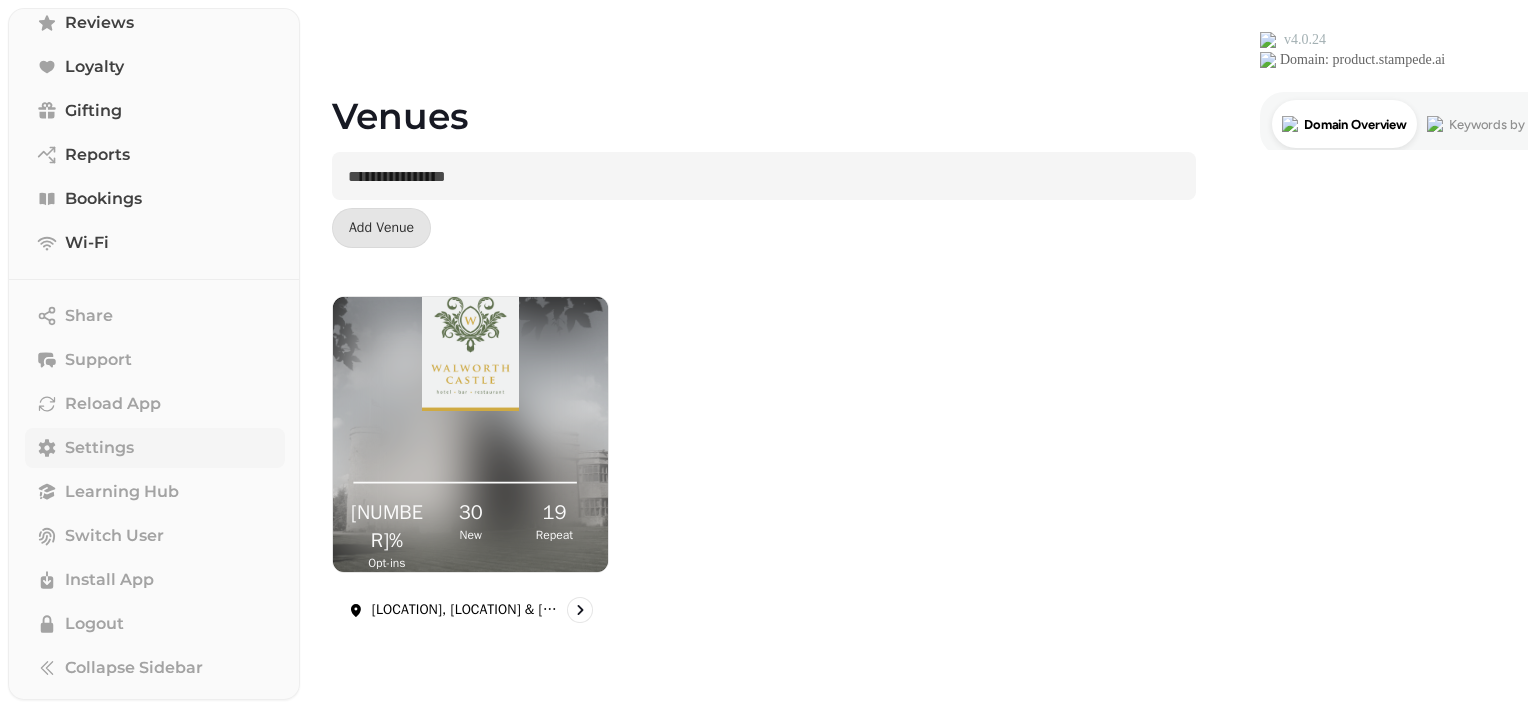 scroll, scrollTop: 11, scrollLeft: 0, axis: vertical 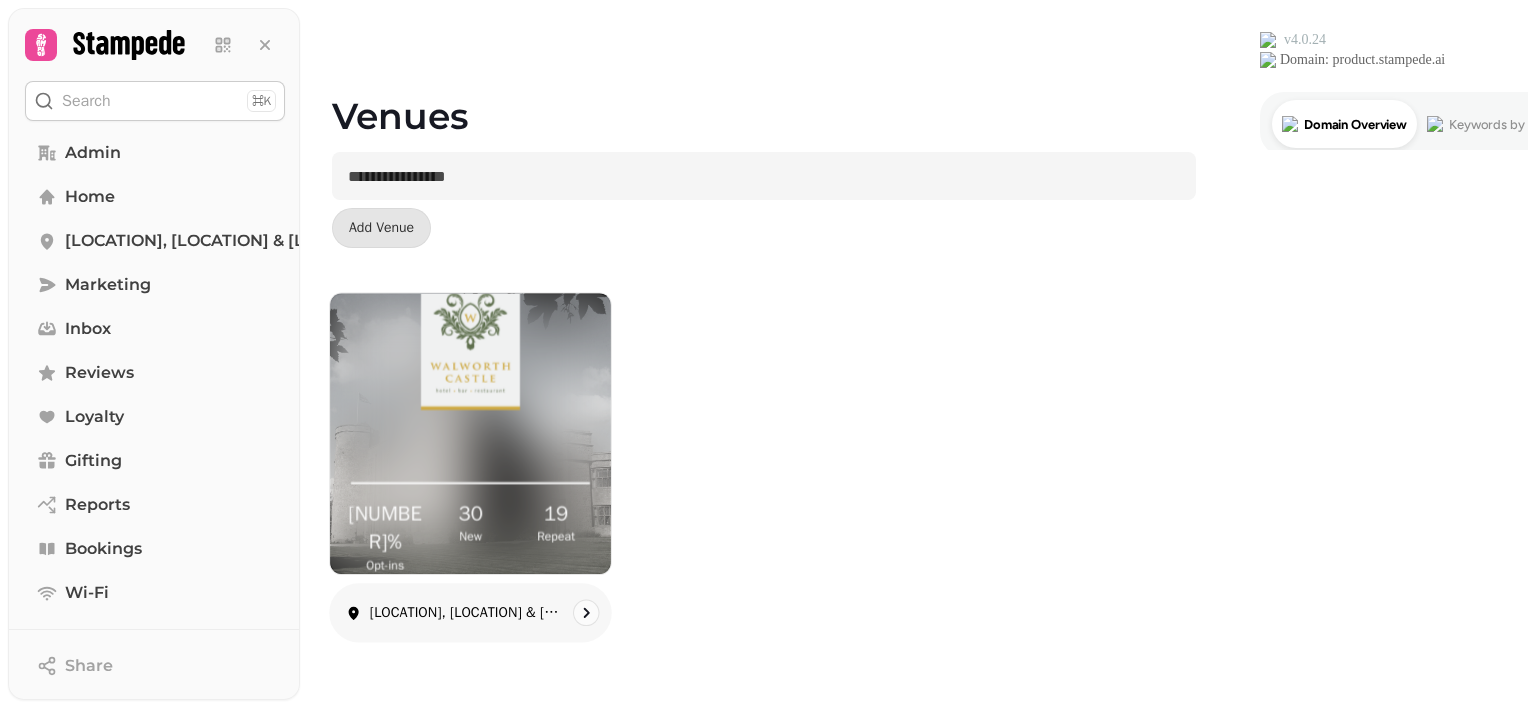 click at bounding box center [470, 344] 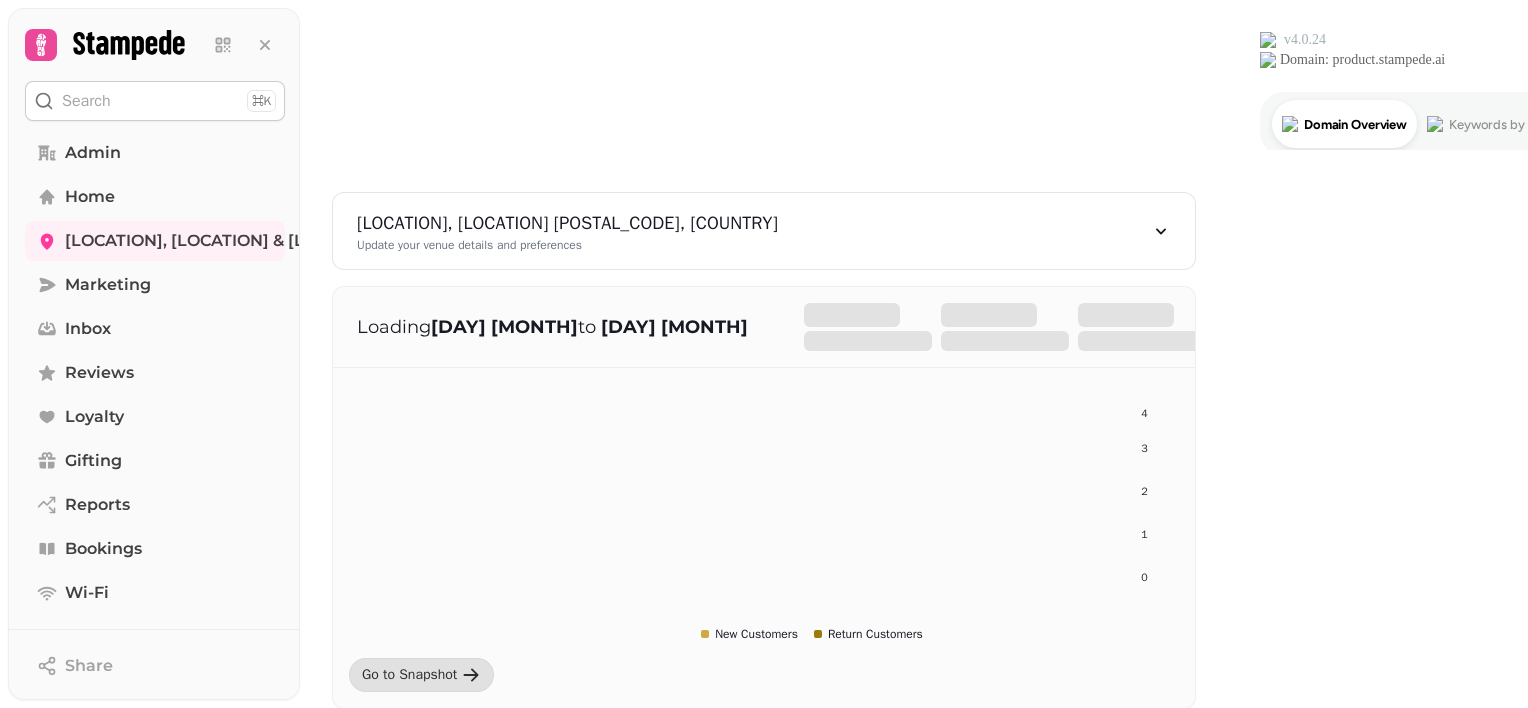 scroll, scrollTop: 0, scrollLeft: 0, axis: both 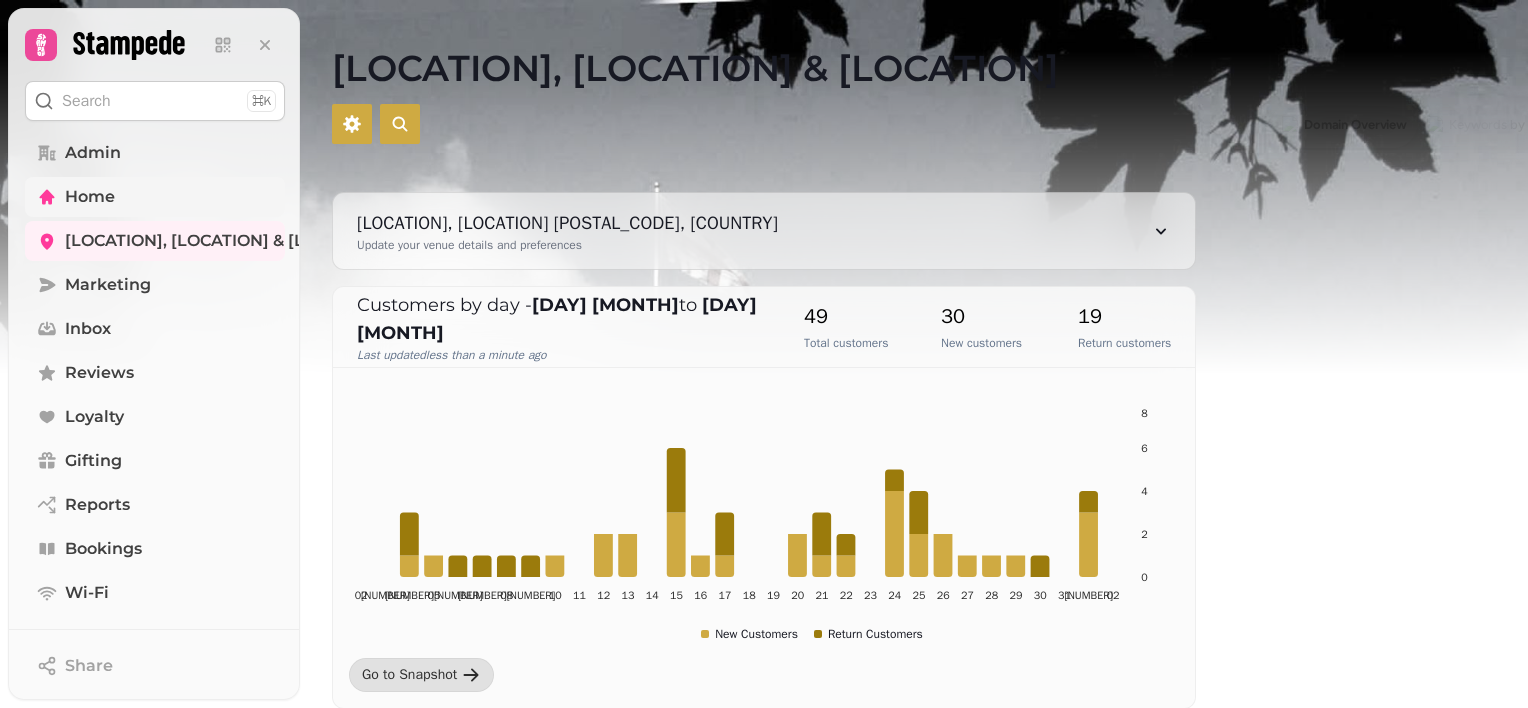 click on "Home" at bounding box center [155, 197] 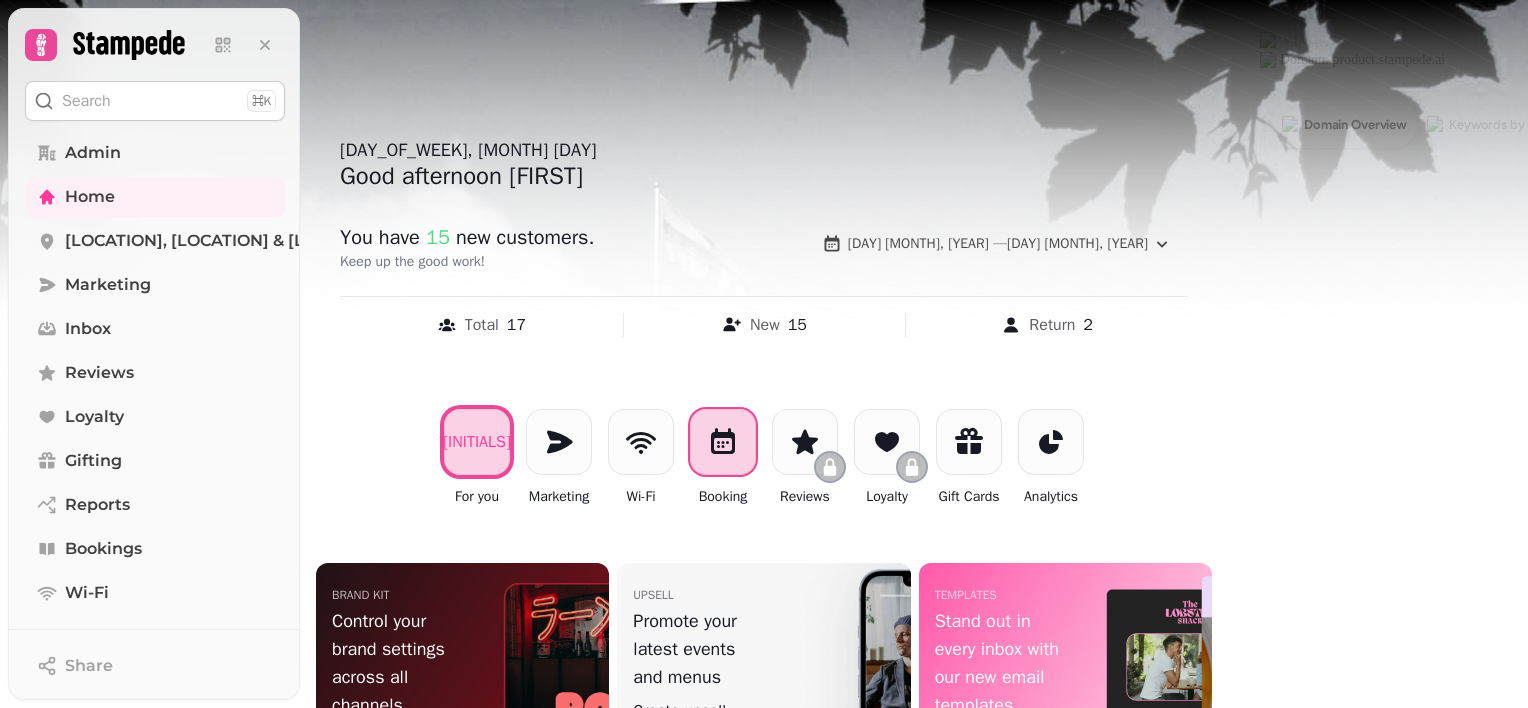 click at bounding box center (723, 442) 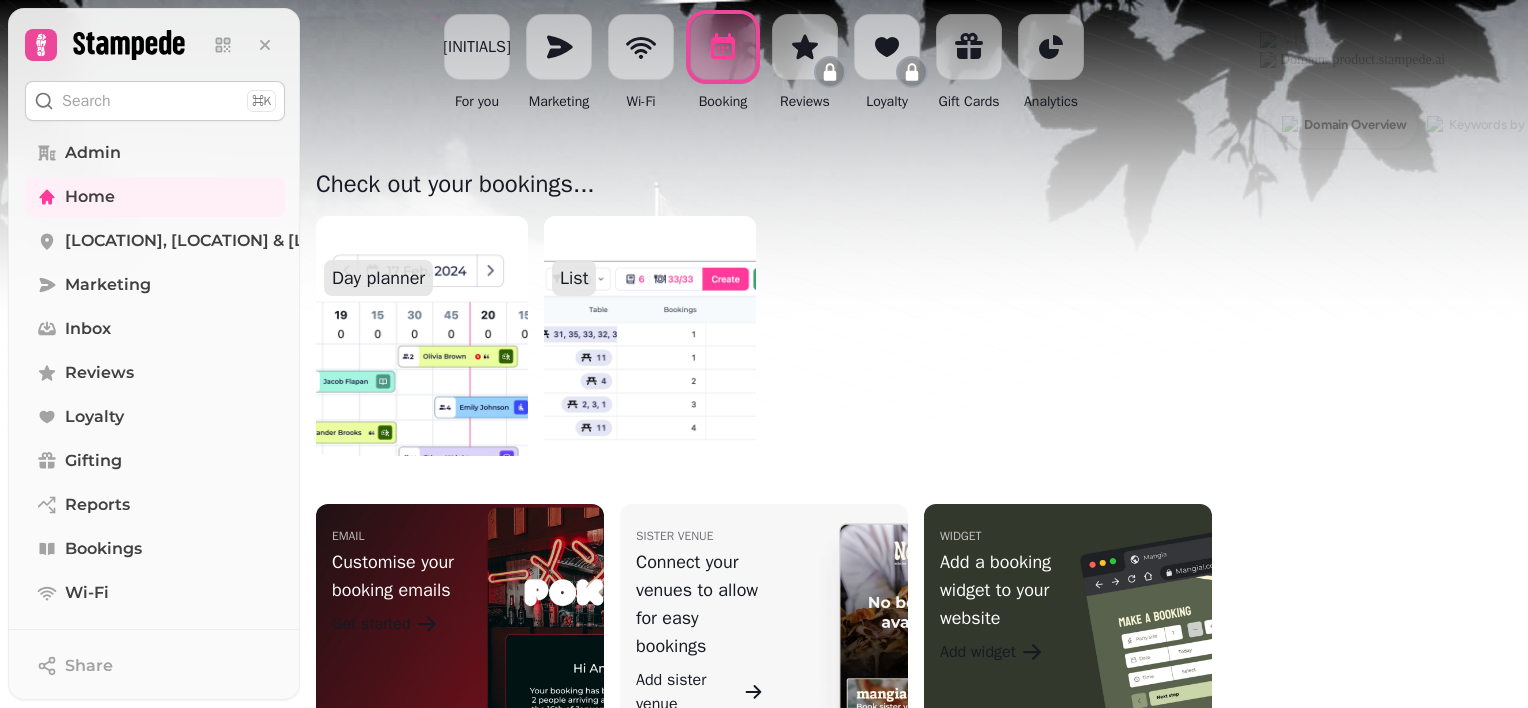 scroll, scrollTop: 503, scrollLeft: 0, axis: vertical 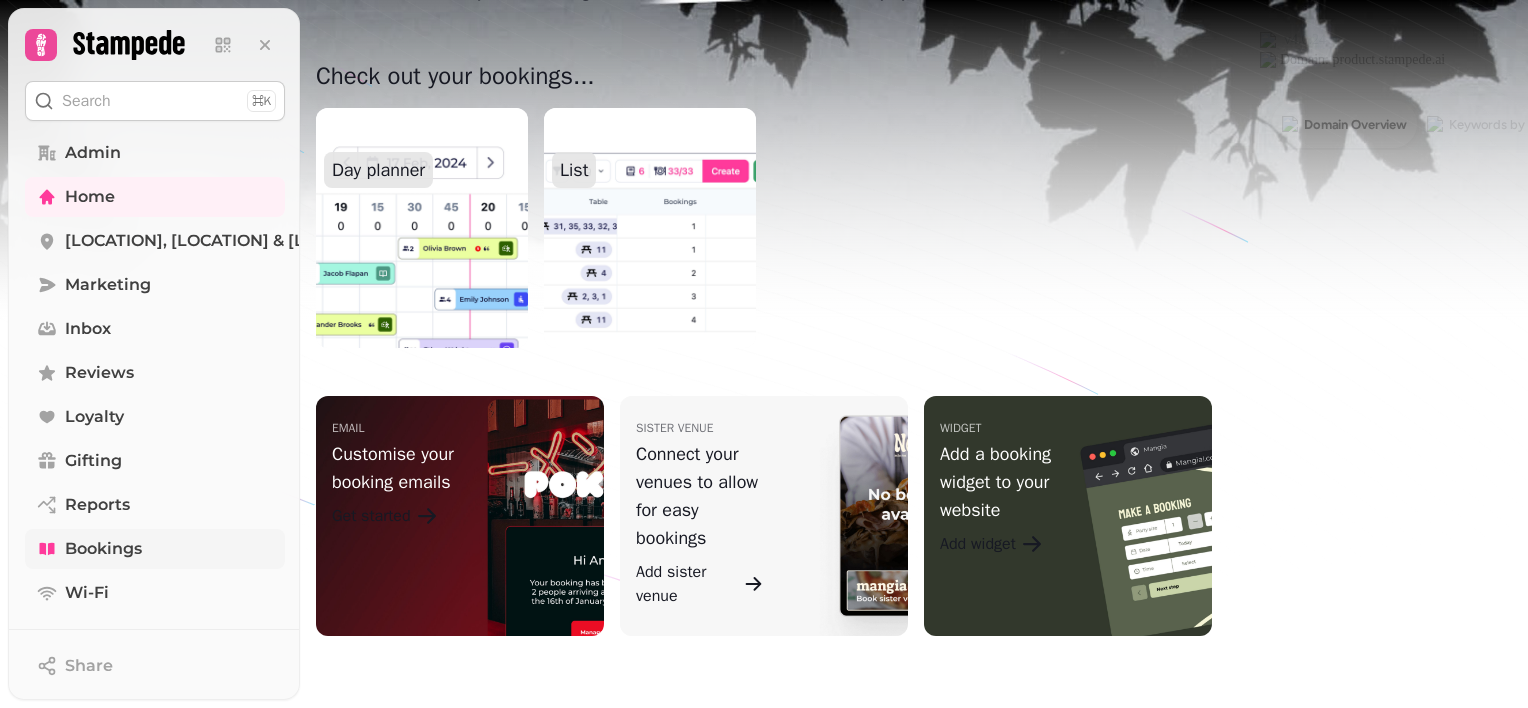 click on "Bookings" at bounding box center [155, 549] 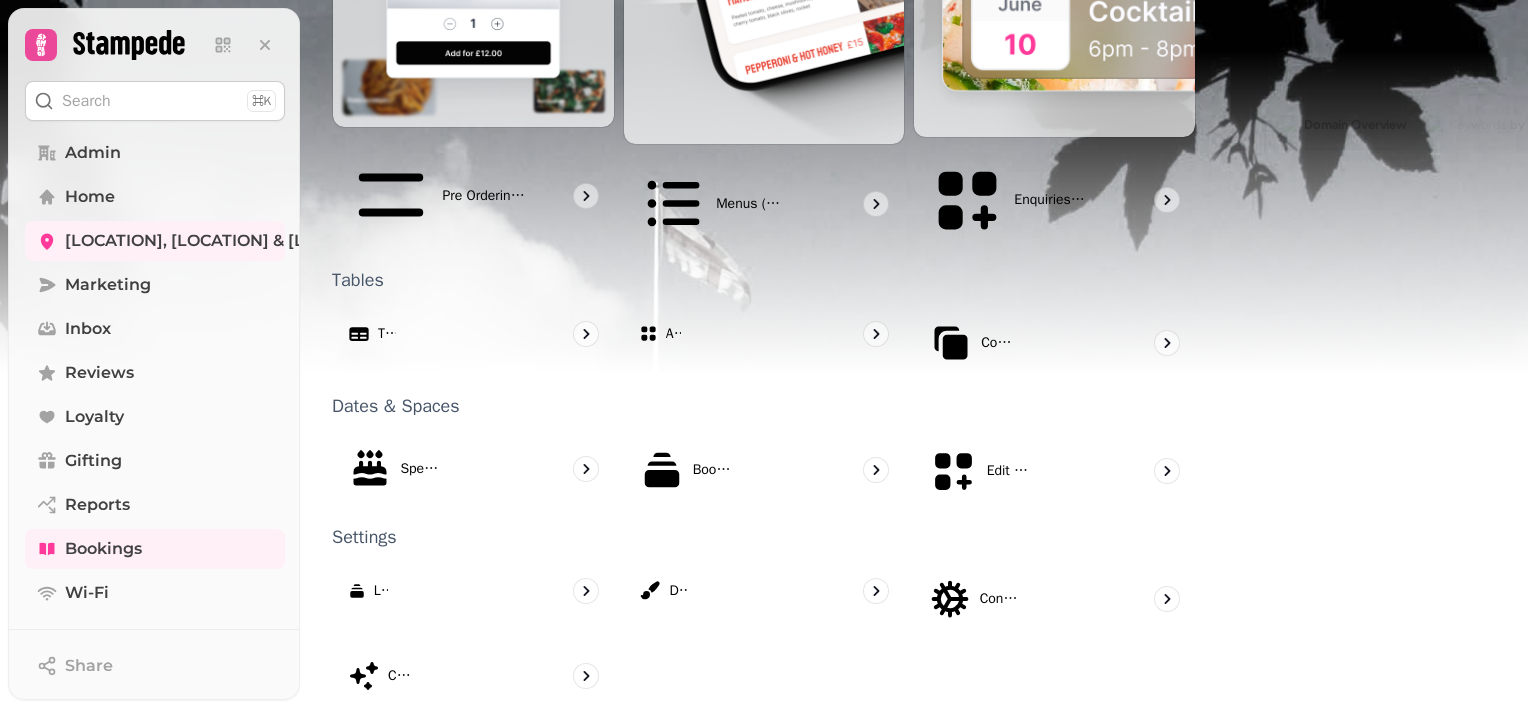 scroll, scrollTop: 1206, scrollLeft: 0, axis: vertical 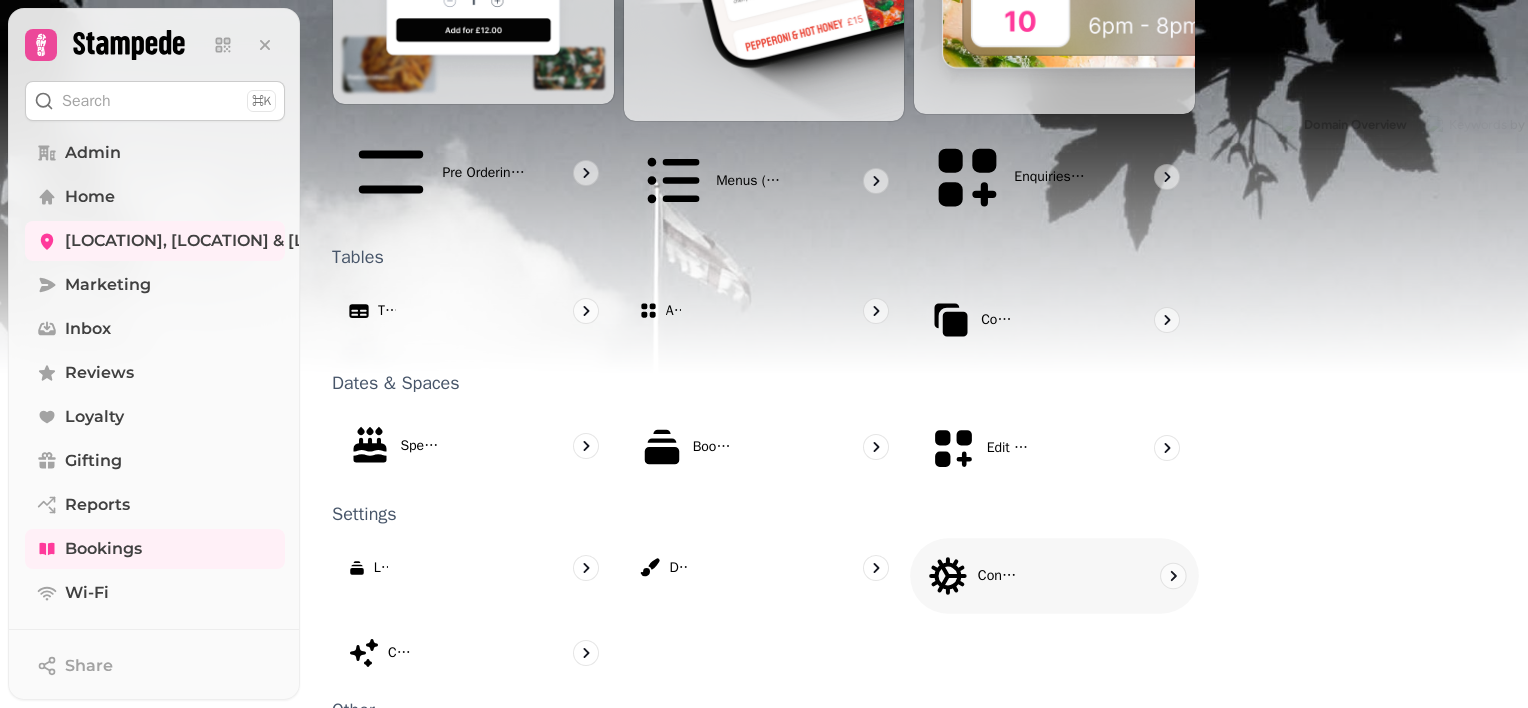 click on "Configuration" at bounding box center [1055, 576] 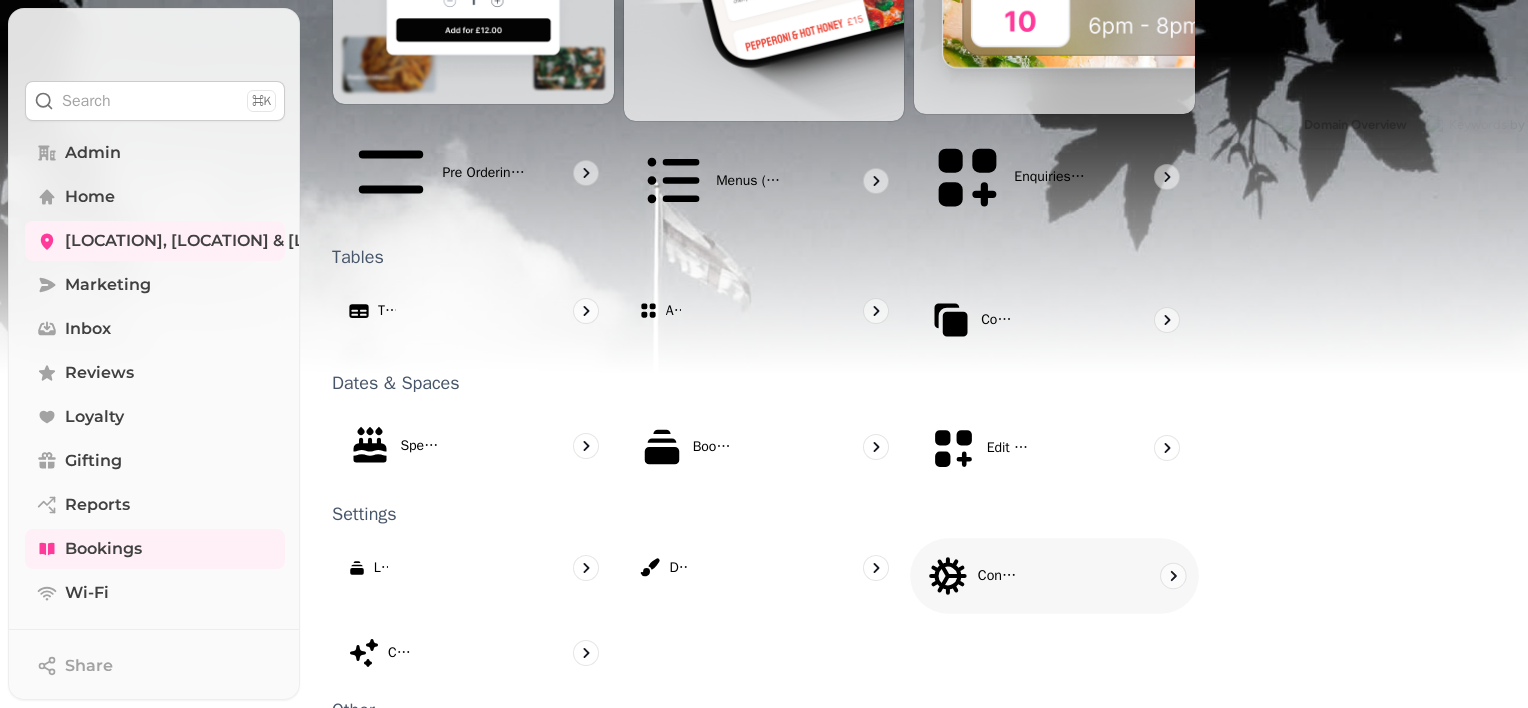 scroll, scrollTop: 0, scrollLeft: 0, axis: both 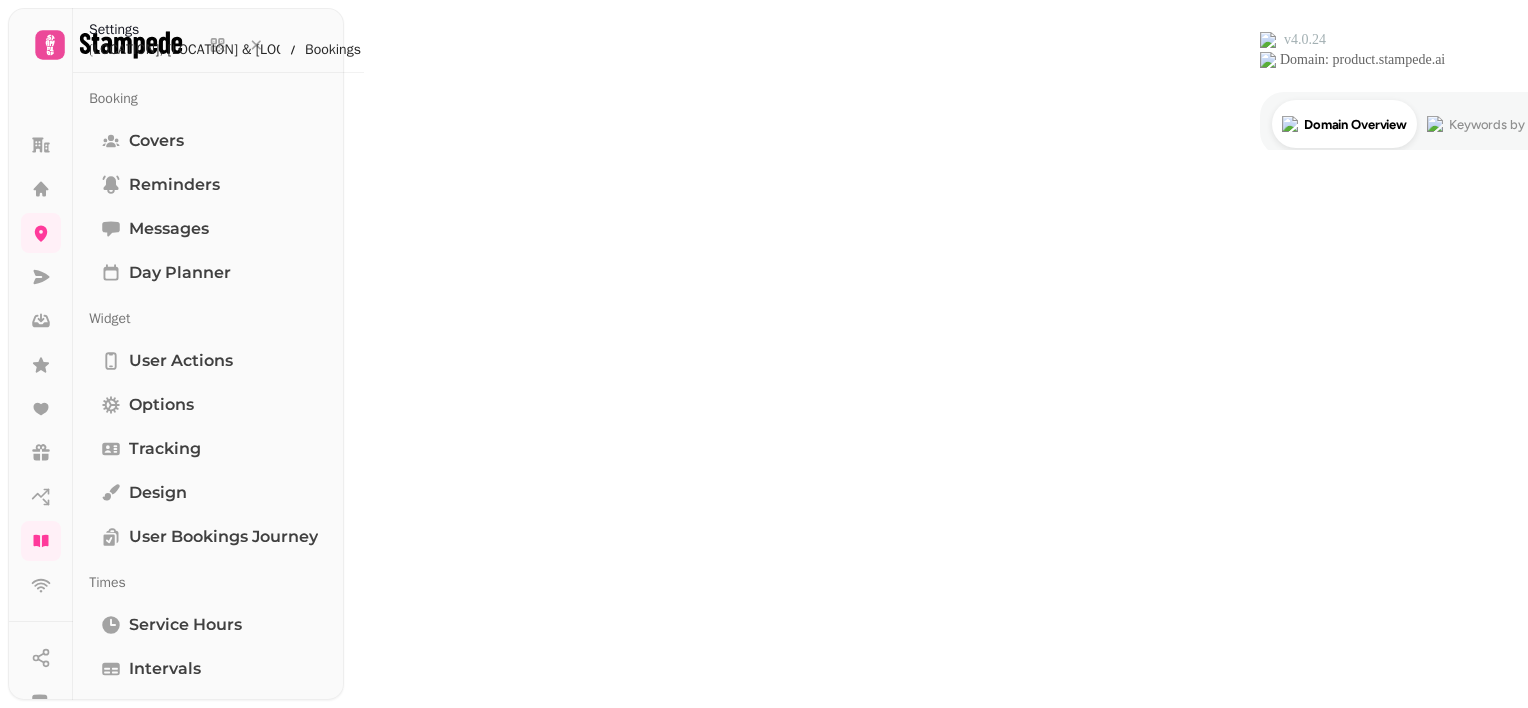 select on "**" 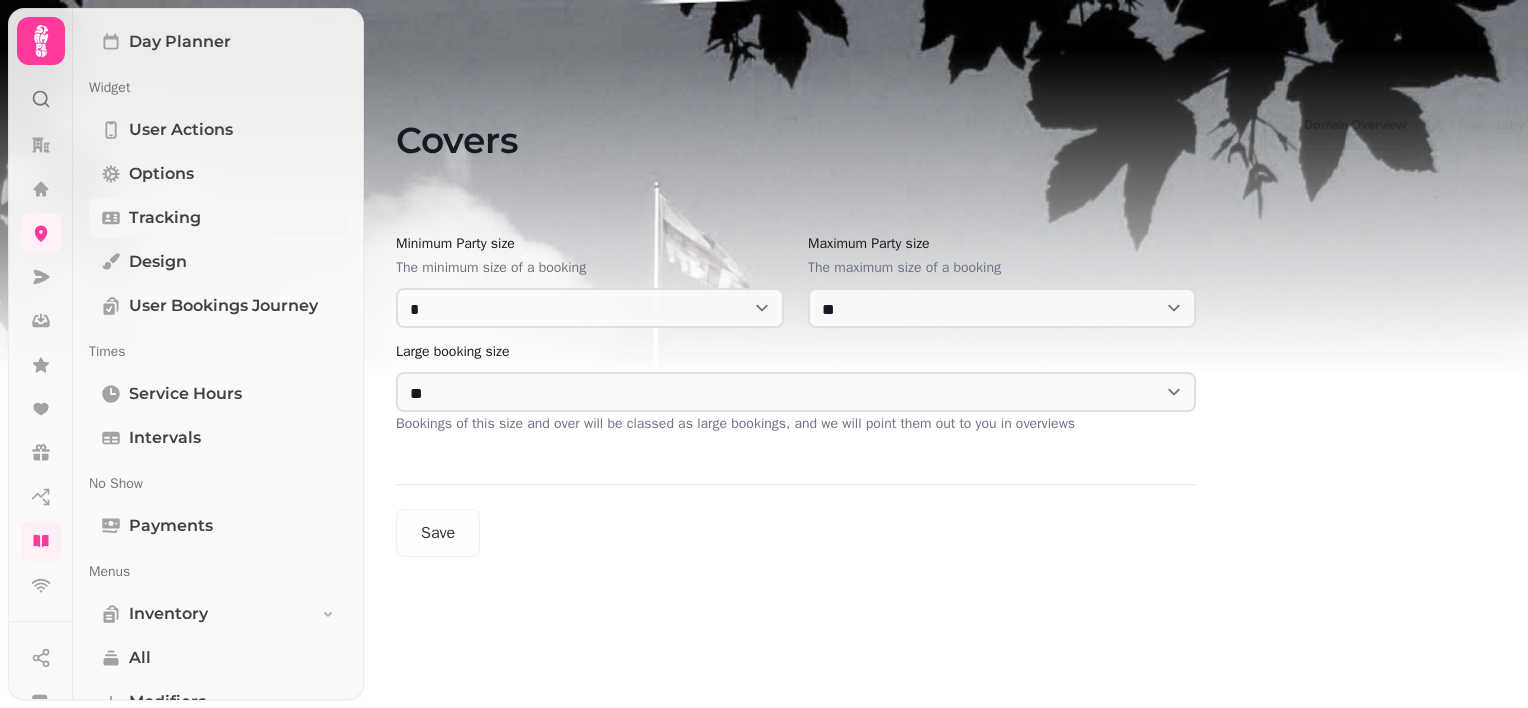 scroll, scrollTop: 228, scrollLeft: 0, axis: vertical 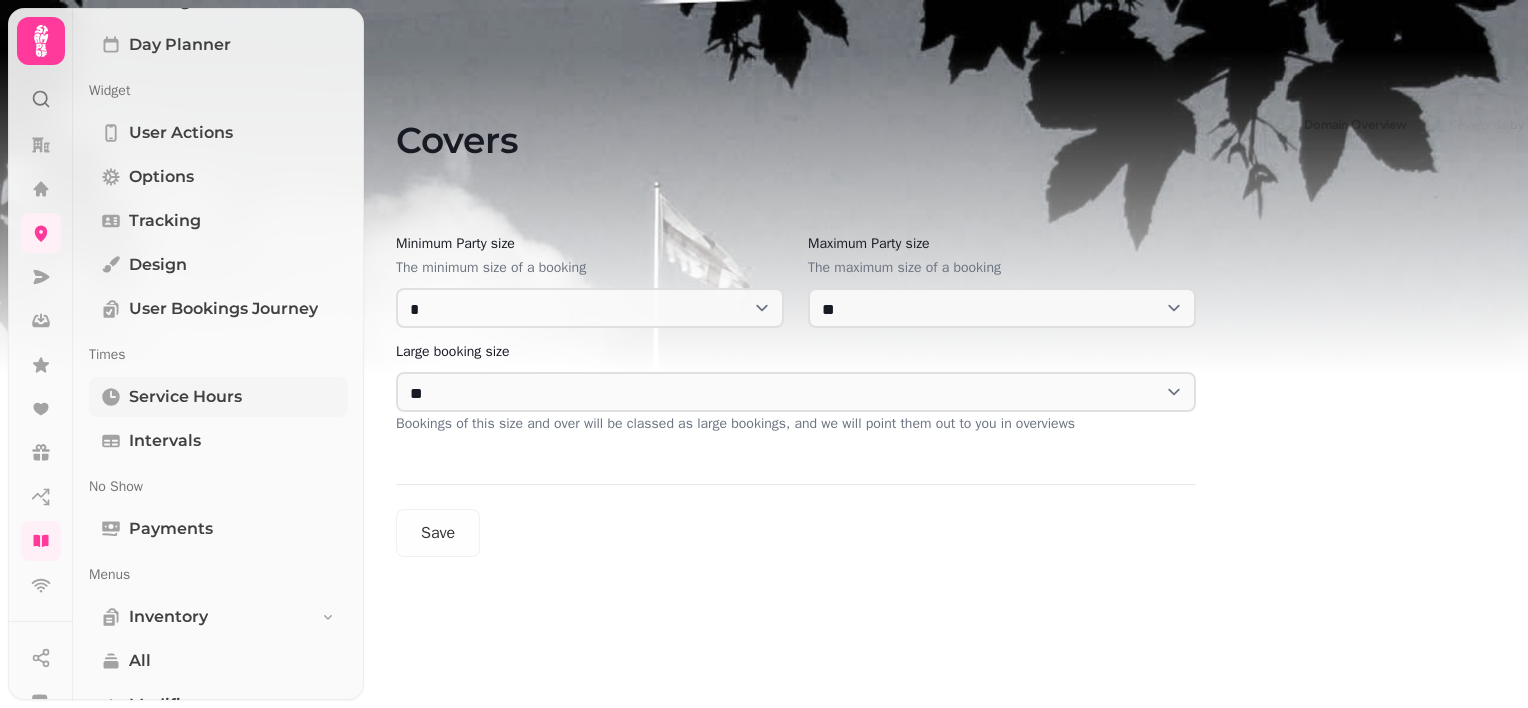 click on "Service Hours" at bounding box center (218, 397) 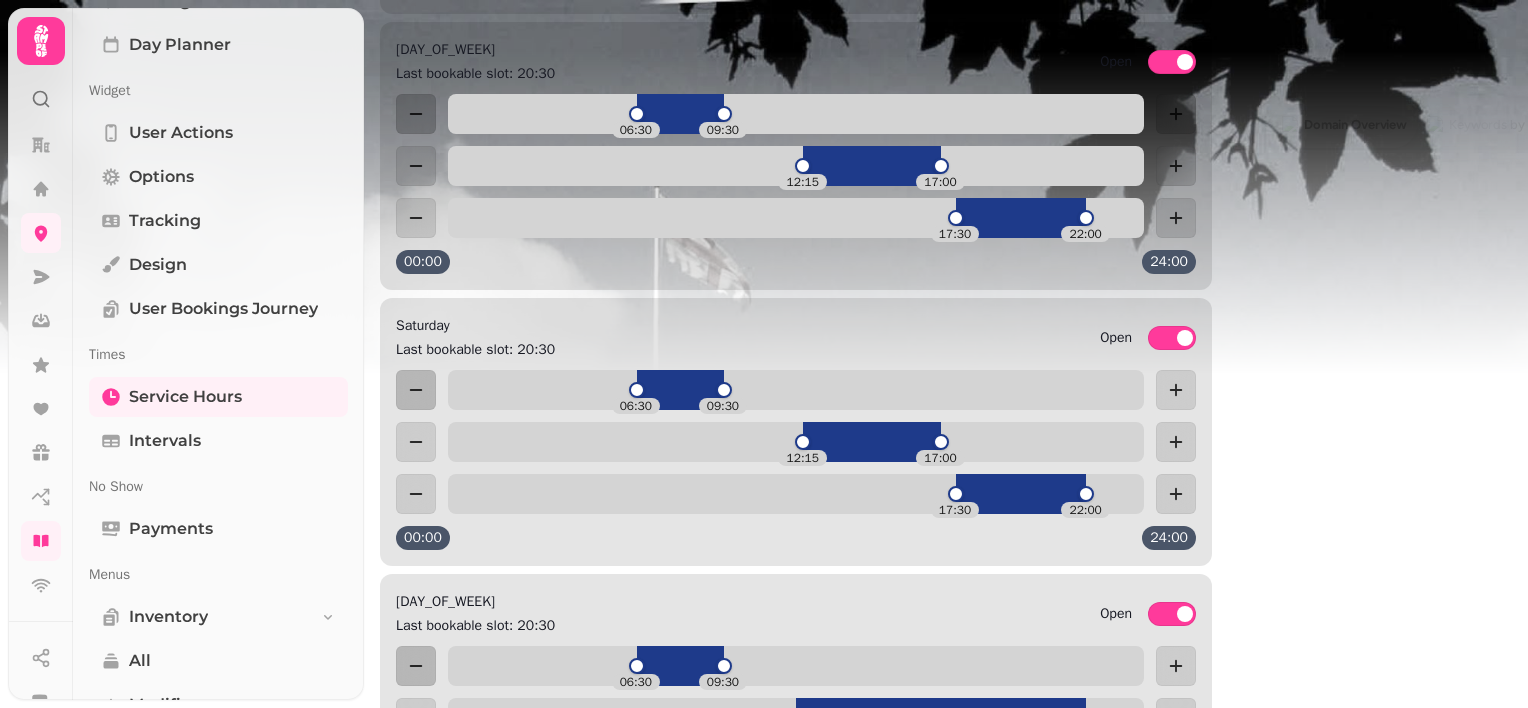 scroll, scrollTop: 1832, scrollLeft: 0, axis: vertical 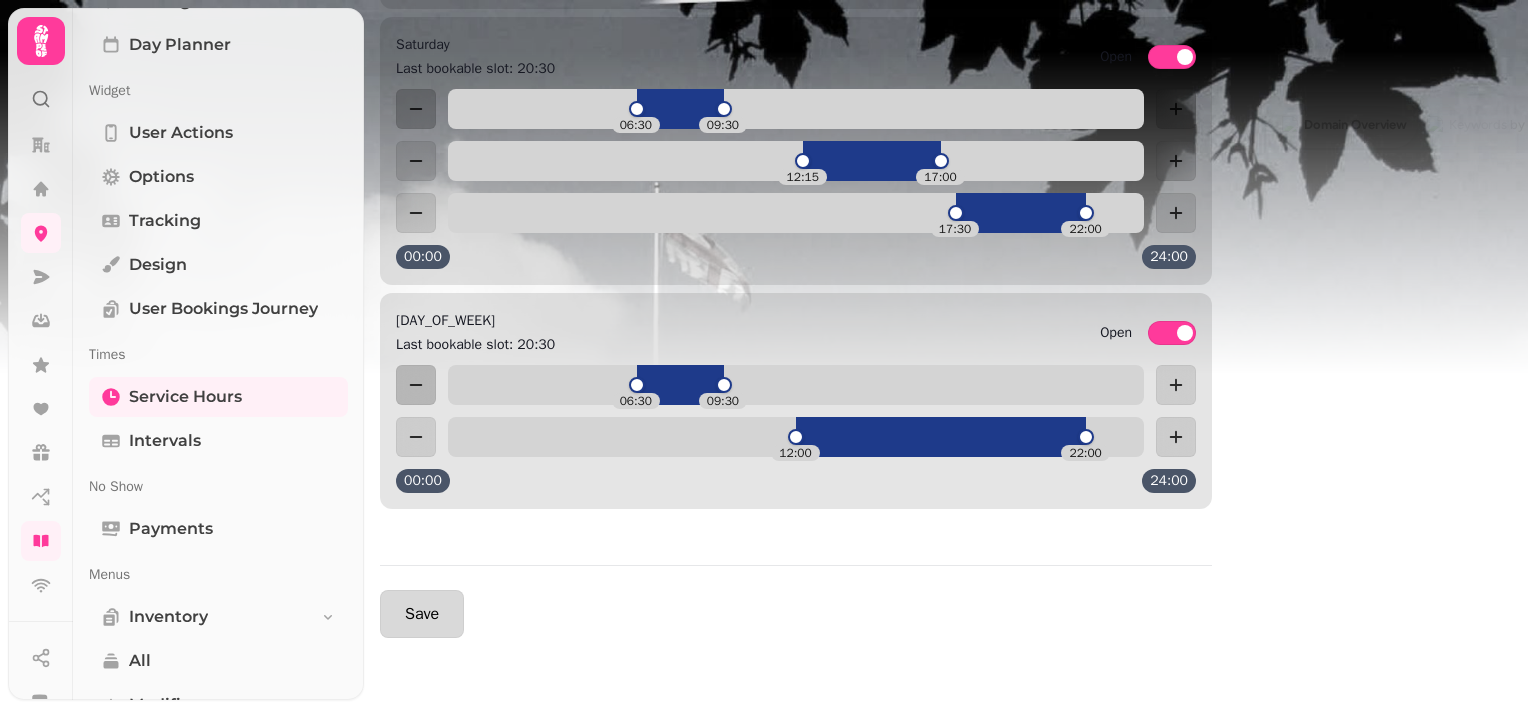 click on "Save" at bounding box center (422, 614) 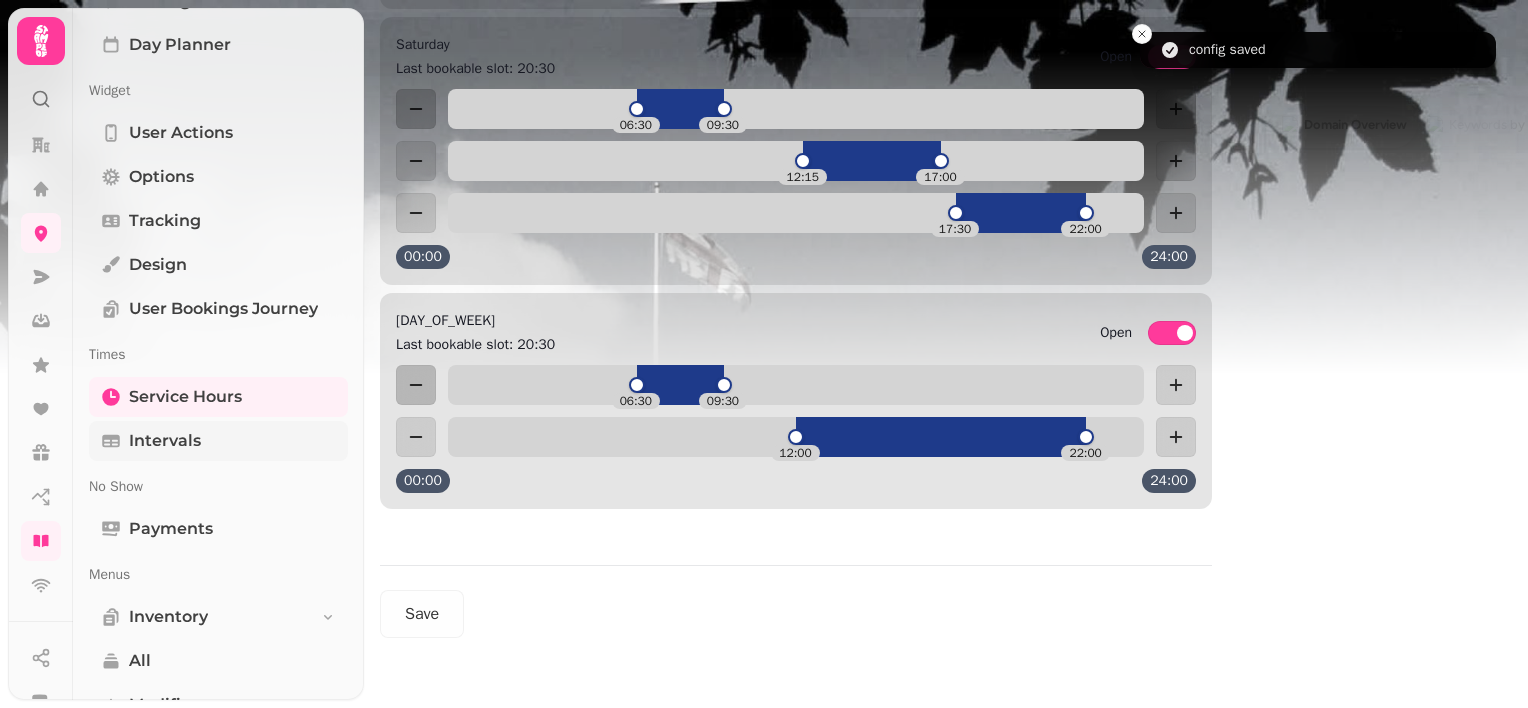 click on "Intervals" at bounding box center (218, 441) 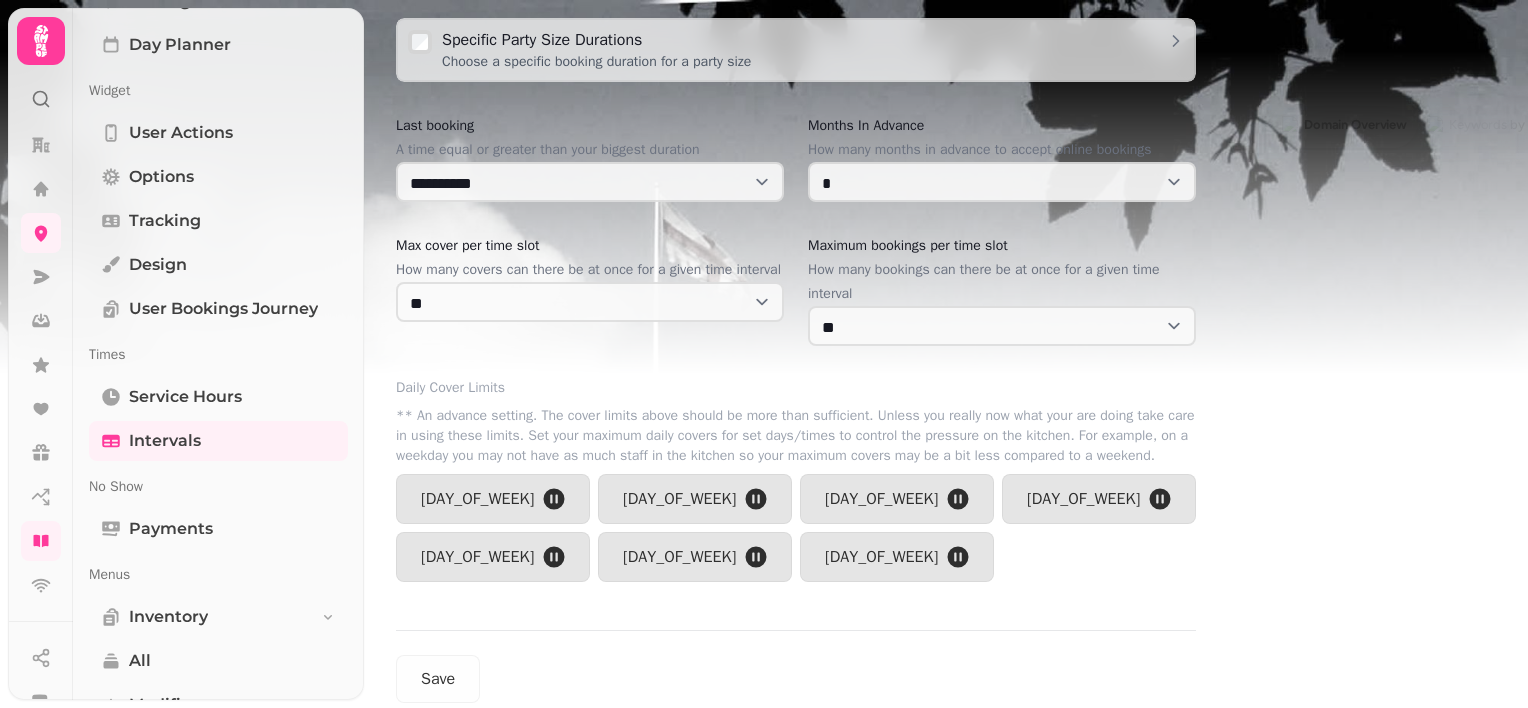 scroll, scrollTop: 672, scrollLeft: 0, axis: vertical 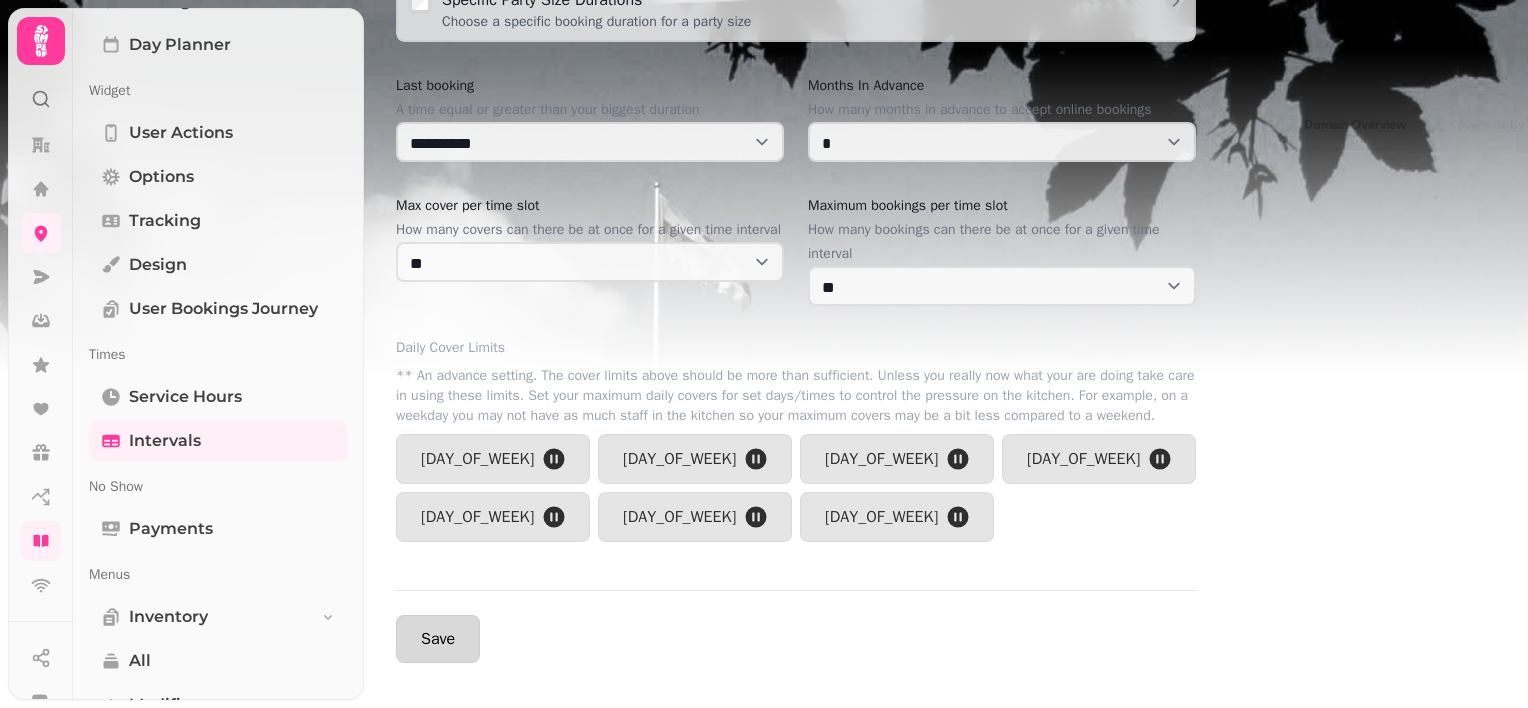 click on "Save" at bounding box center [438, 639] 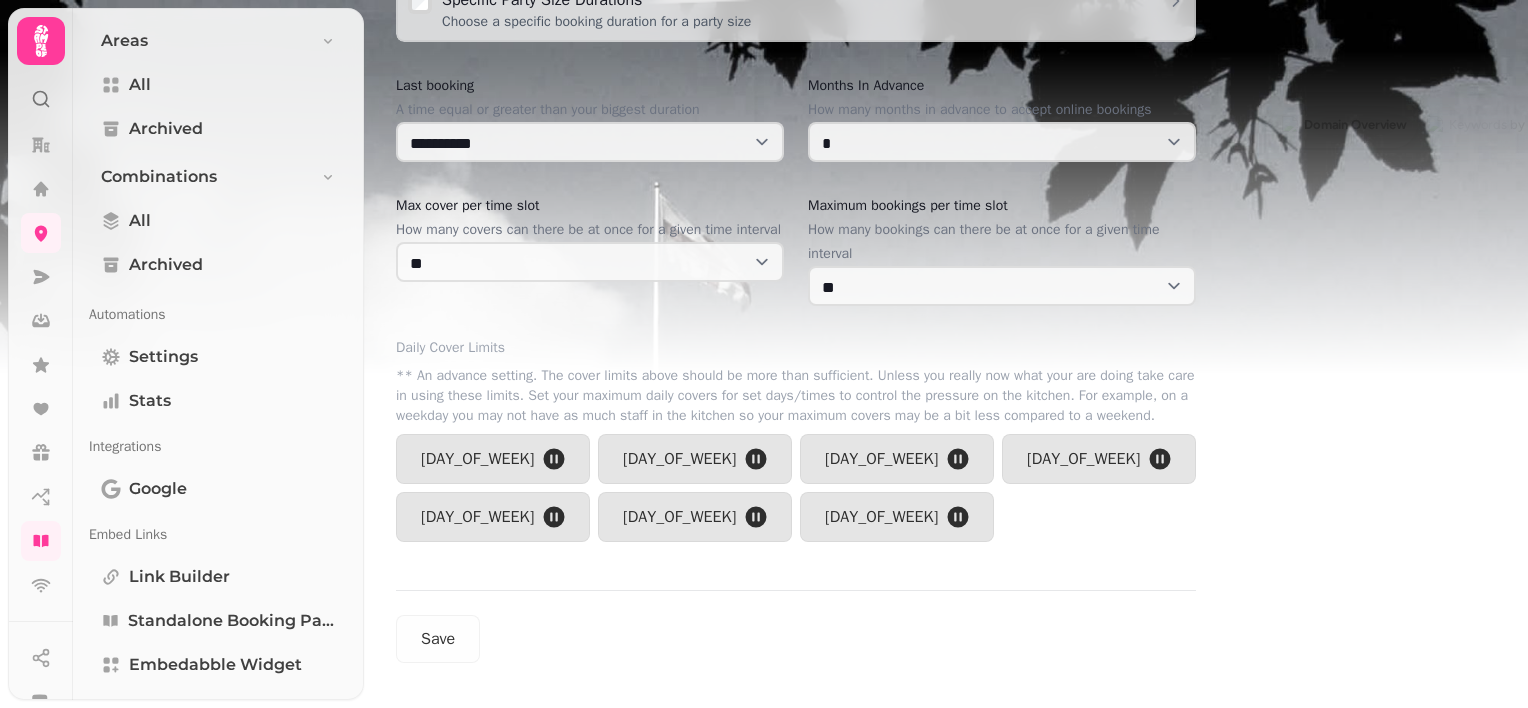 scroll, scrollTop: 1488, scrollLeft: 0, axis: vertical 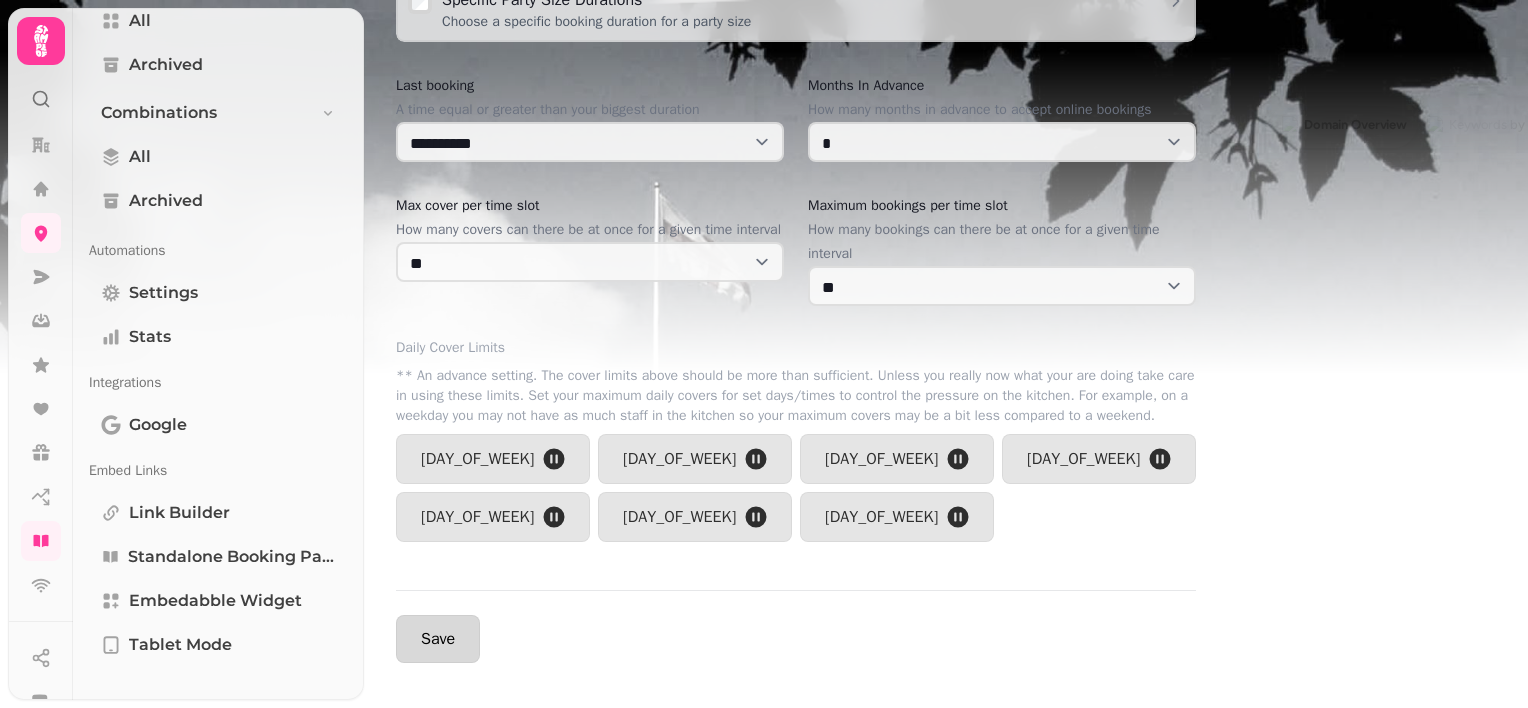 click on "Save" at bounding box center [438, 639] 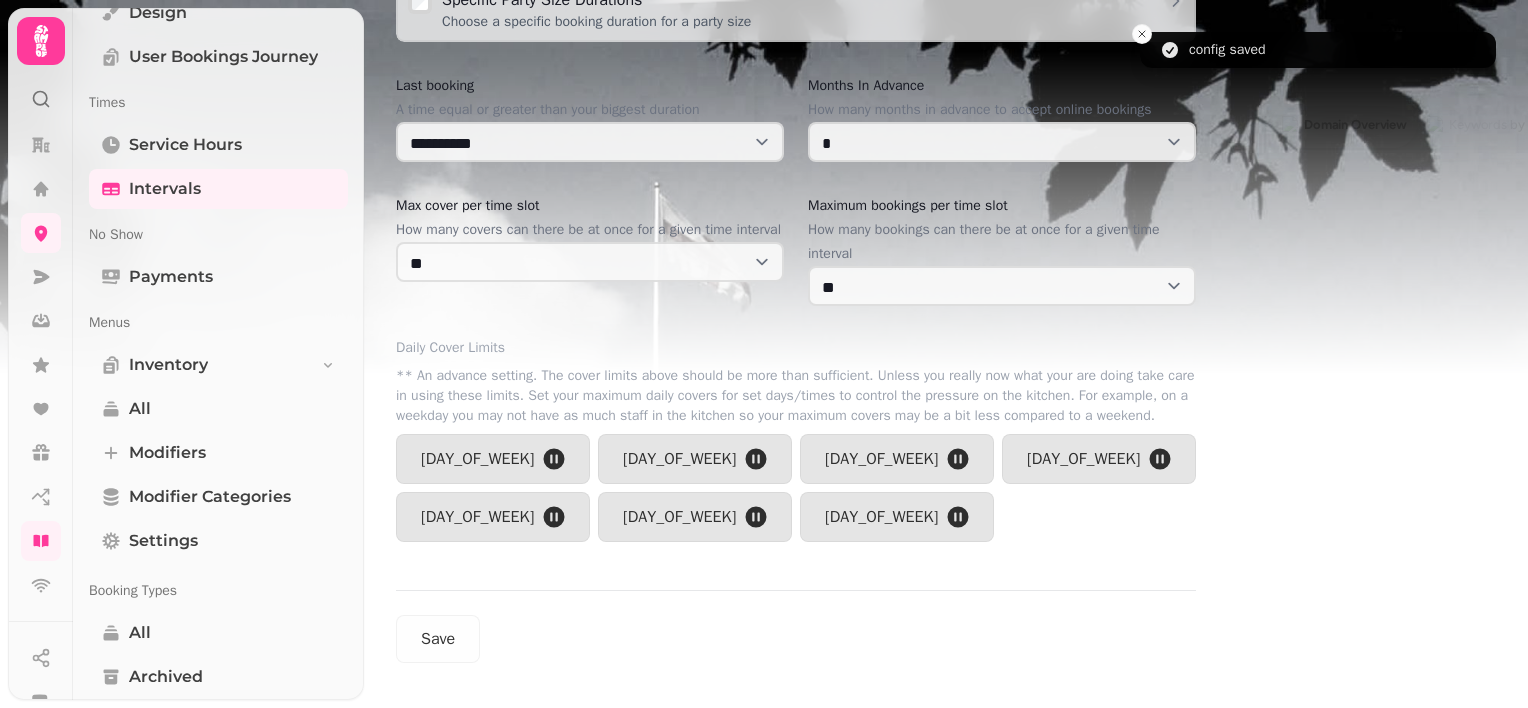 scroll, scrollTop: 468, scrollLeft: 0, axis: vertical 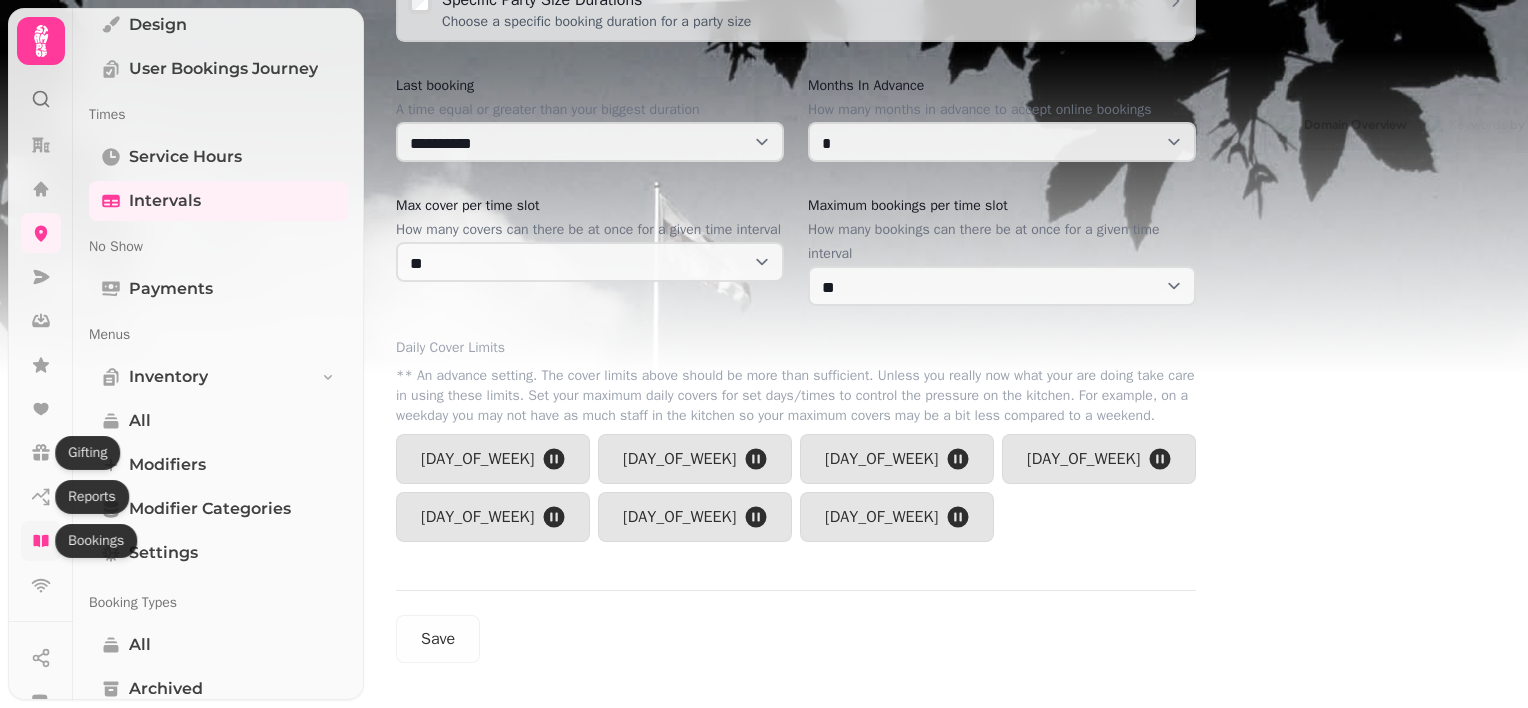 click 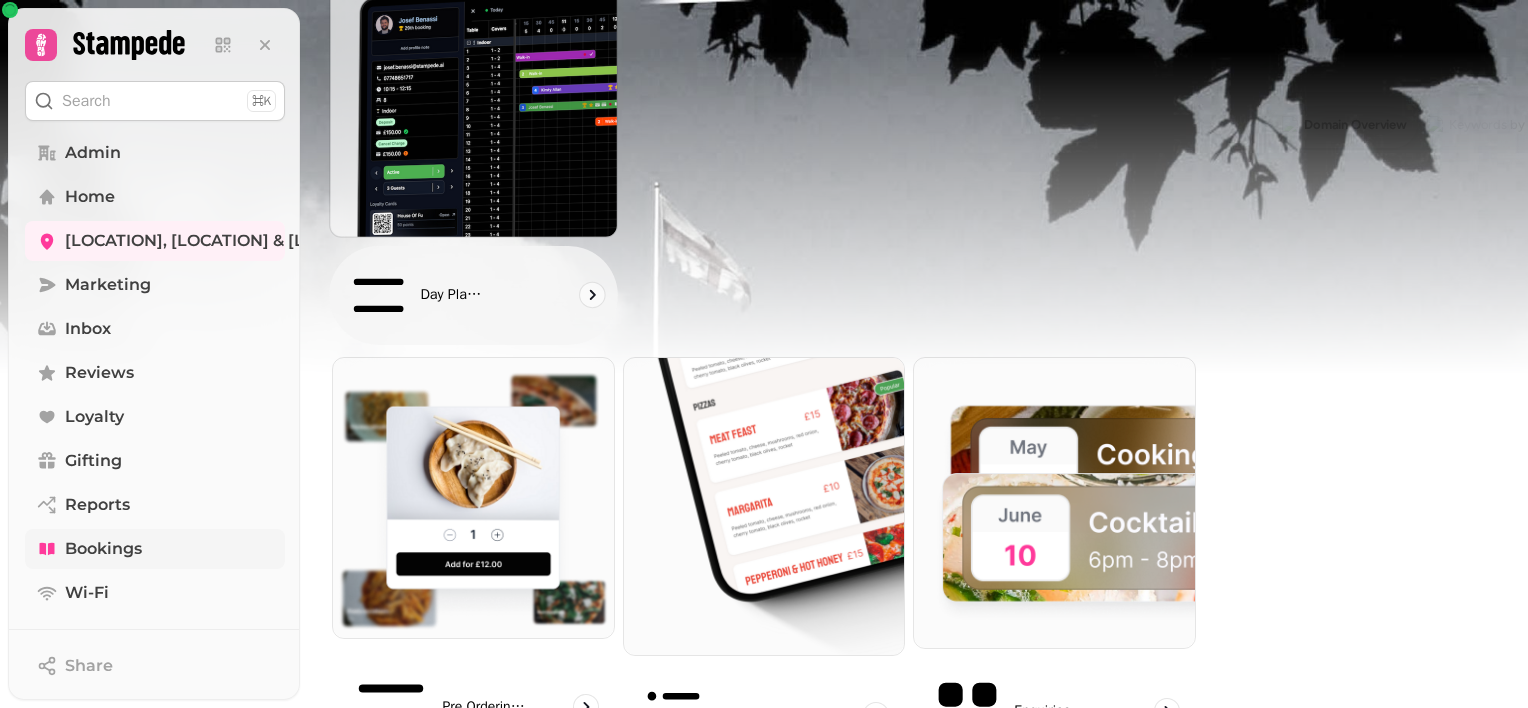 scroll, scrollTop: 0, scrollLeft: 0, axis: both 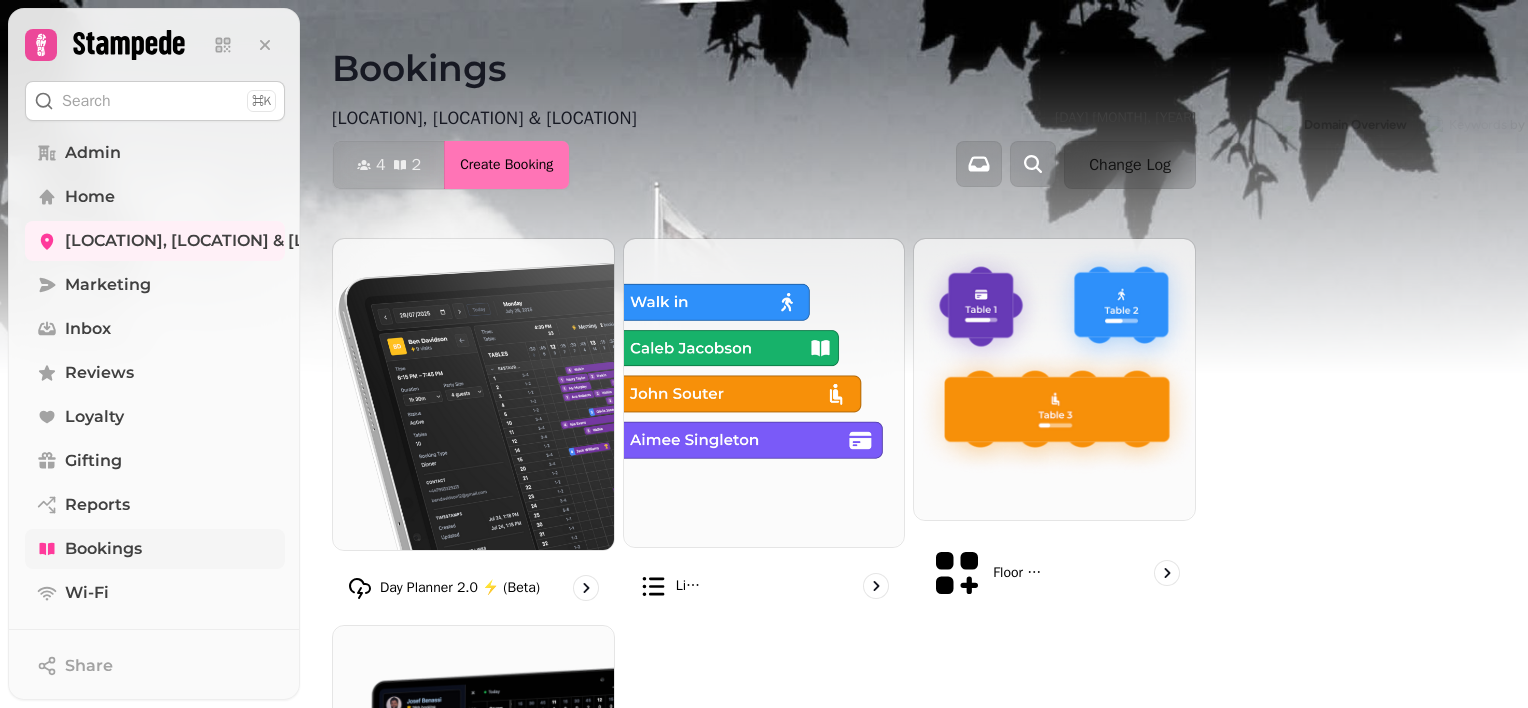 click on "Create Booking" at bounding box center [506, 165] 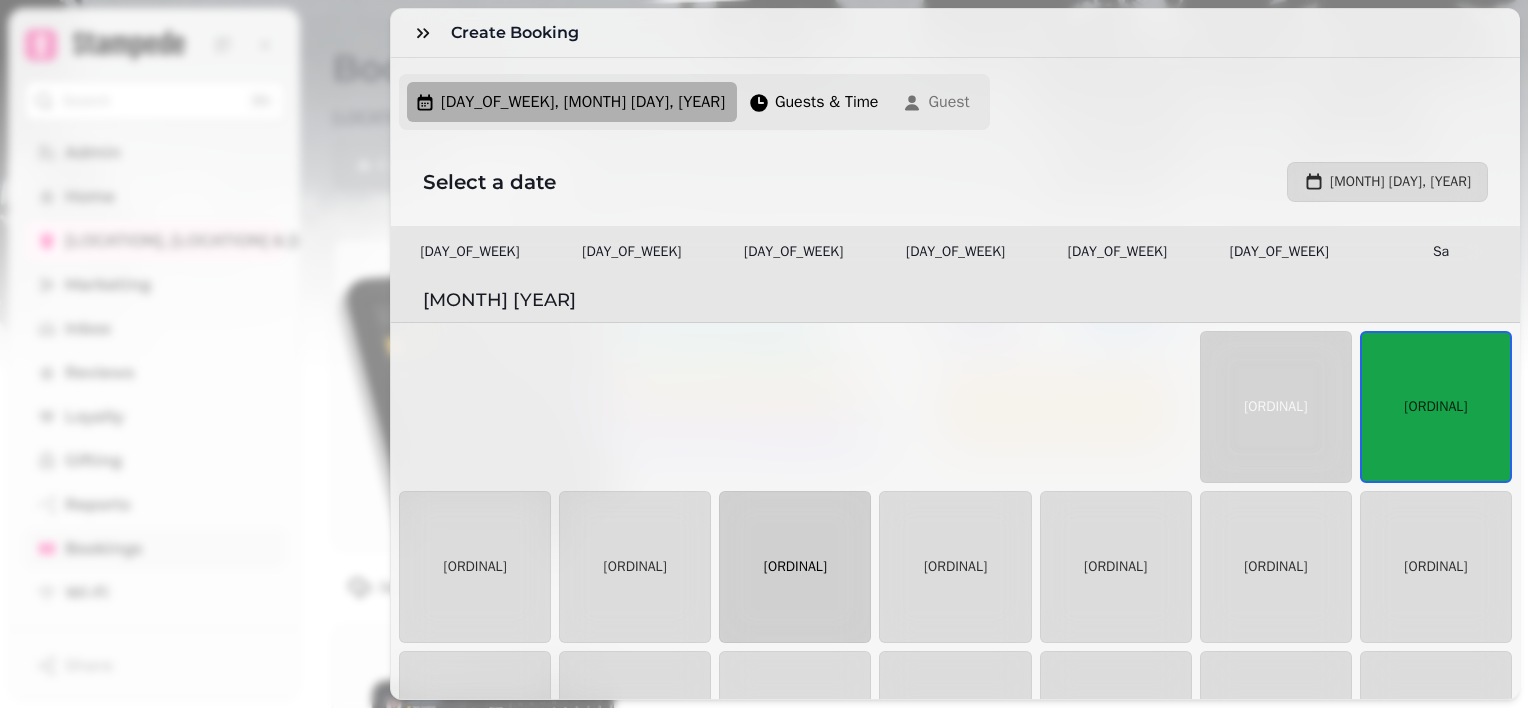 click on "5th" at bounding box center [795, 567] 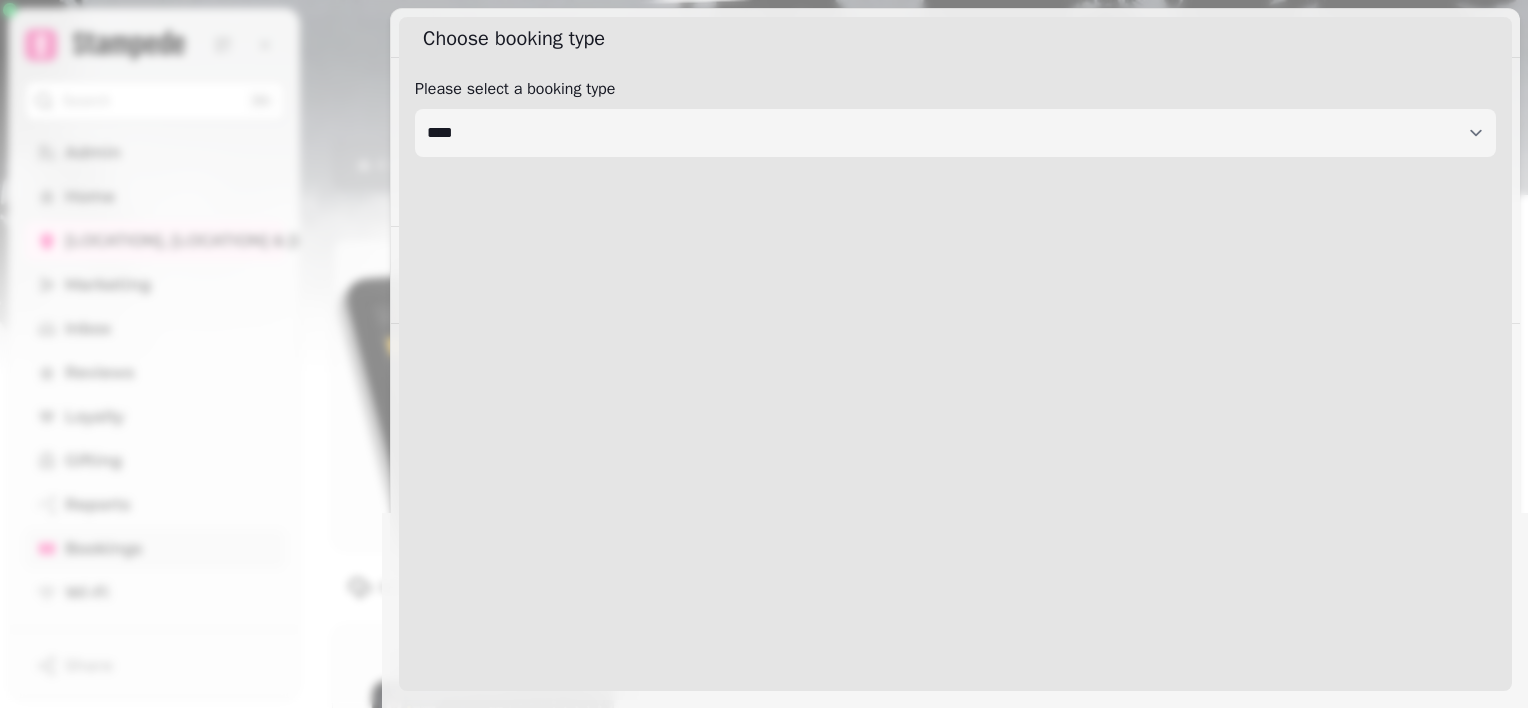 select on "****" 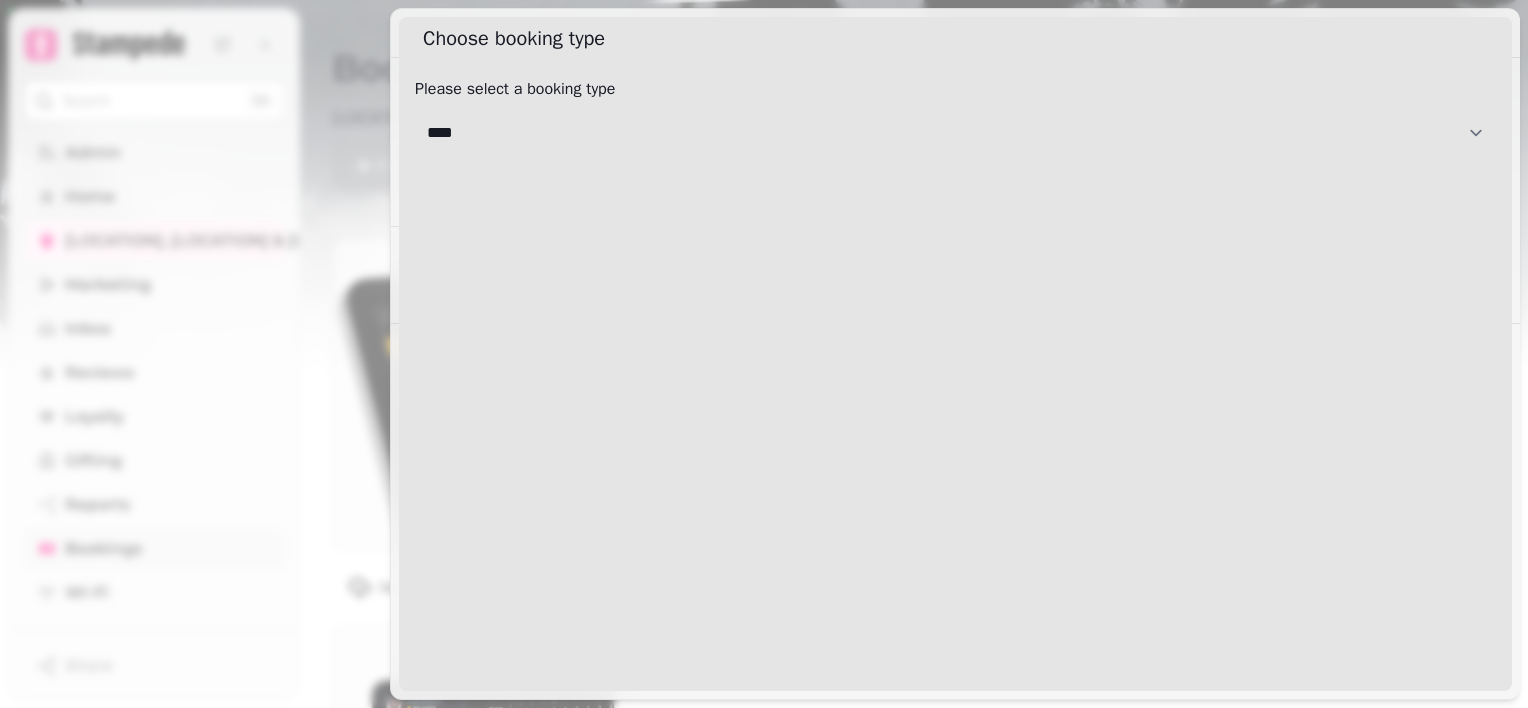 click on "**********" at bounding box center [955, 133] 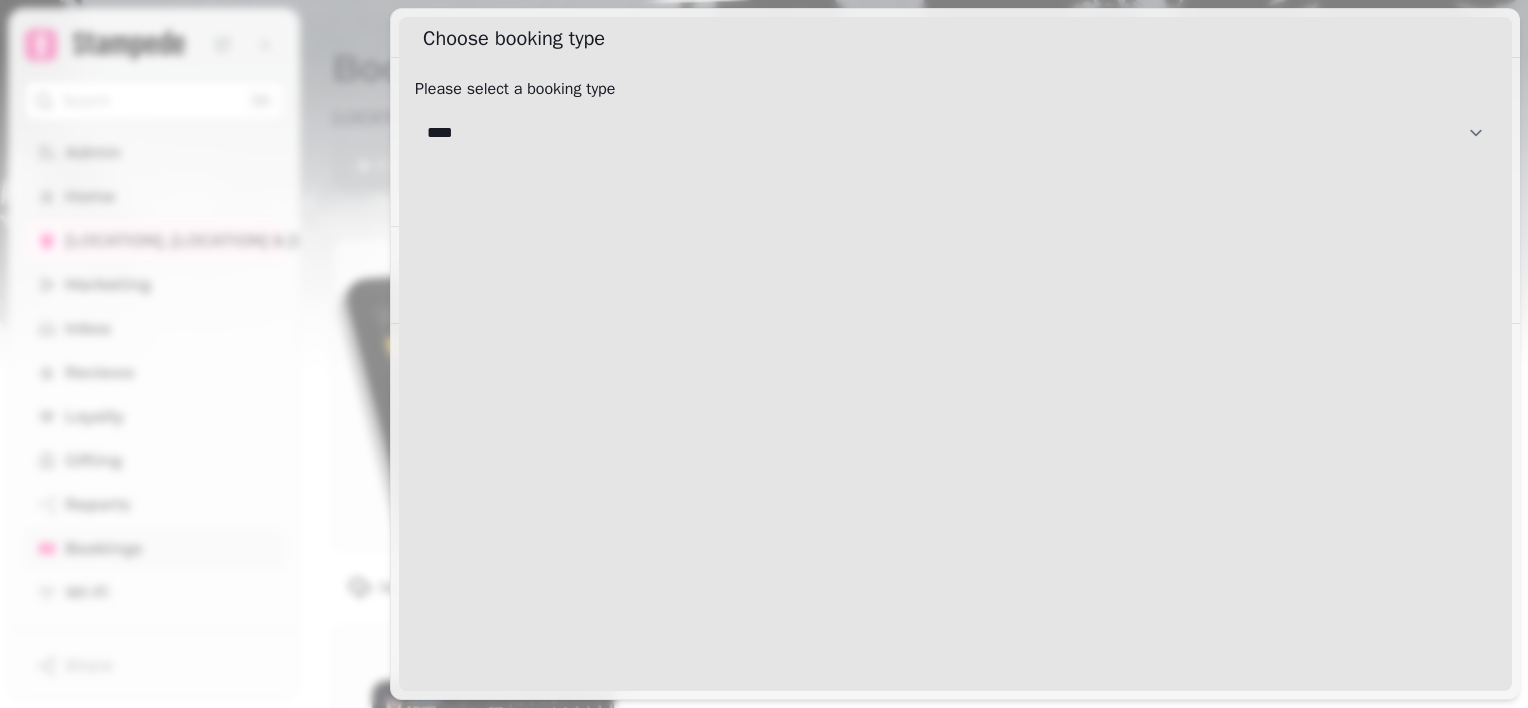 select on "**********" 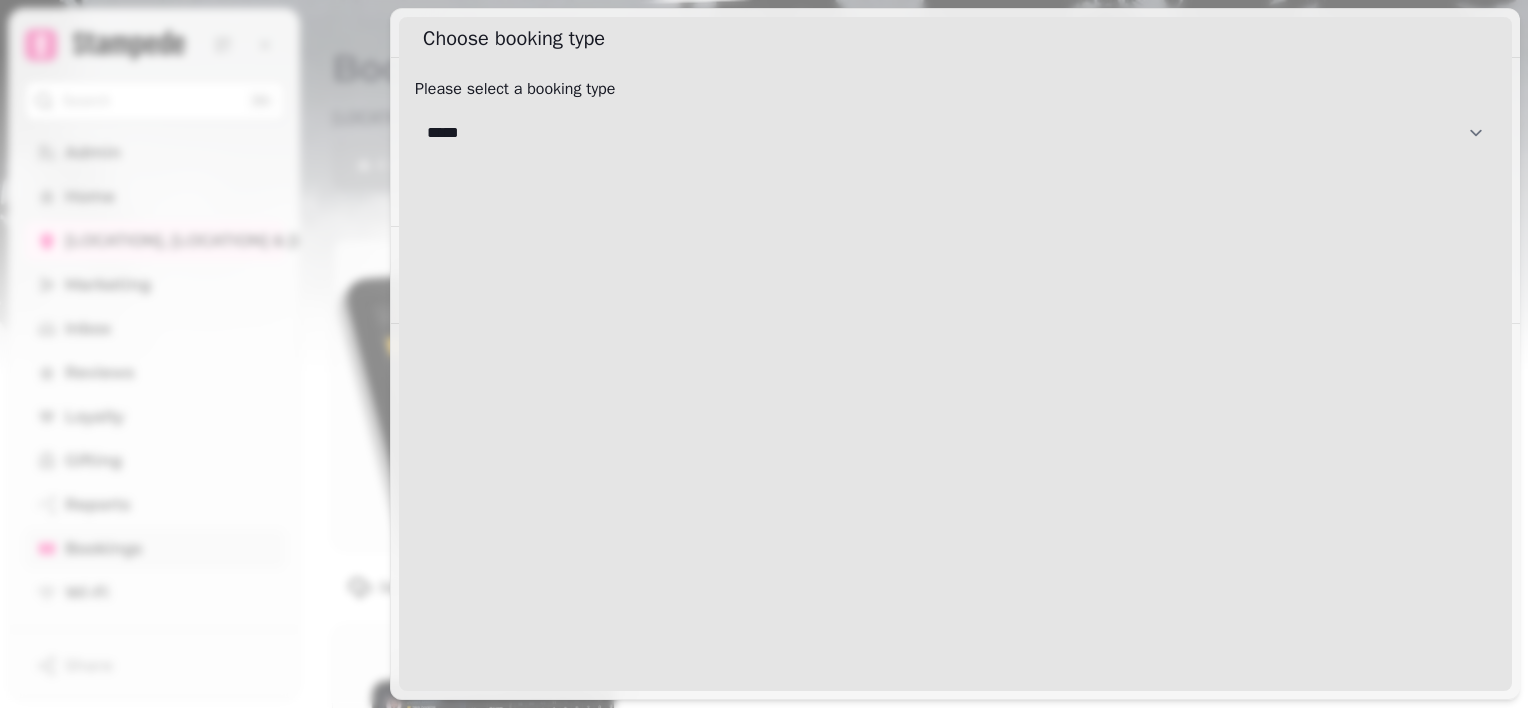 click on "**********" at bounding box center [955, 133] 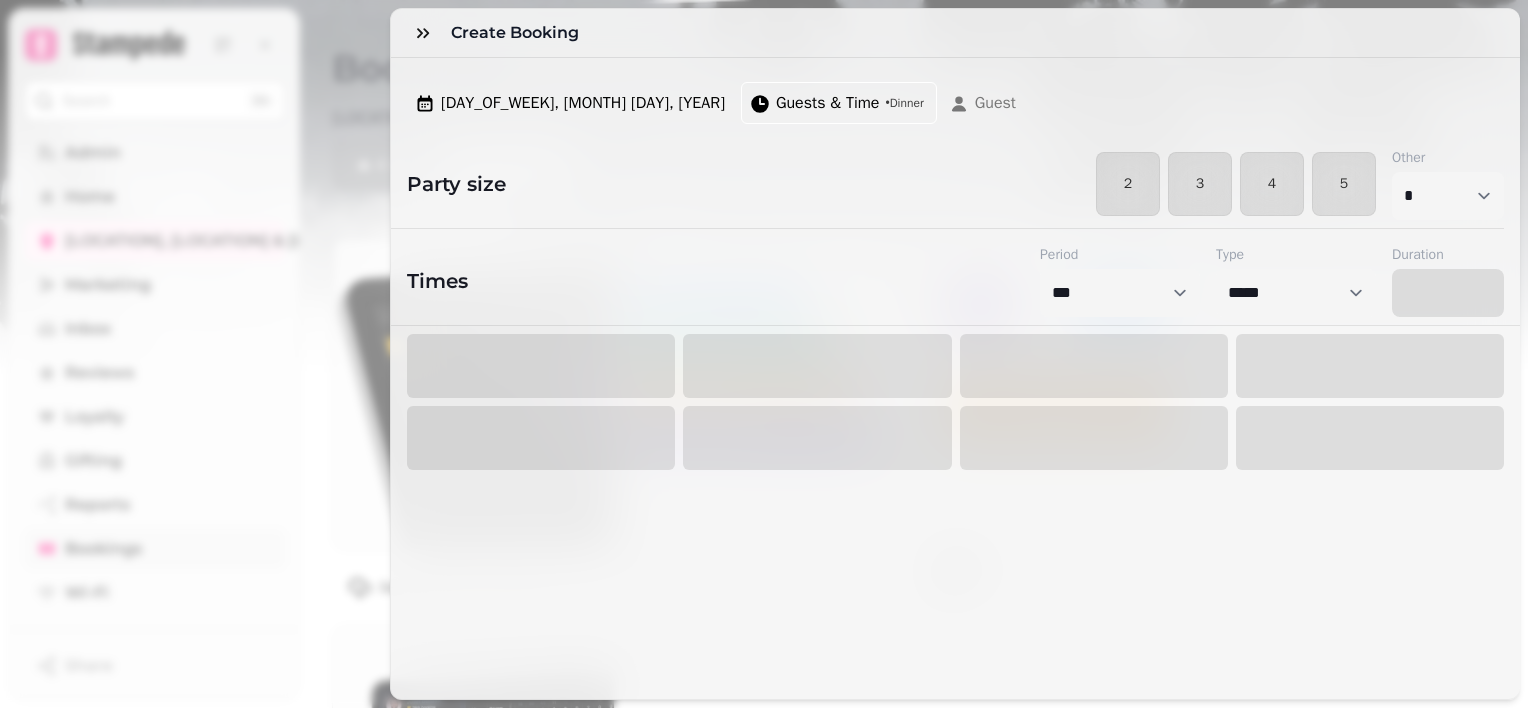 select on "****" 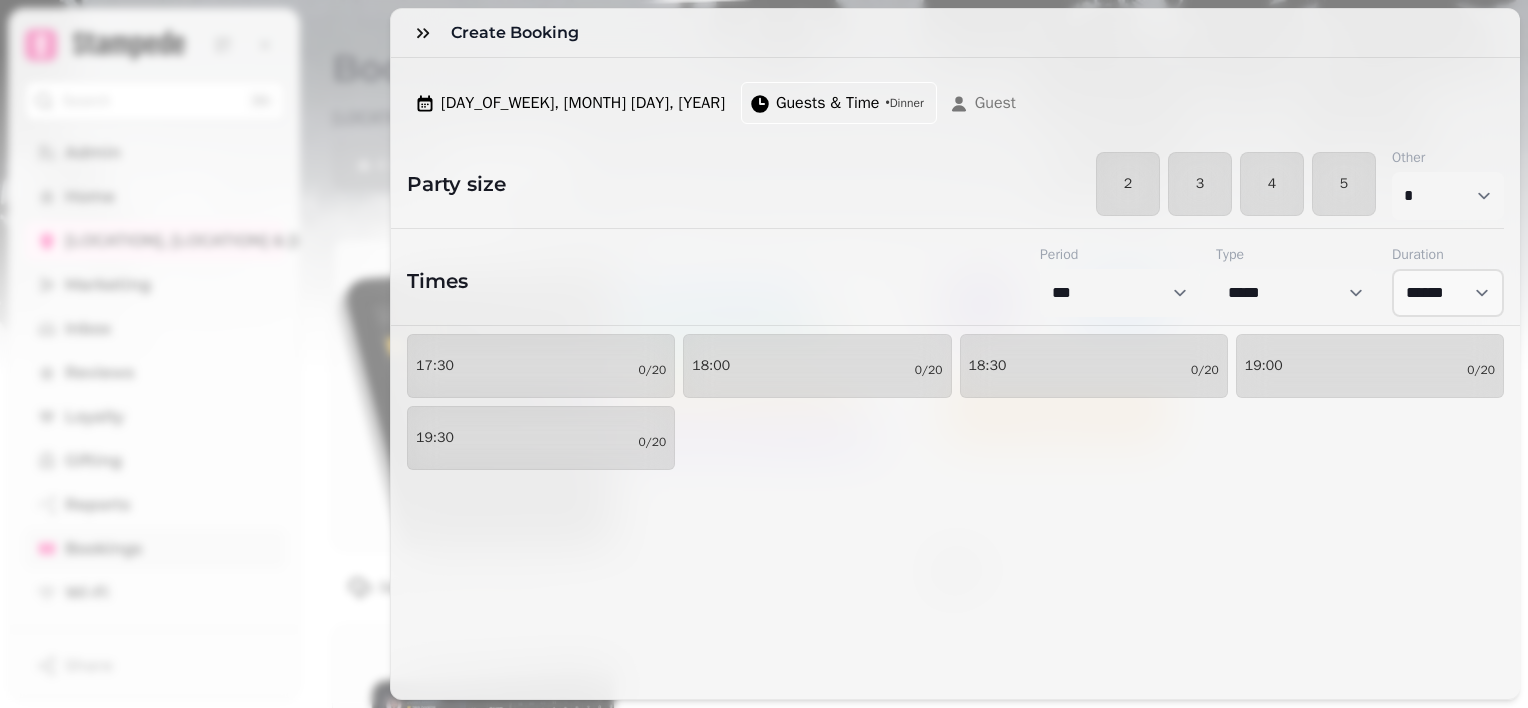 click on "**********" at bounding box center [764, 370] 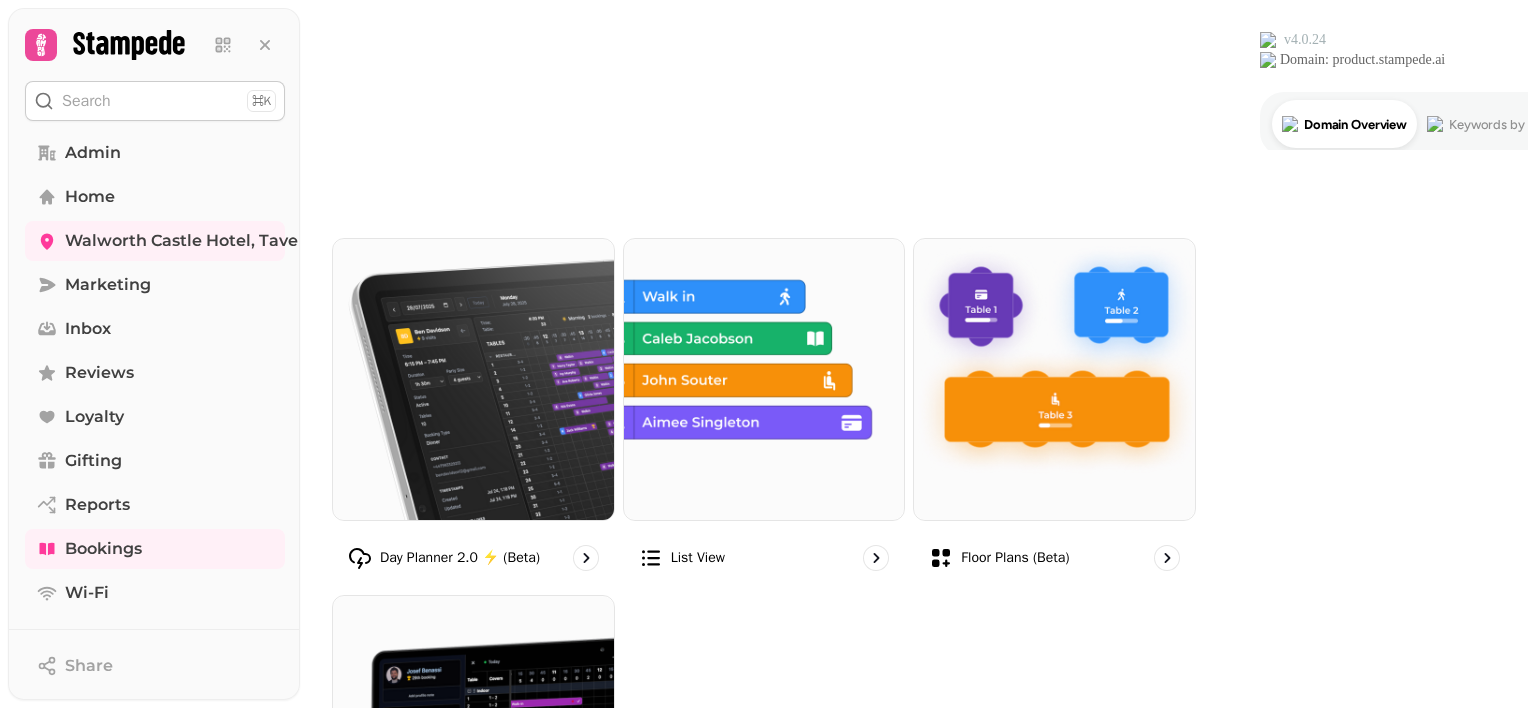 scroll, scrollTop: 0, scrollLeft: 0, axis: both 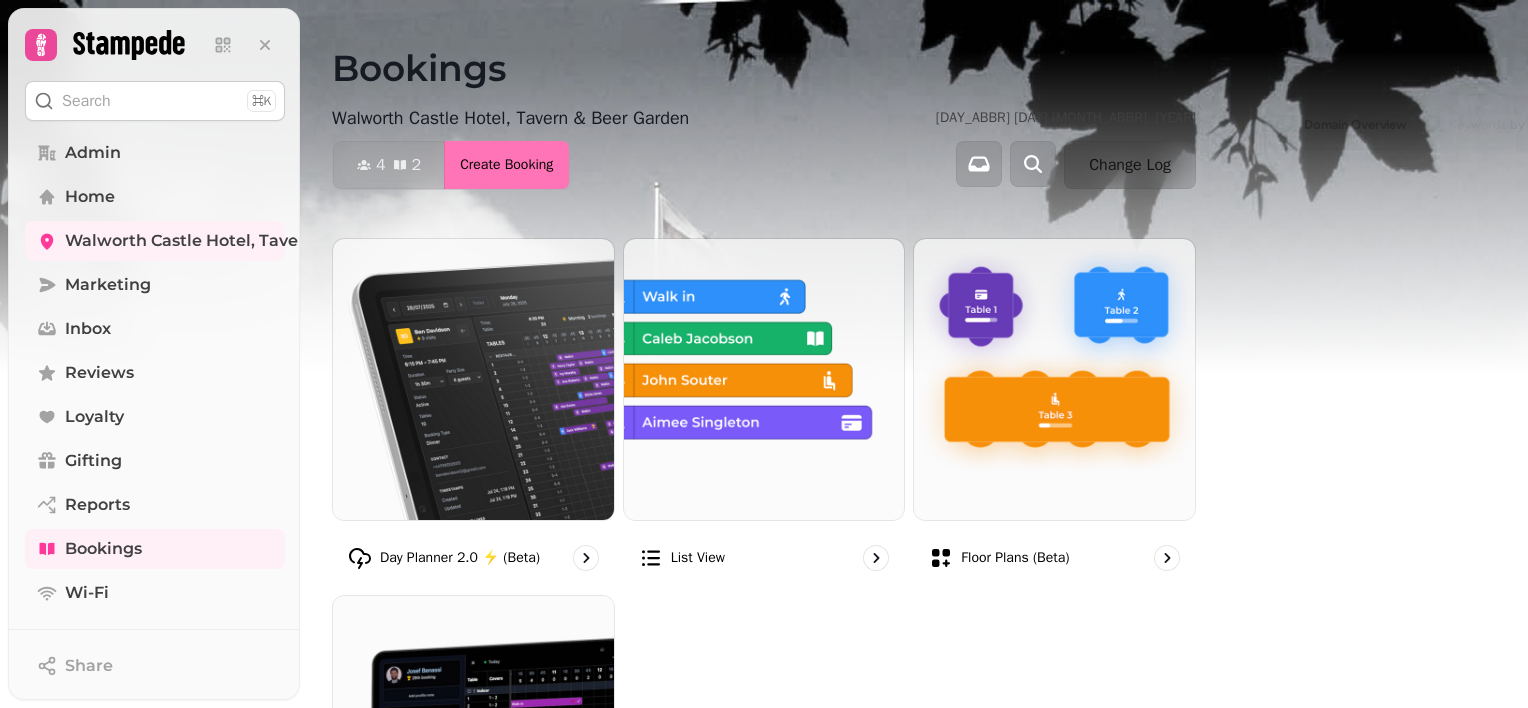 click on "Create Booking" at bounding box center (506, 165) 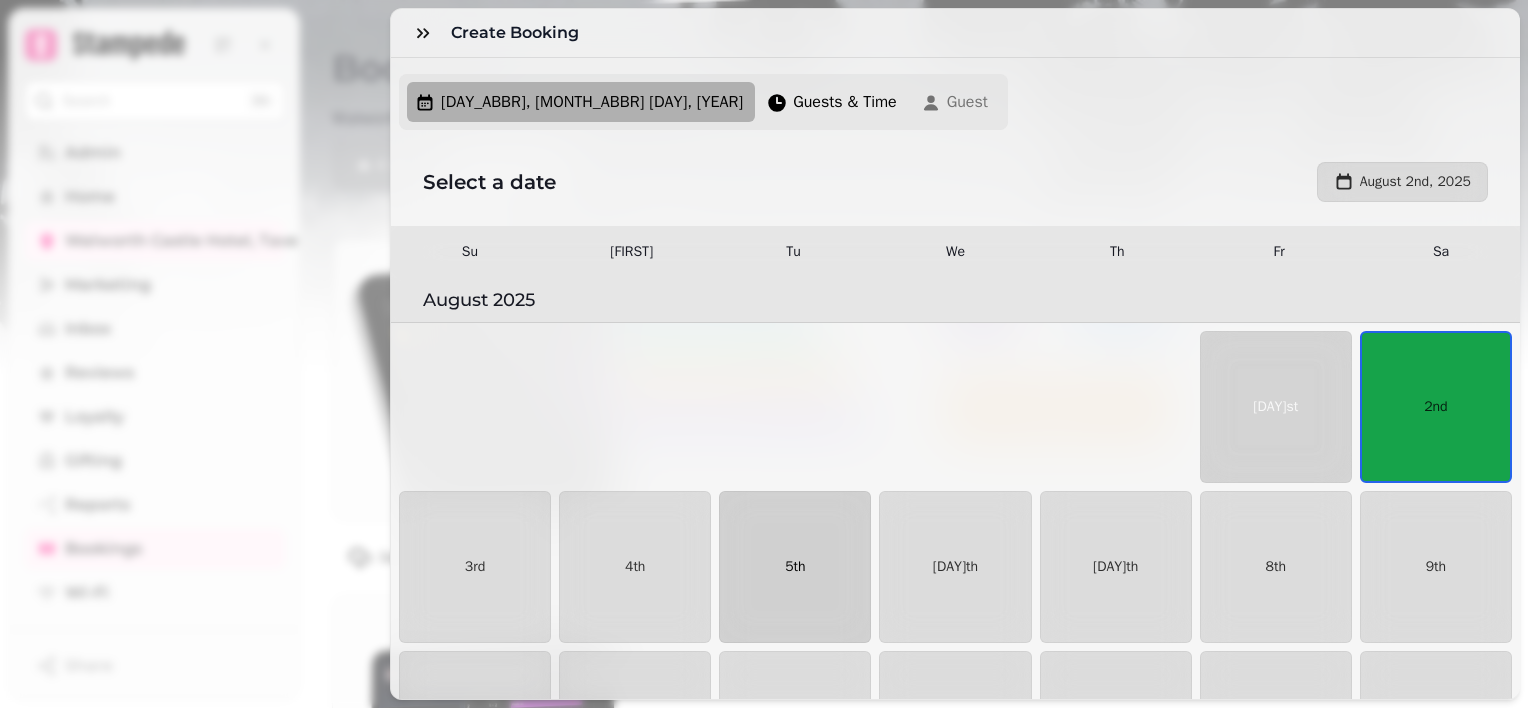 click on "5th" at bounding box center (795, 567) 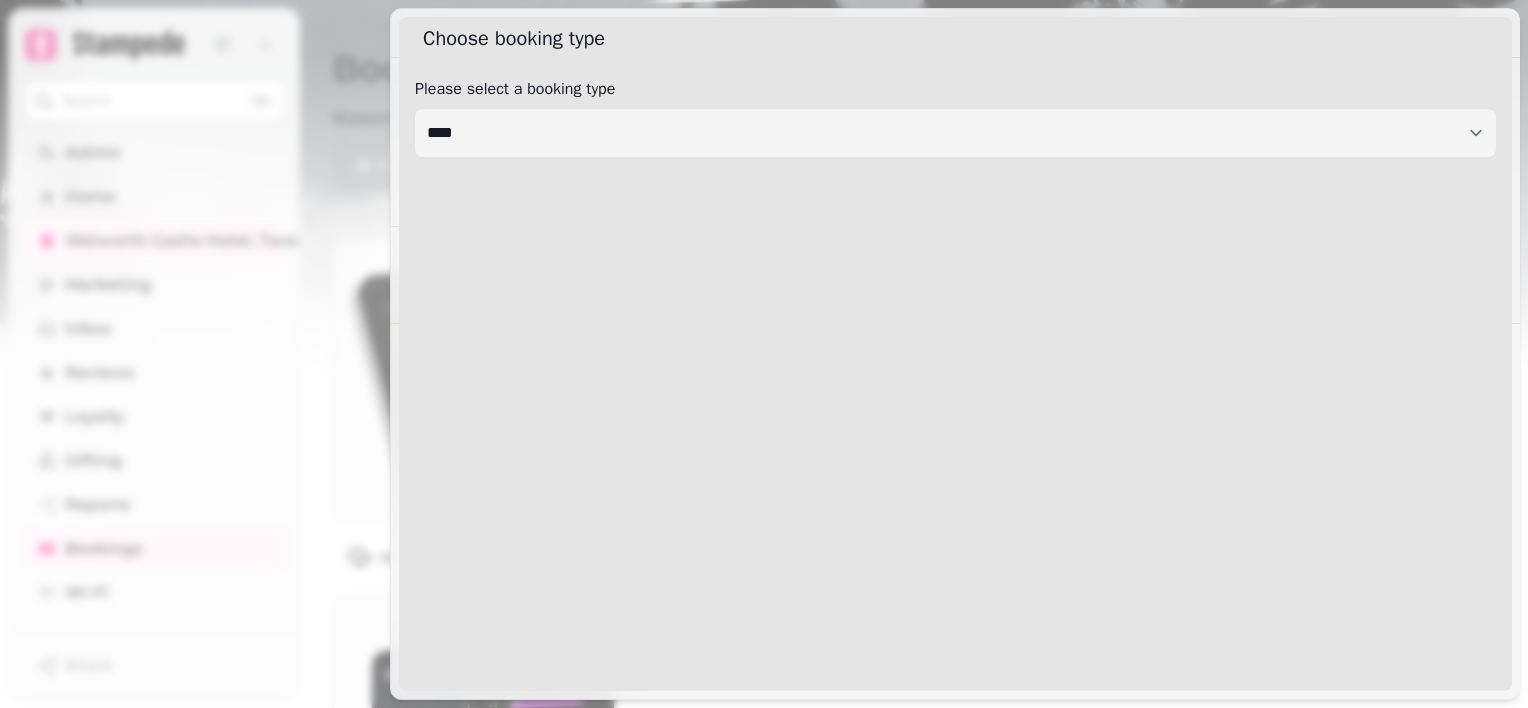select on "****" 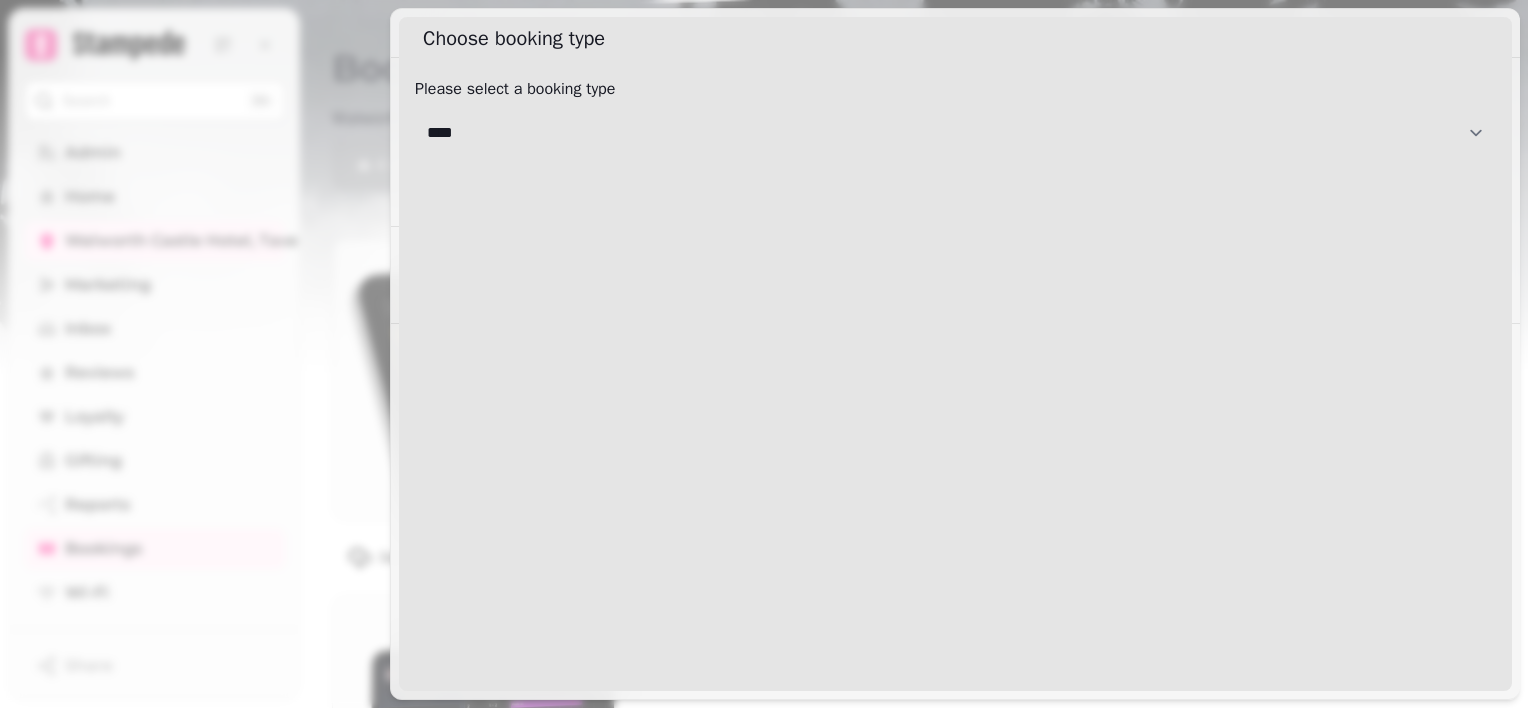 click on "**********" at bounding box center (955, 133) 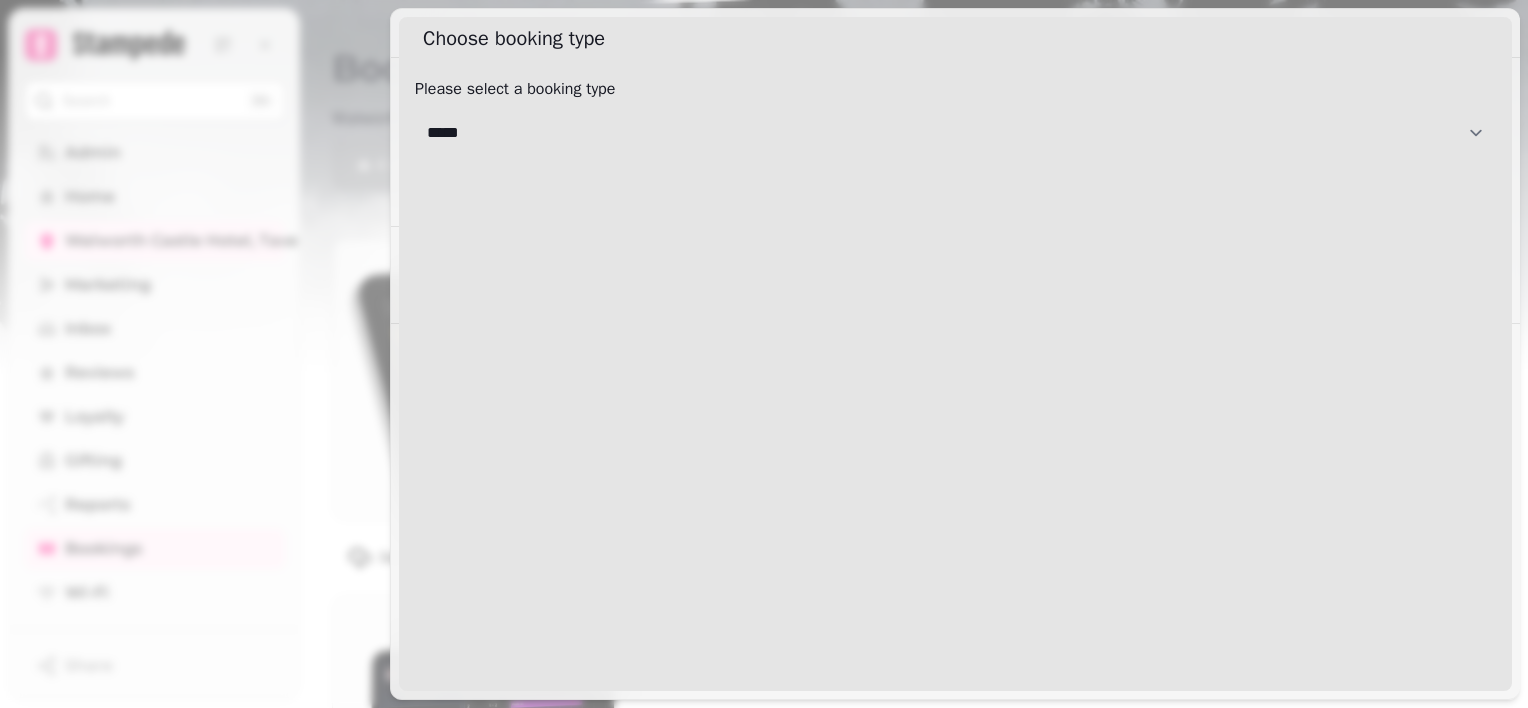 click on "**********" at bounding box center [955, 133] 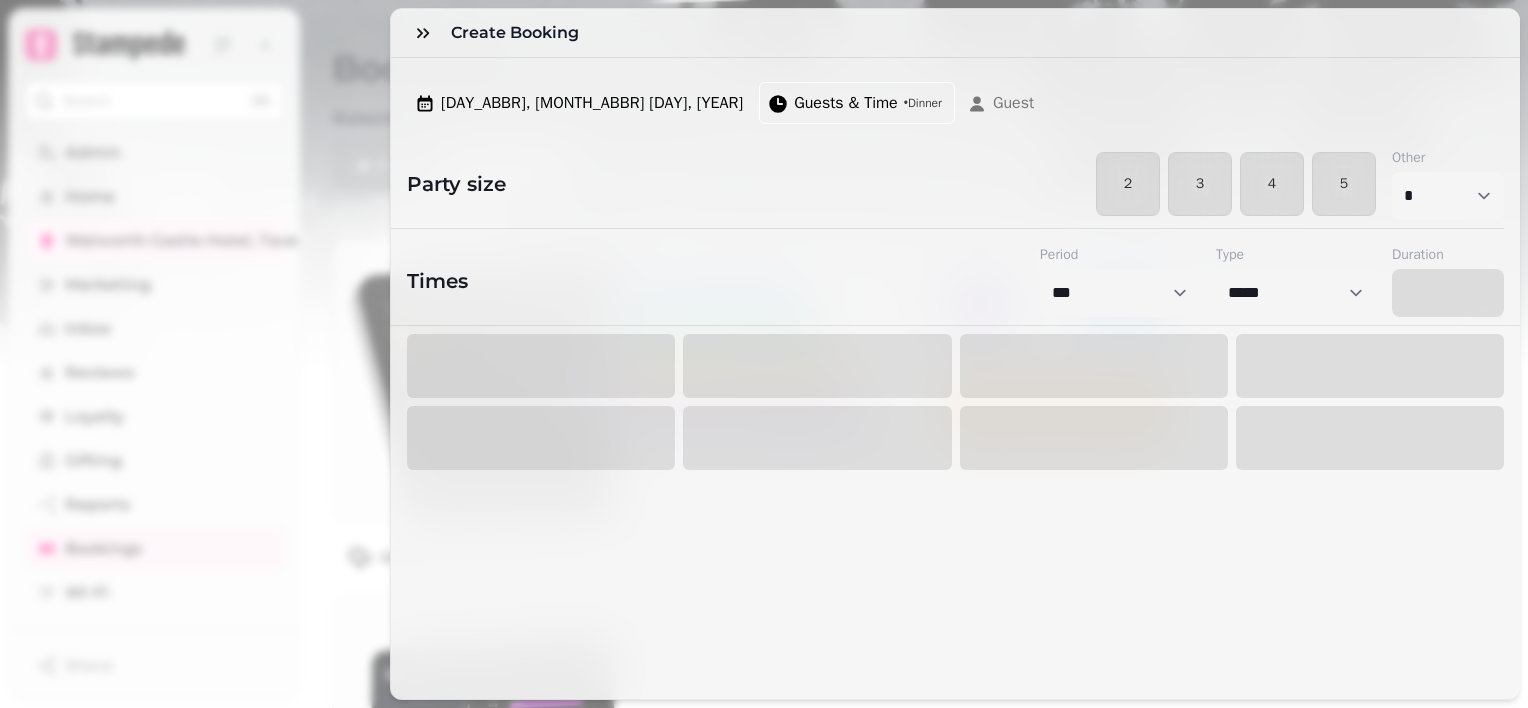 select on "****" 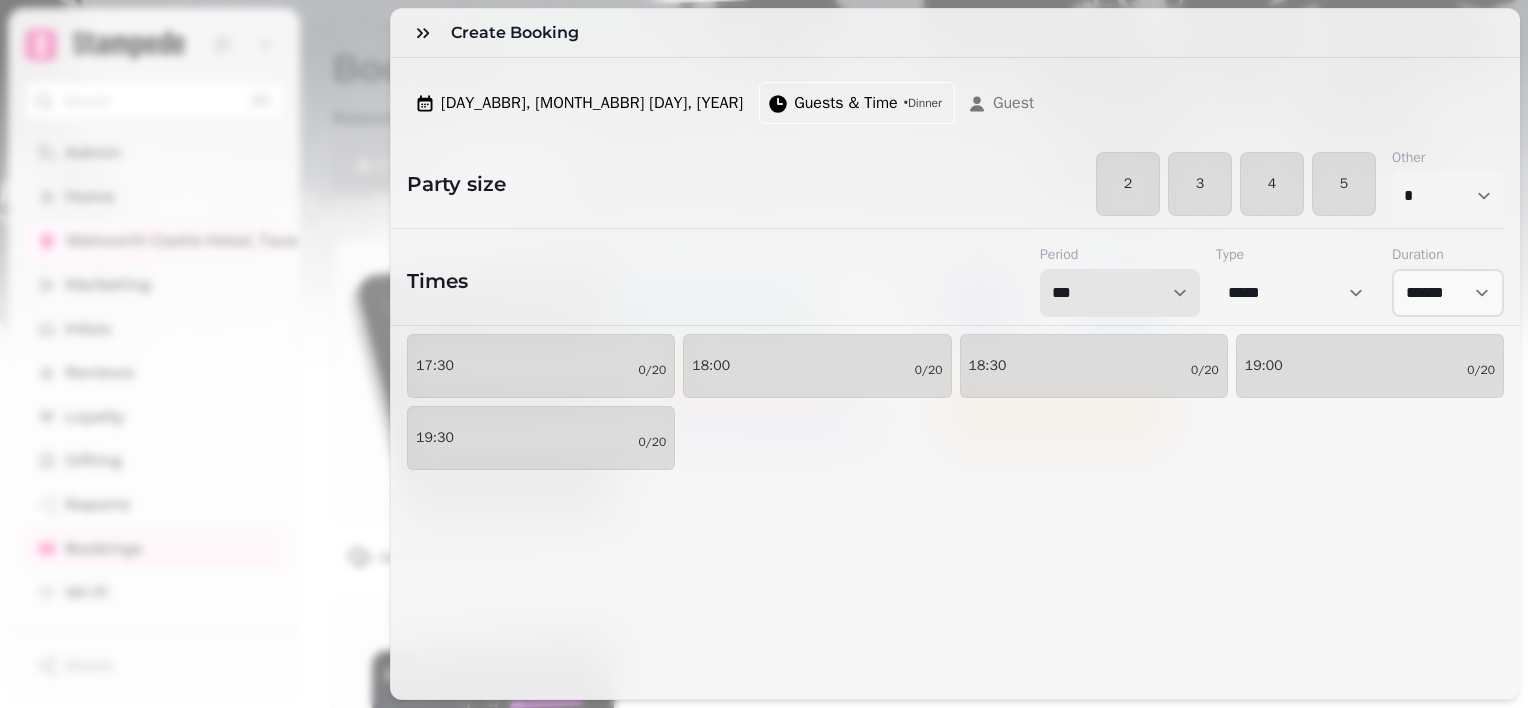 click on "*** [LAST] ***" at bounding box center [1120, 293] 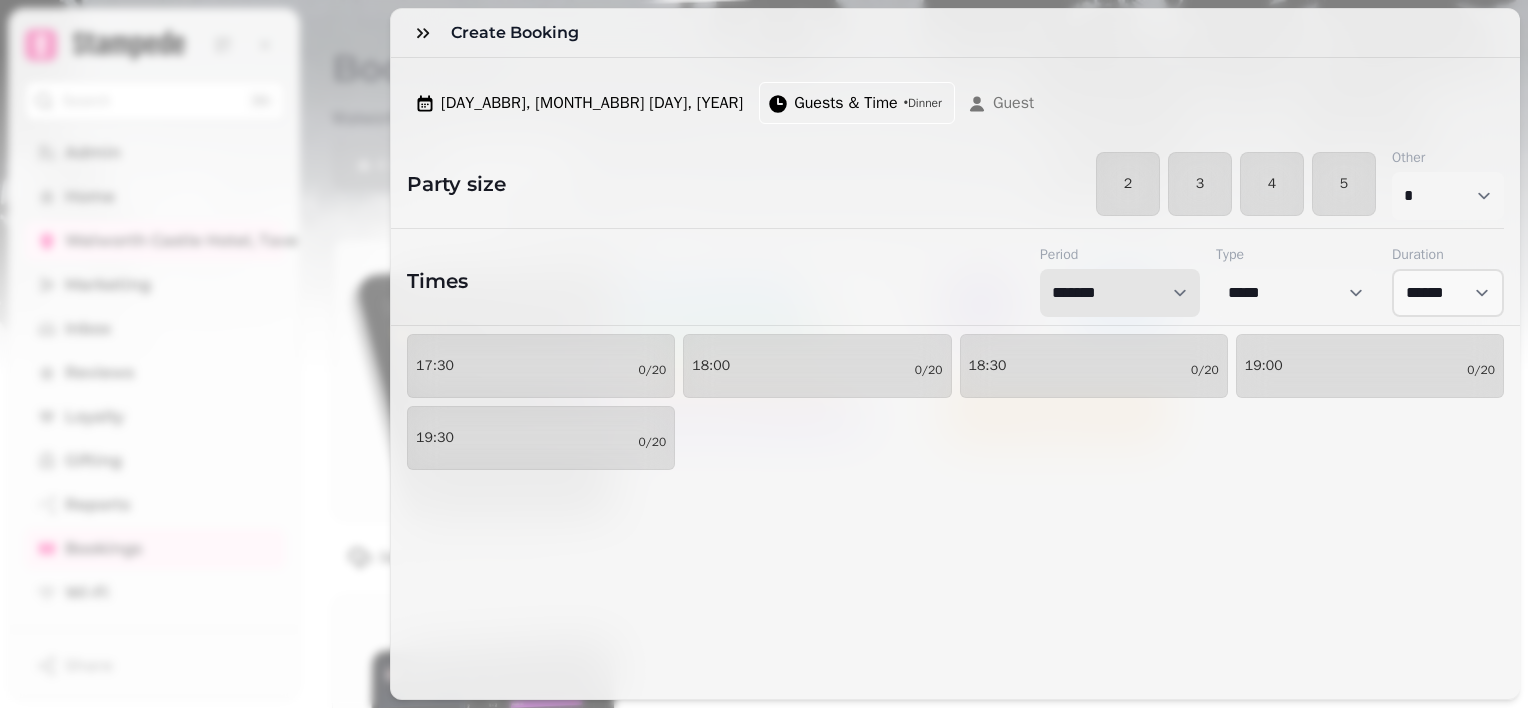 click on "*** [LAST] ***" at bounding box center (1120, 293) 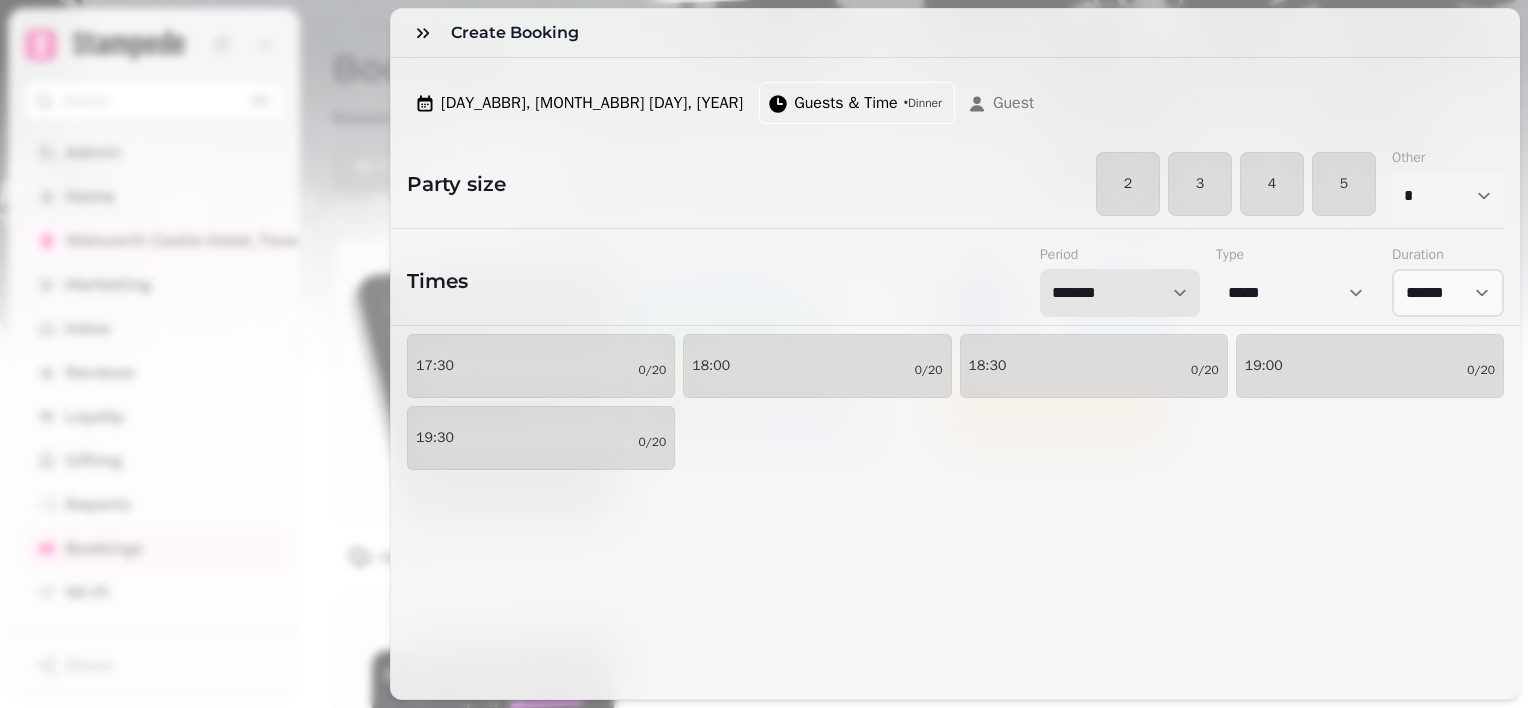 click on "Guests & Time" at bounding box center (846, 103) 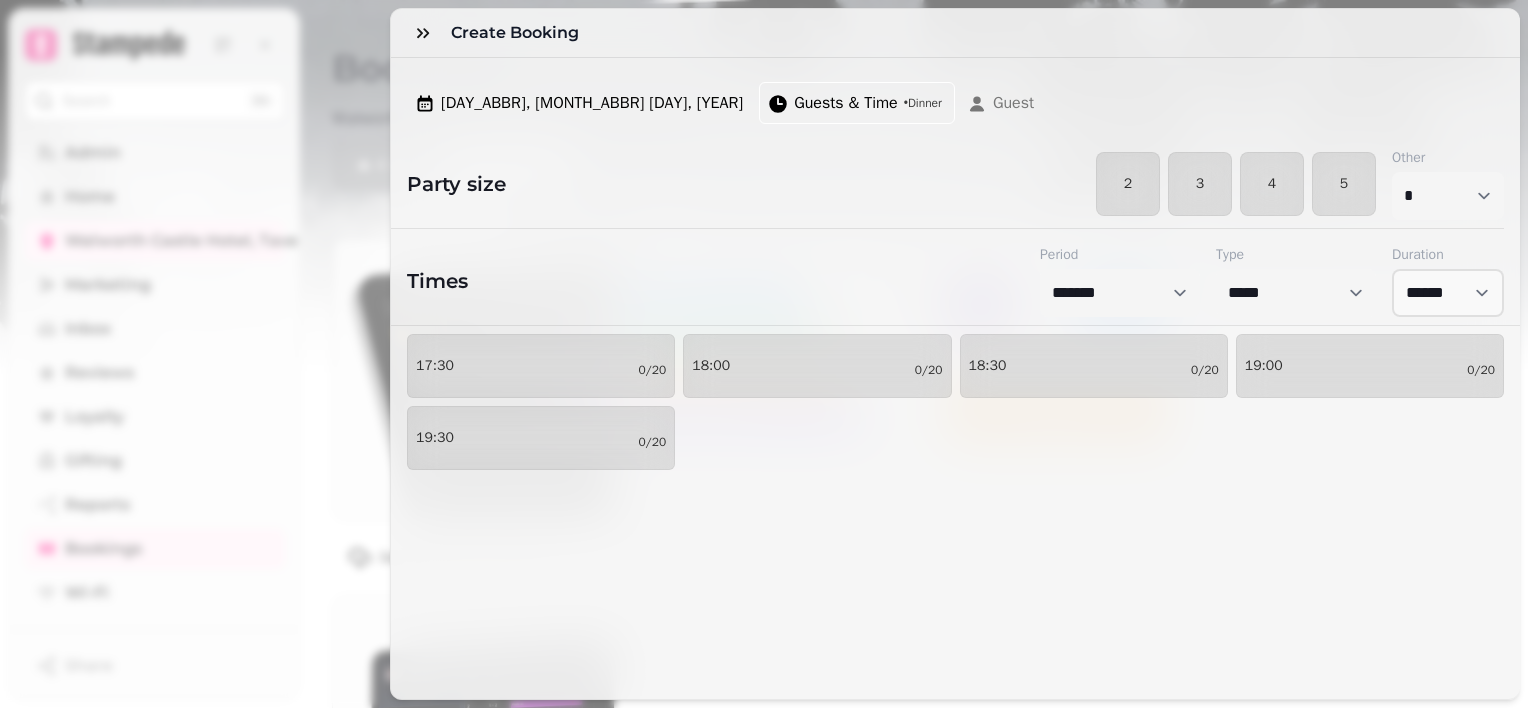 click on "**********" at bounding box center [764, 370] 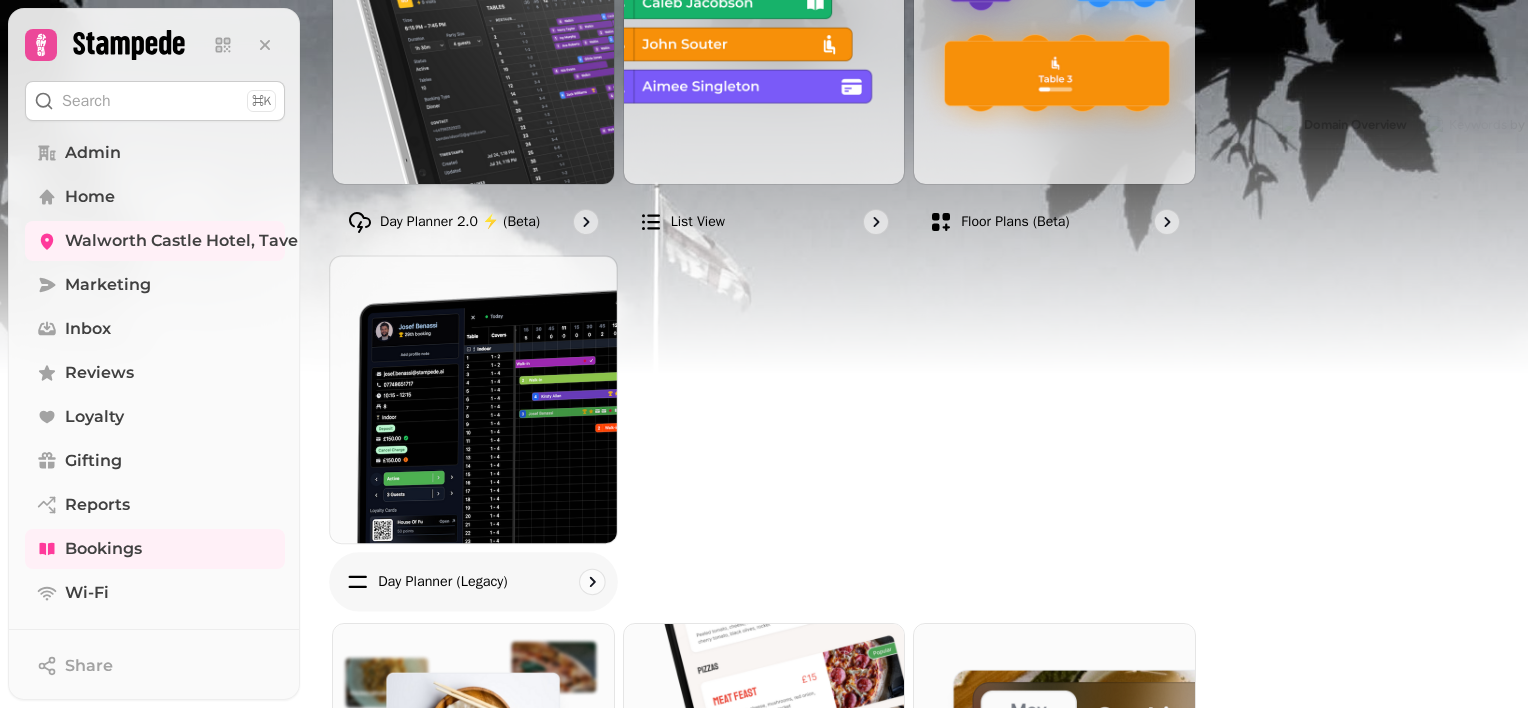 scroll, scrollTop: 337, scrollLeft: 0, axis: vertical 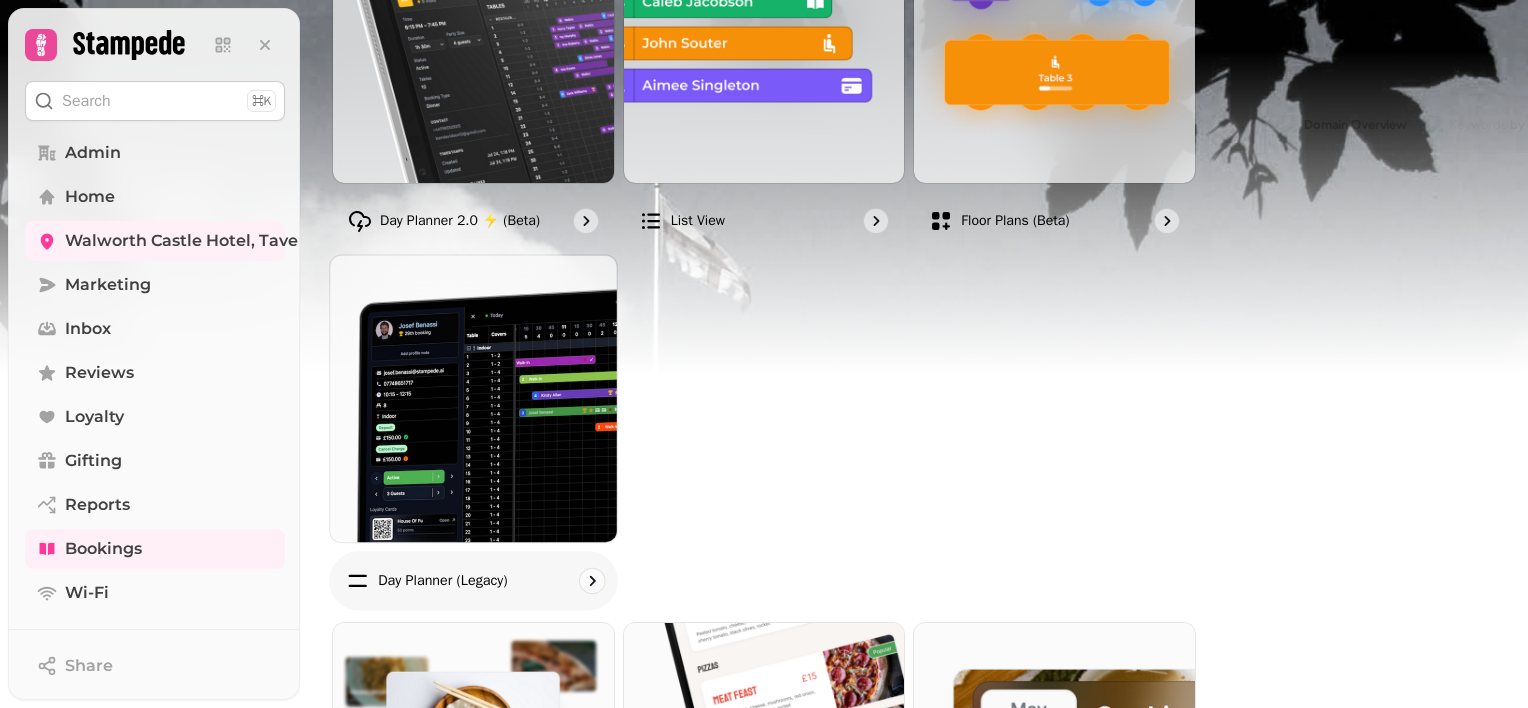click at bounding box center (473, 398) 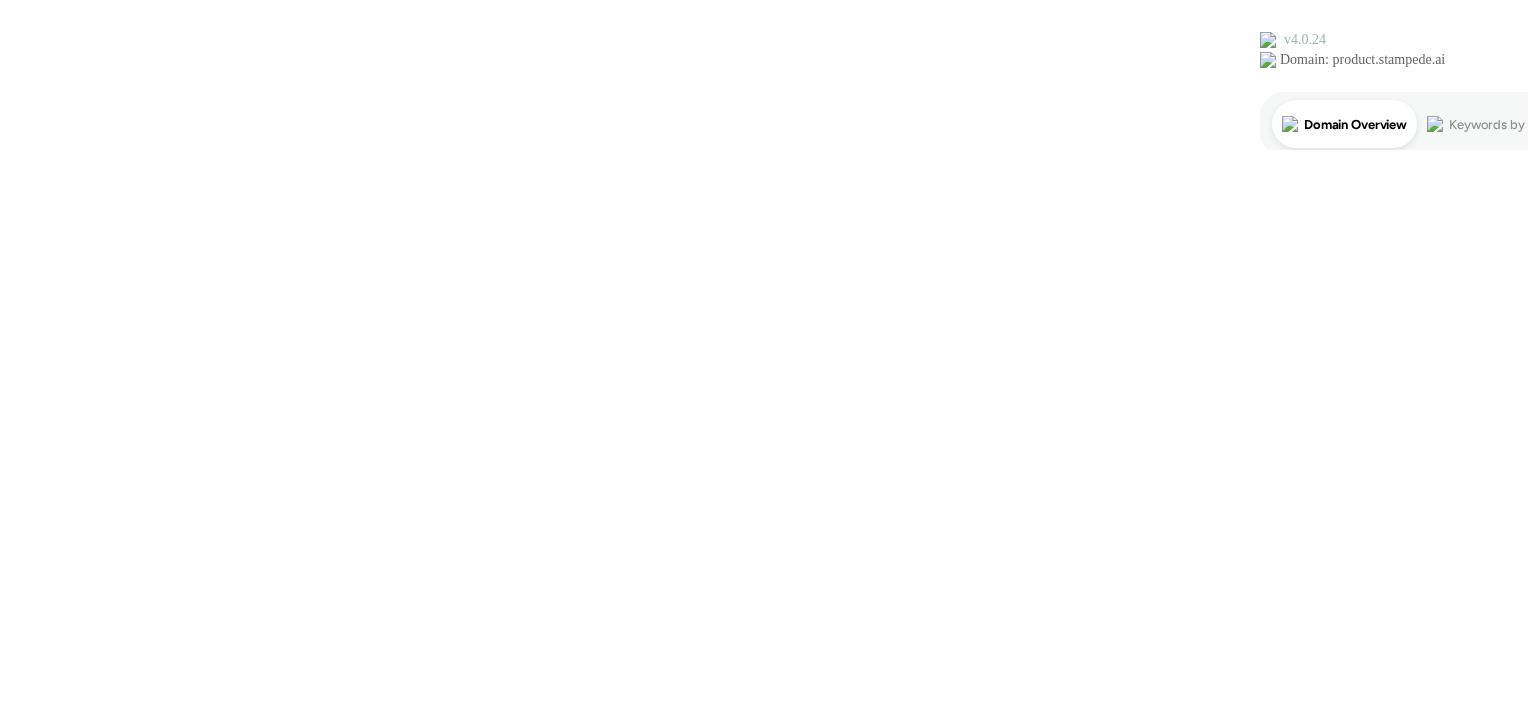 scroll, scrollTop: 0, scrollLeft: 0, axis: both 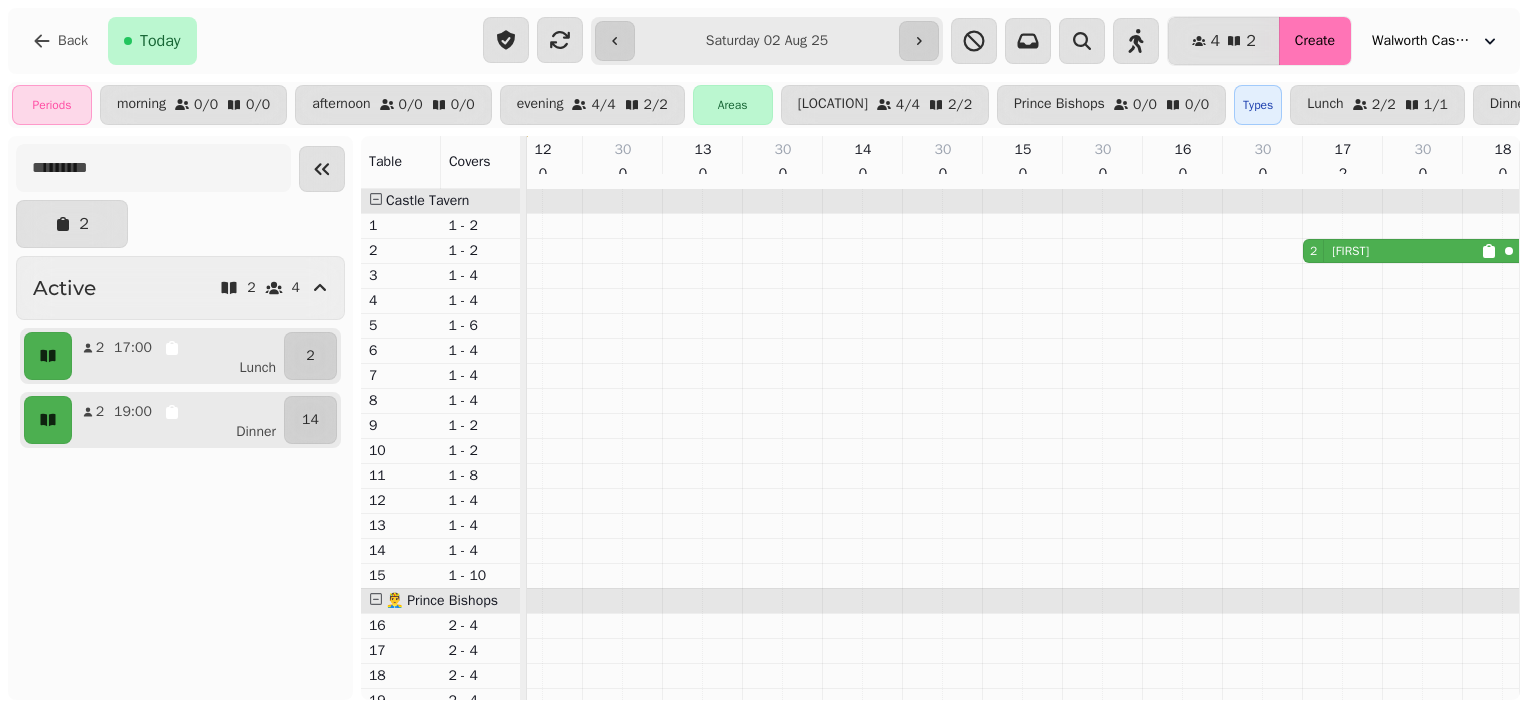 click on "Create" at bounding box center (1315, 41) 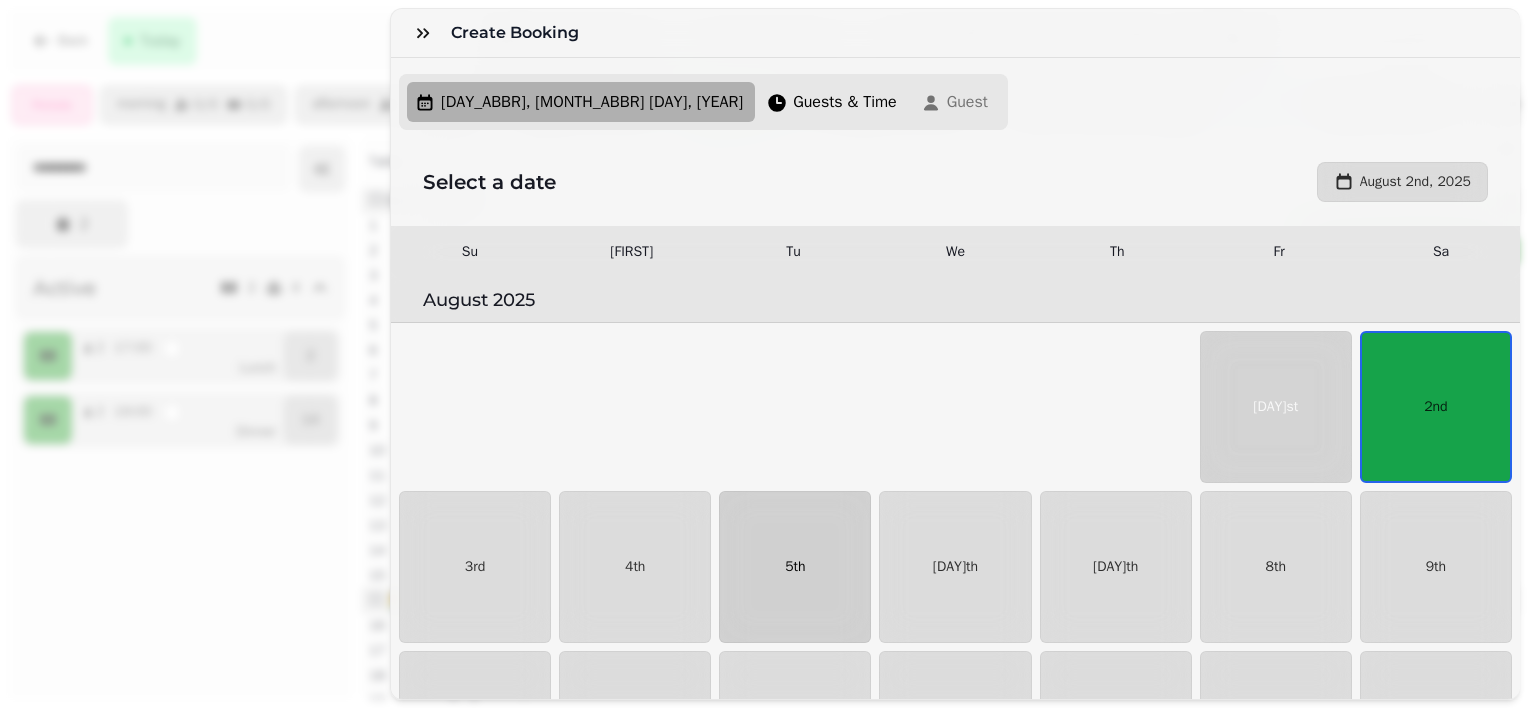 click on "5th" at bounding box center (795, 567) 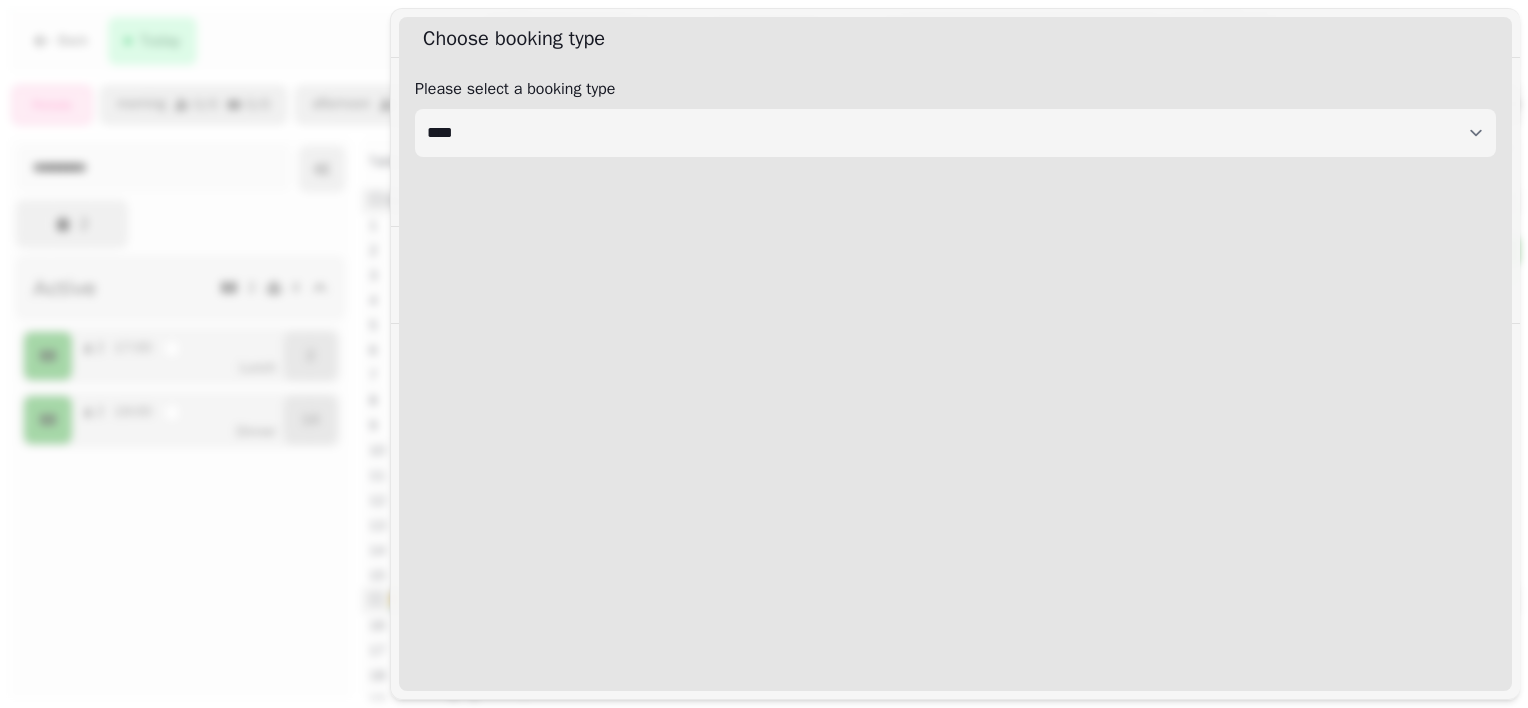 select on "****" 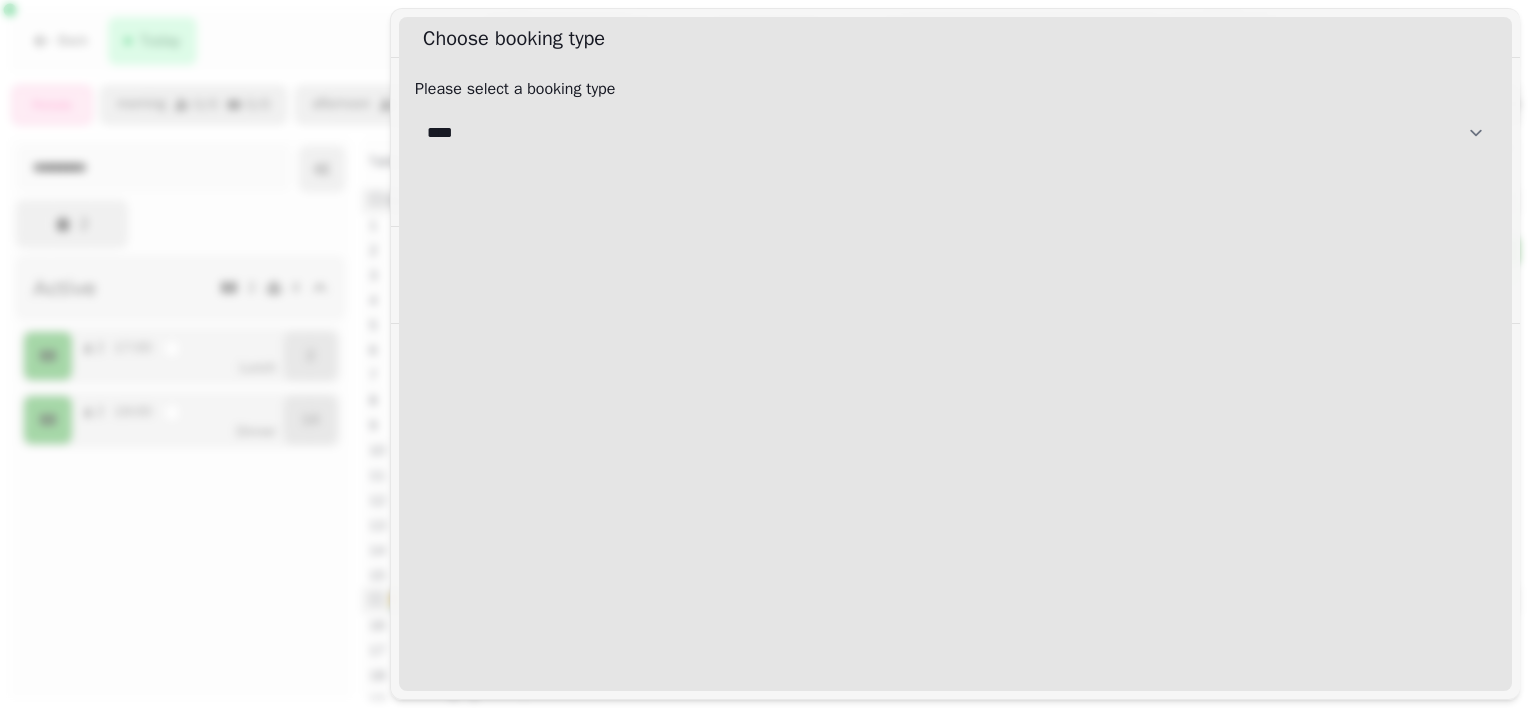 click on "**********" at bounding box center [955, 133] 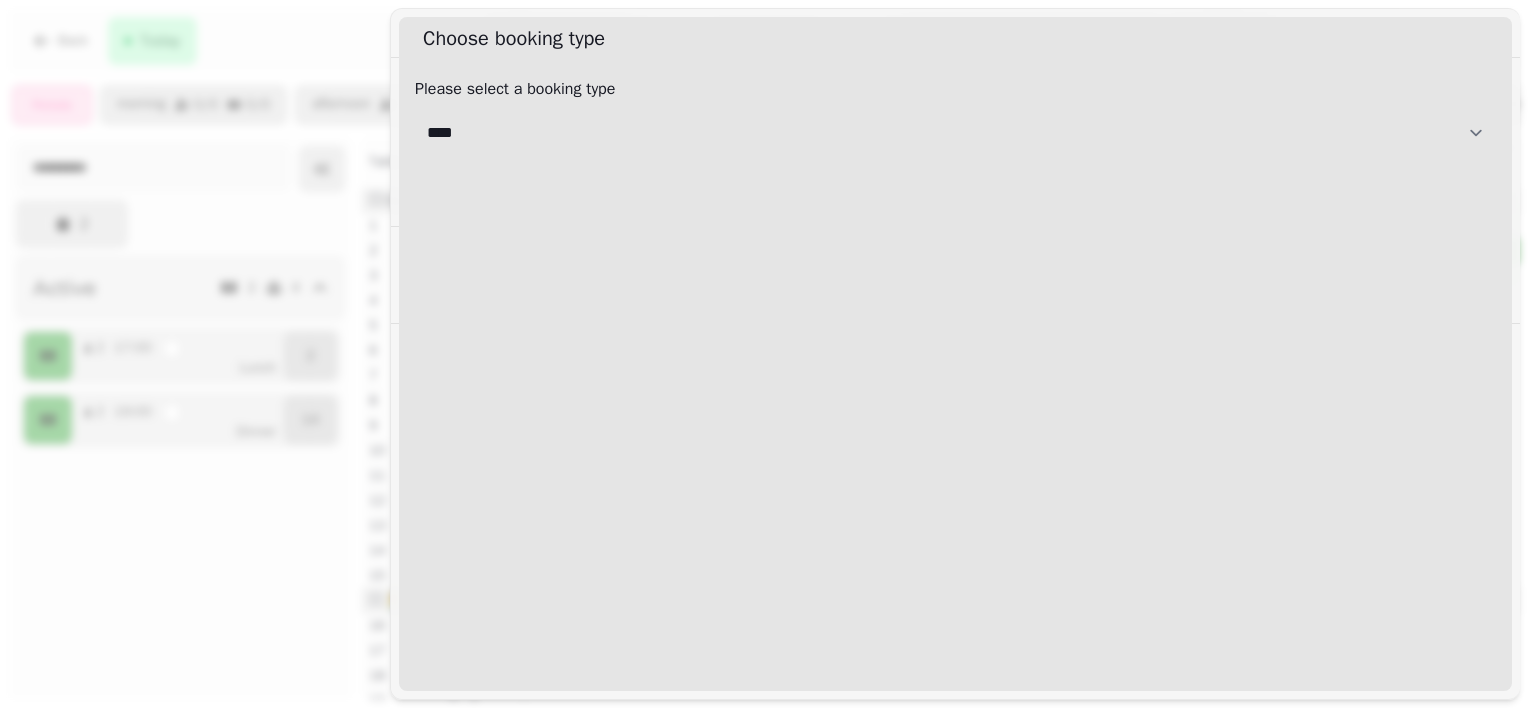 select on "**********" 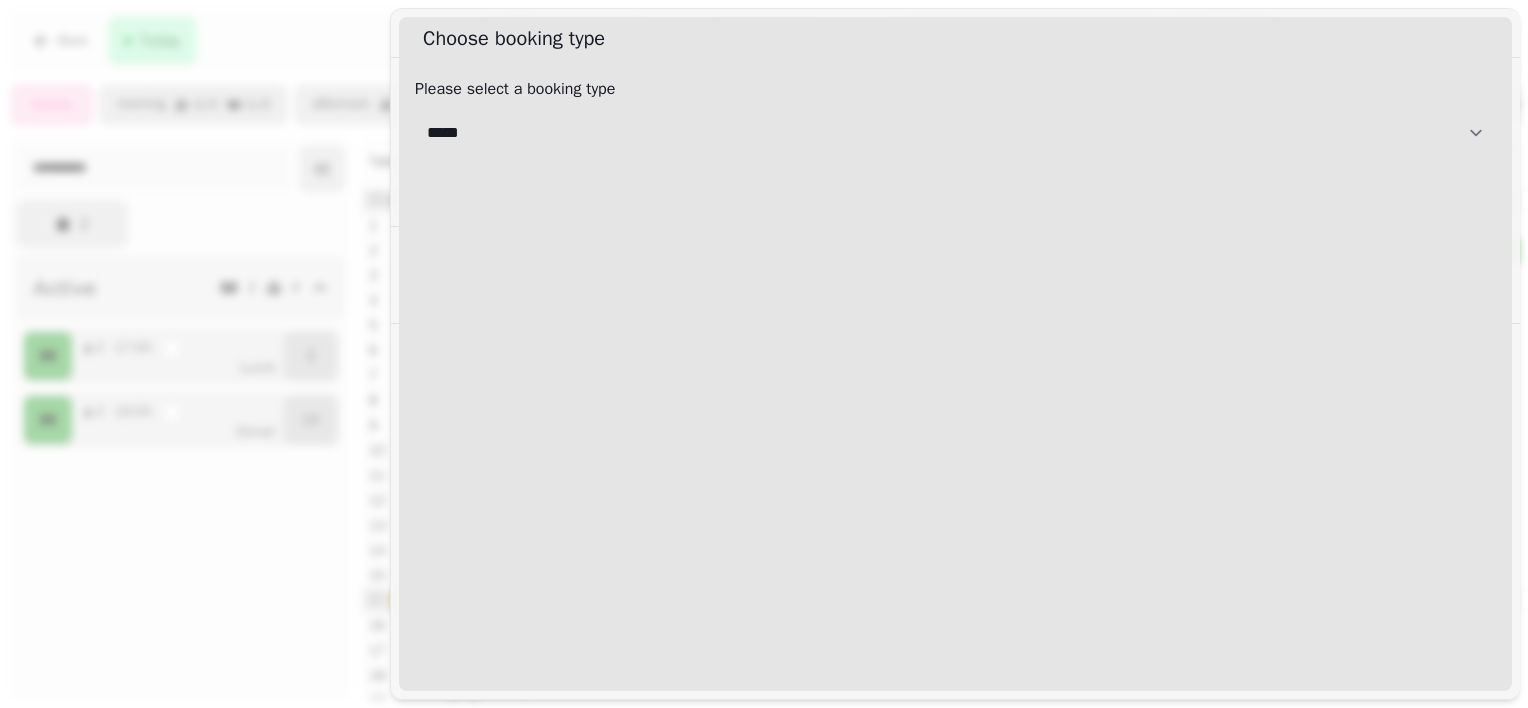 click on "**********" at bounding box center (955, 133) 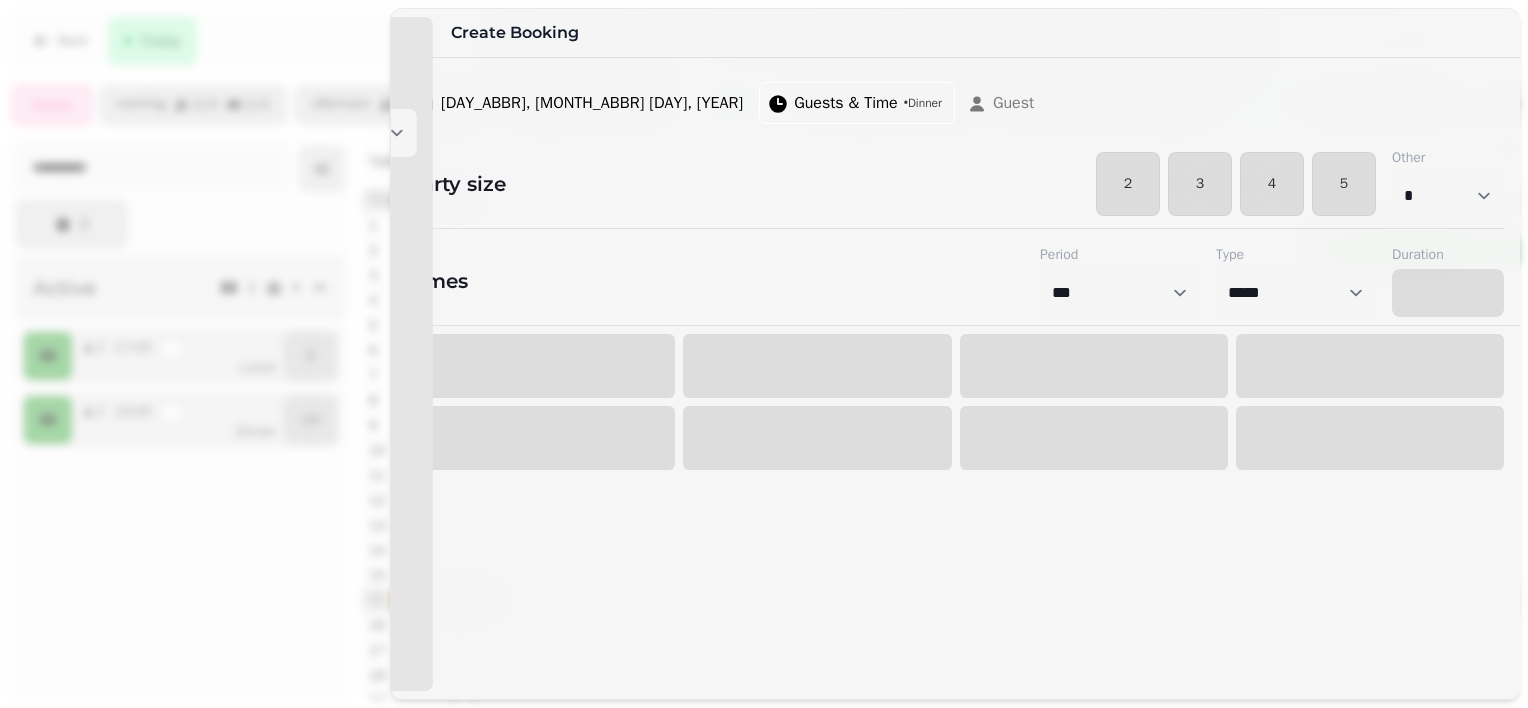 select on "****" 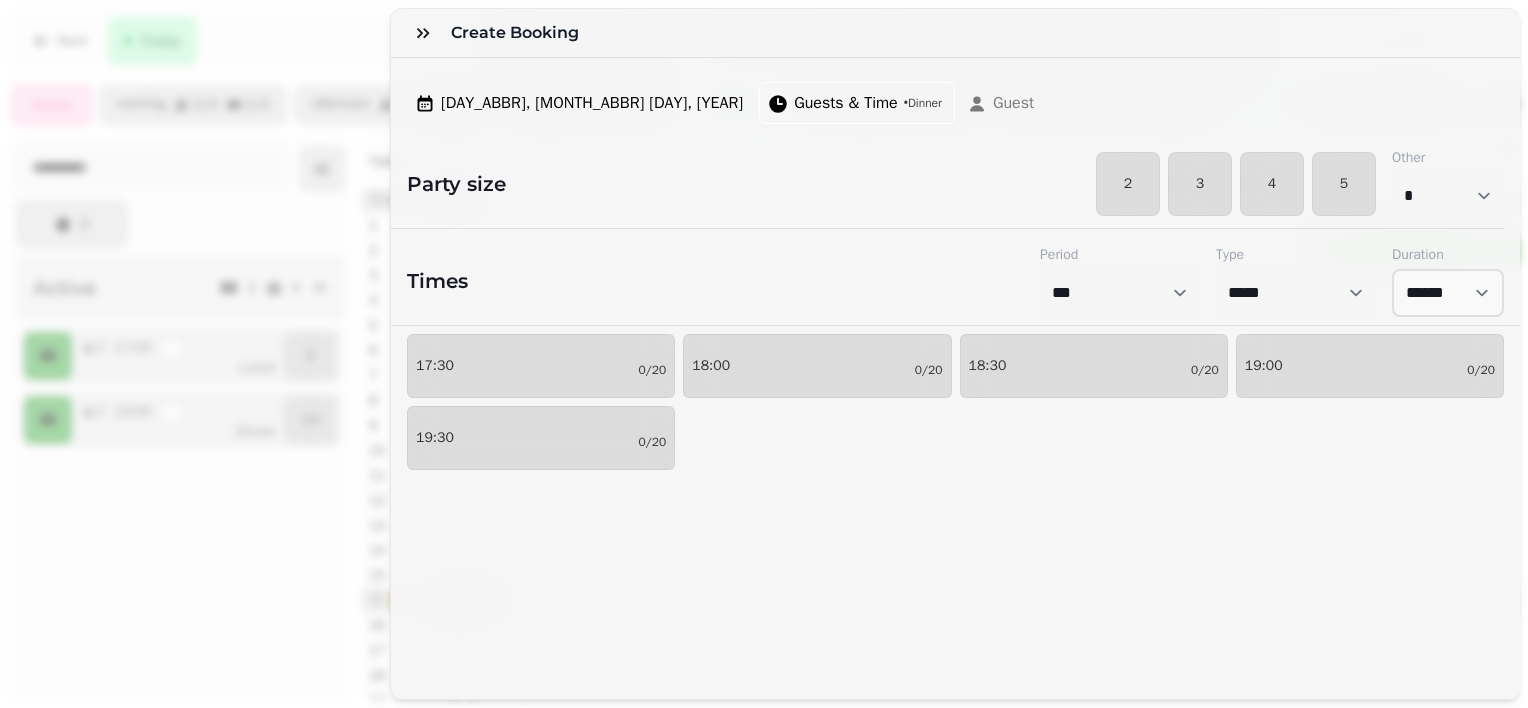 click on "**********" at bounding box center (764, 370) 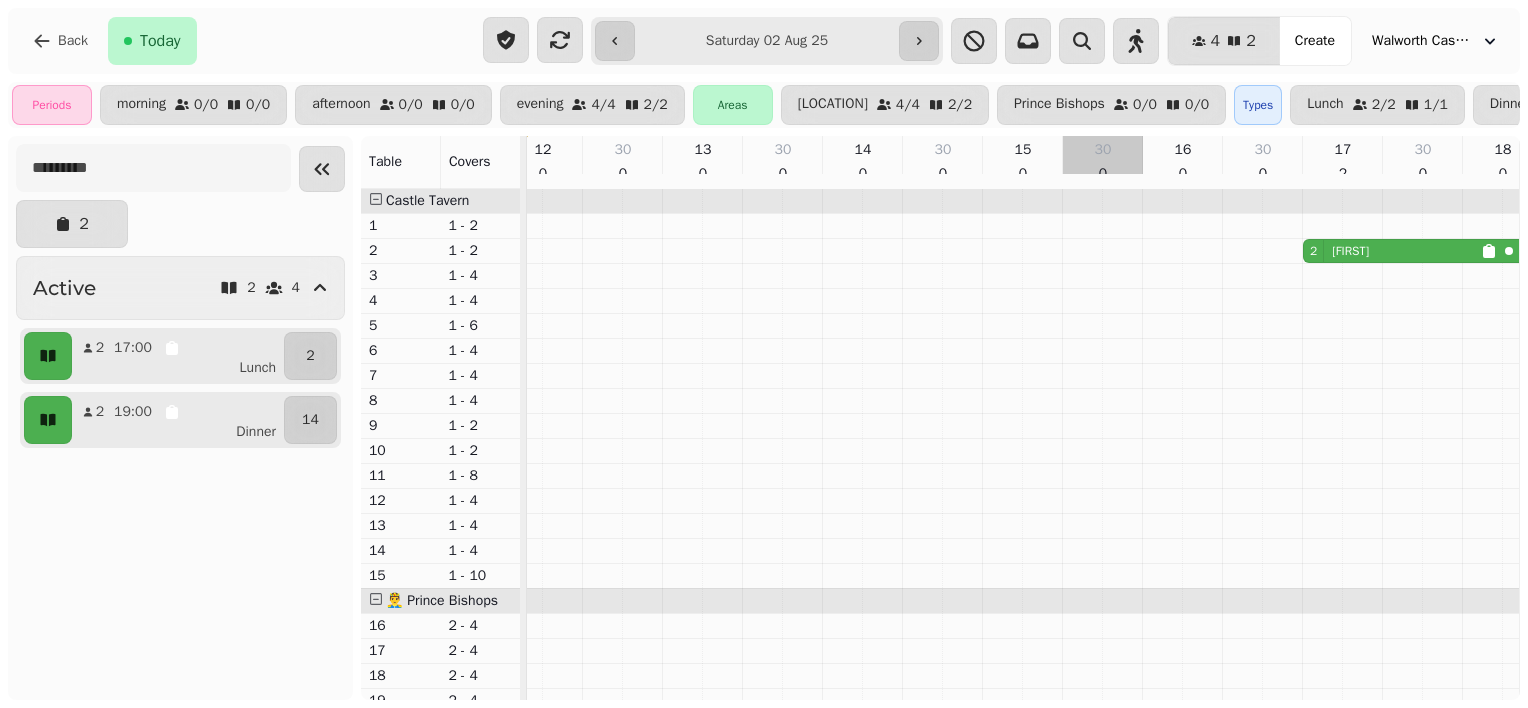 scroll, scrollTop: 59, scrollLeft: 1479, axis: both 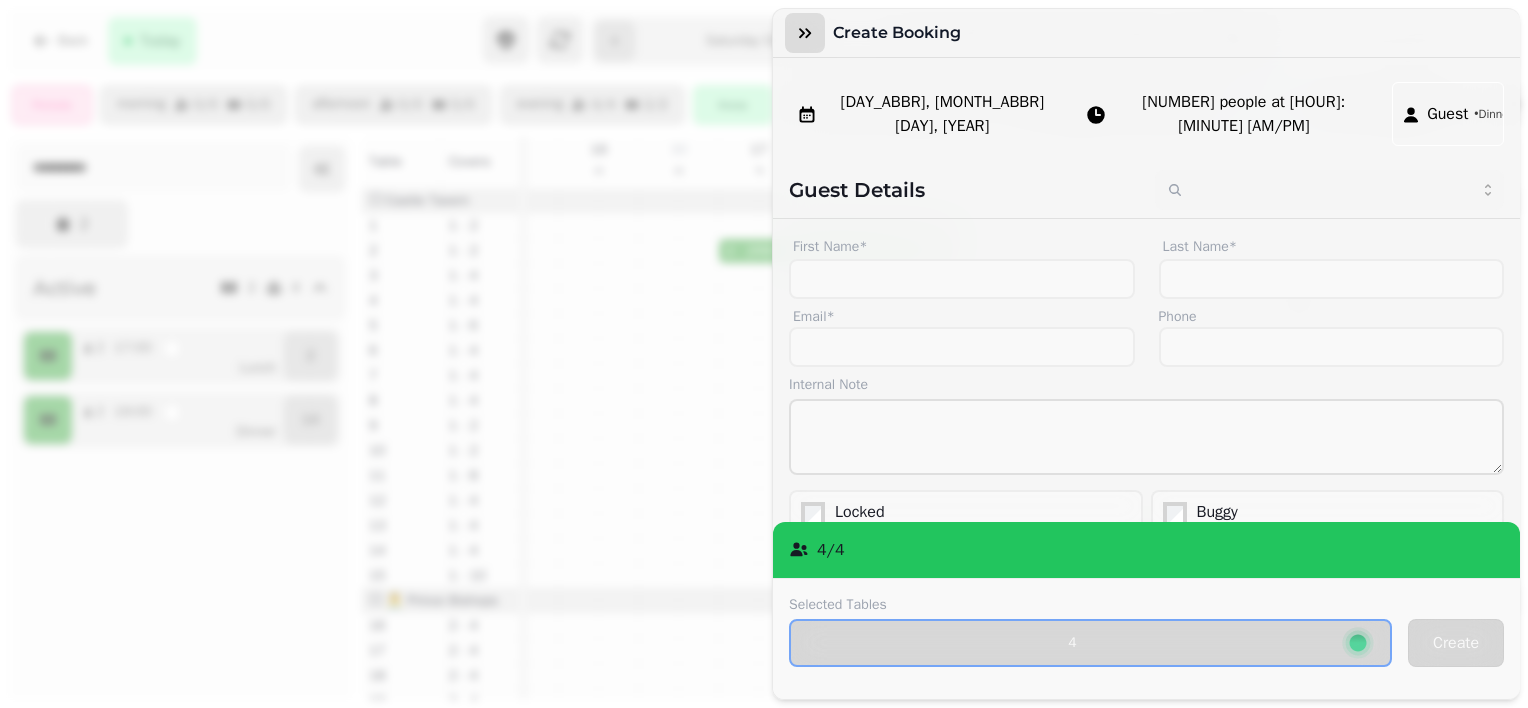click 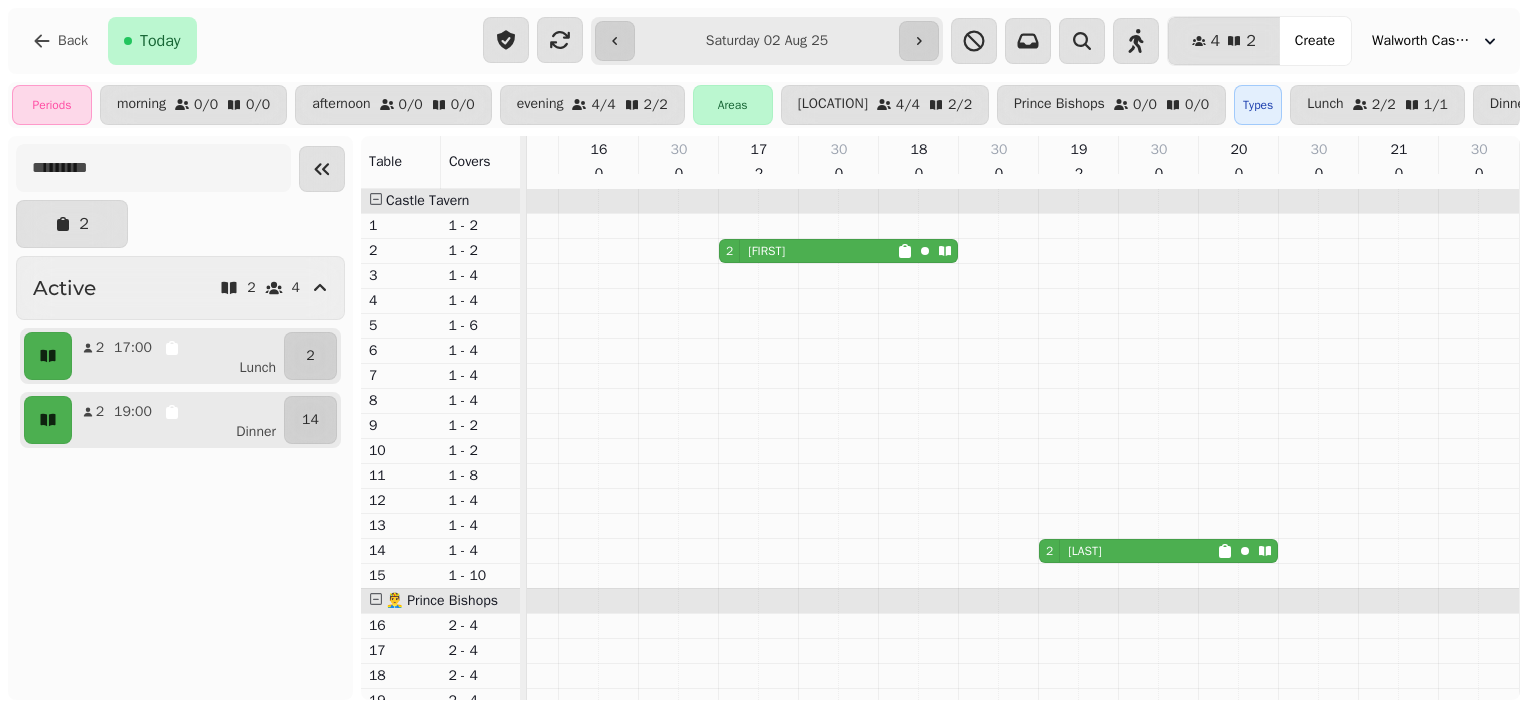 click on "**********" at bounding box center [764, 41] 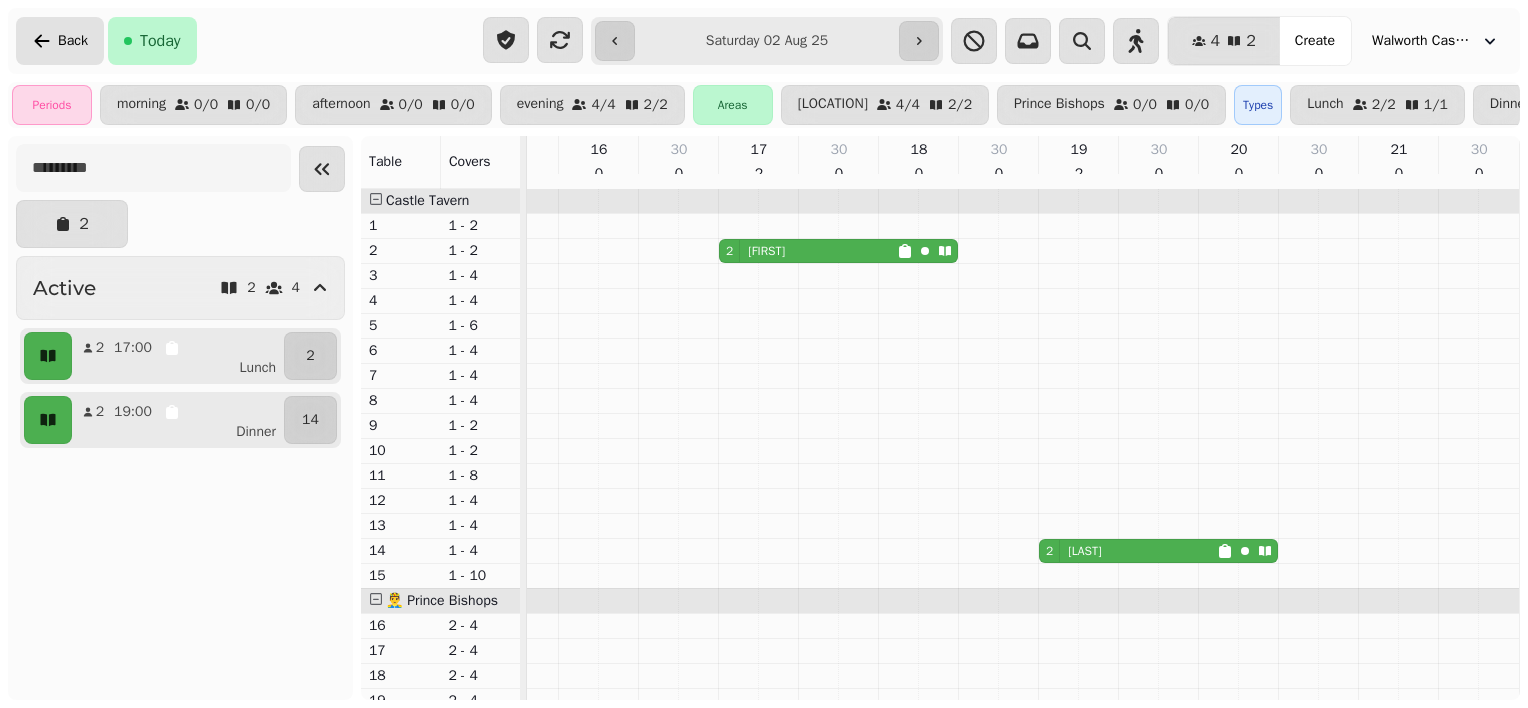 click 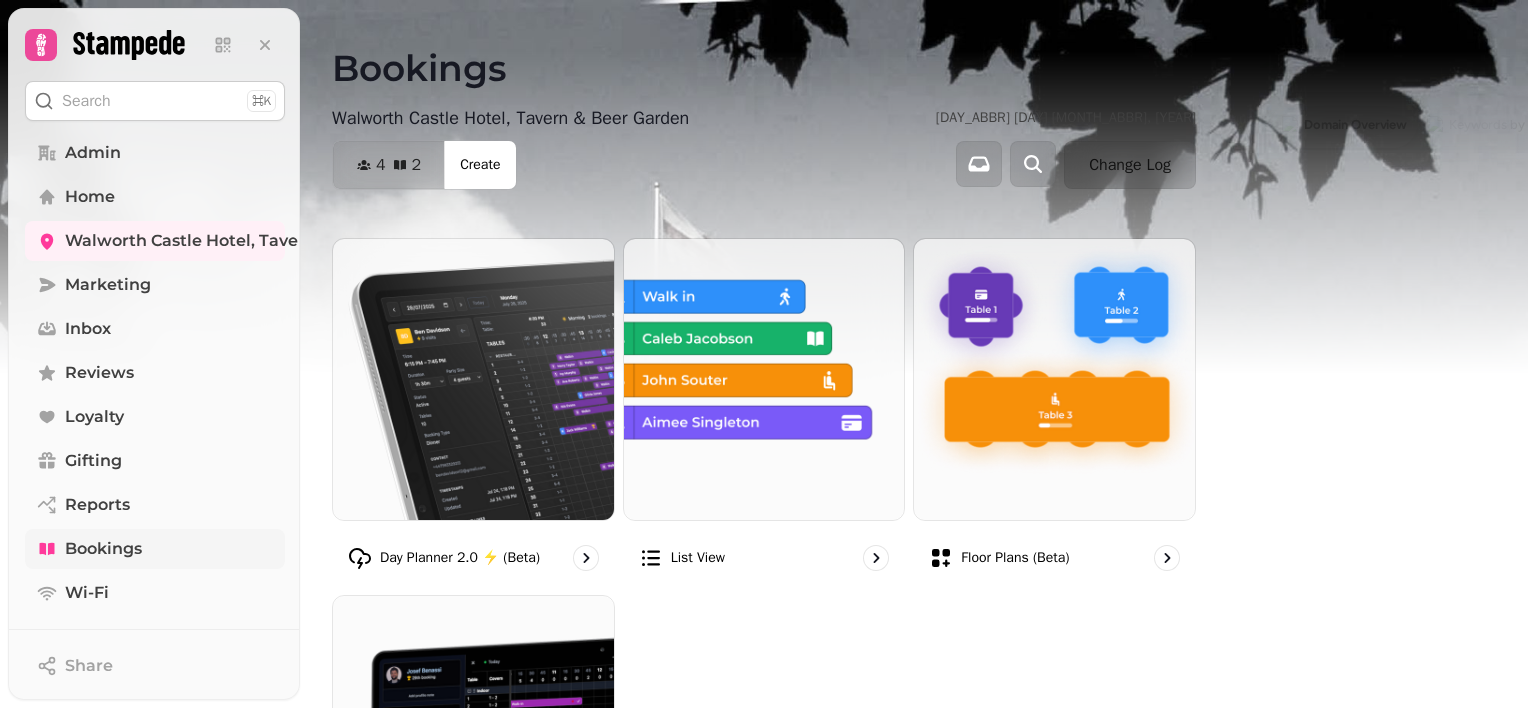 click on "Bookings" at bounding box center (155, 549) 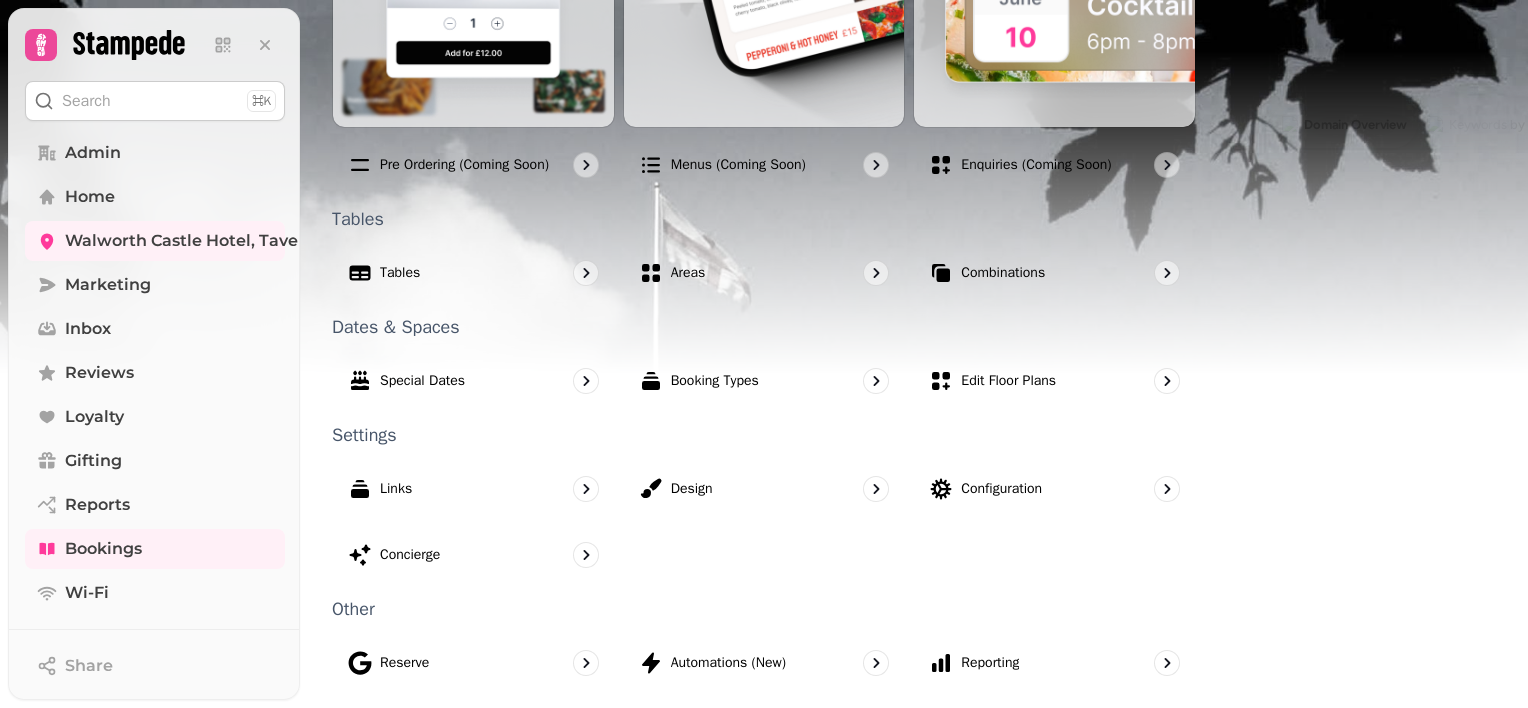 scroll, scrollTop: 1206, scrollLeft: 0, axis: vertical 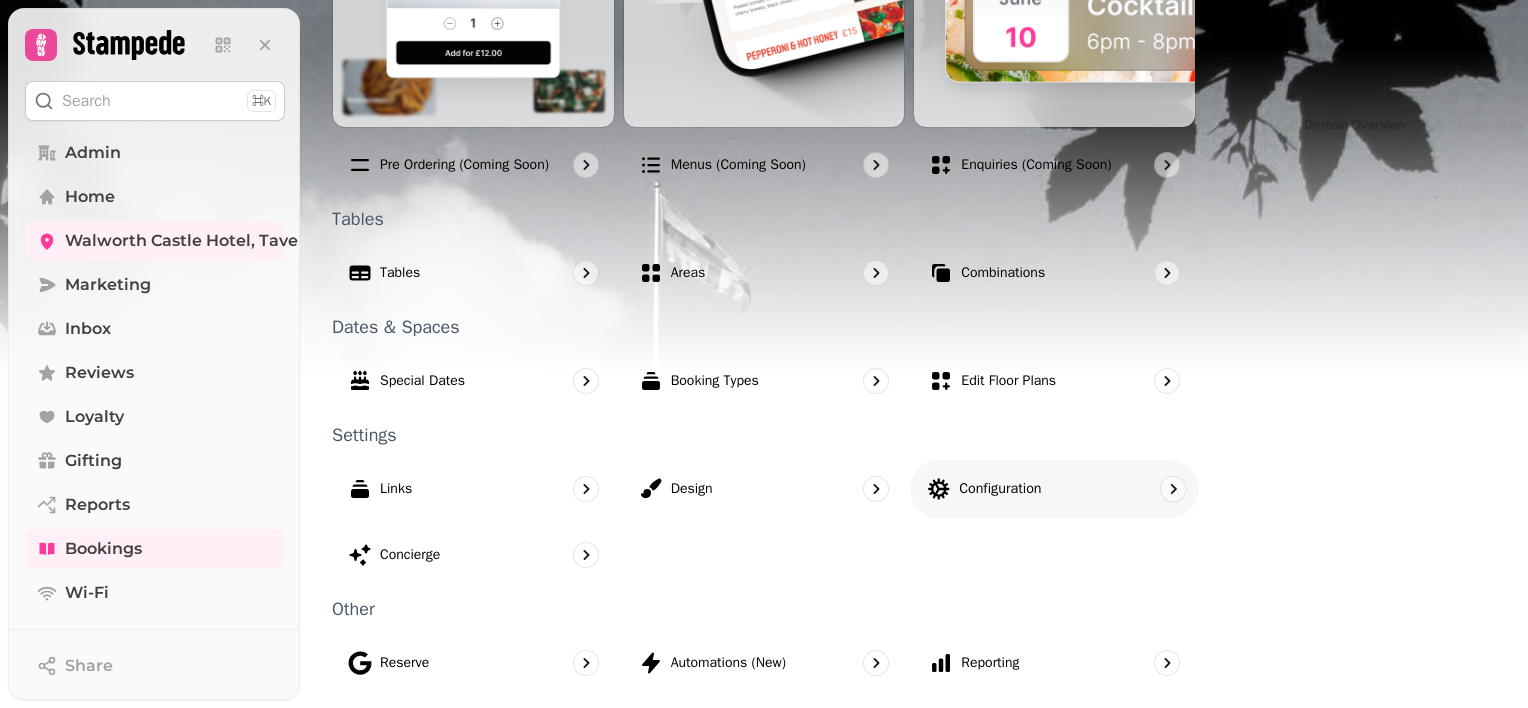 click on "Configuration" at bounding box center (1055, 488) 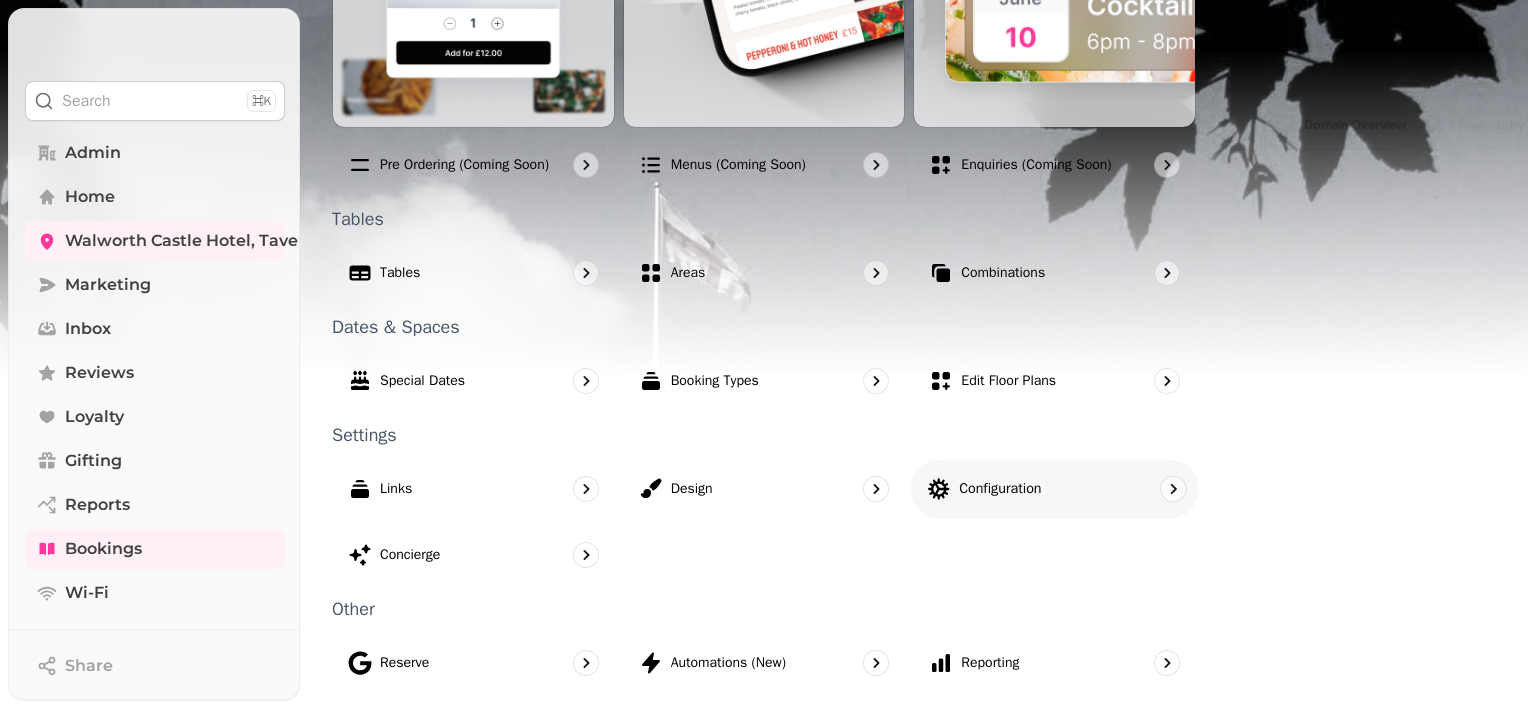 scroll, scrollTop: 0, scrollLeft: 0, axis: both 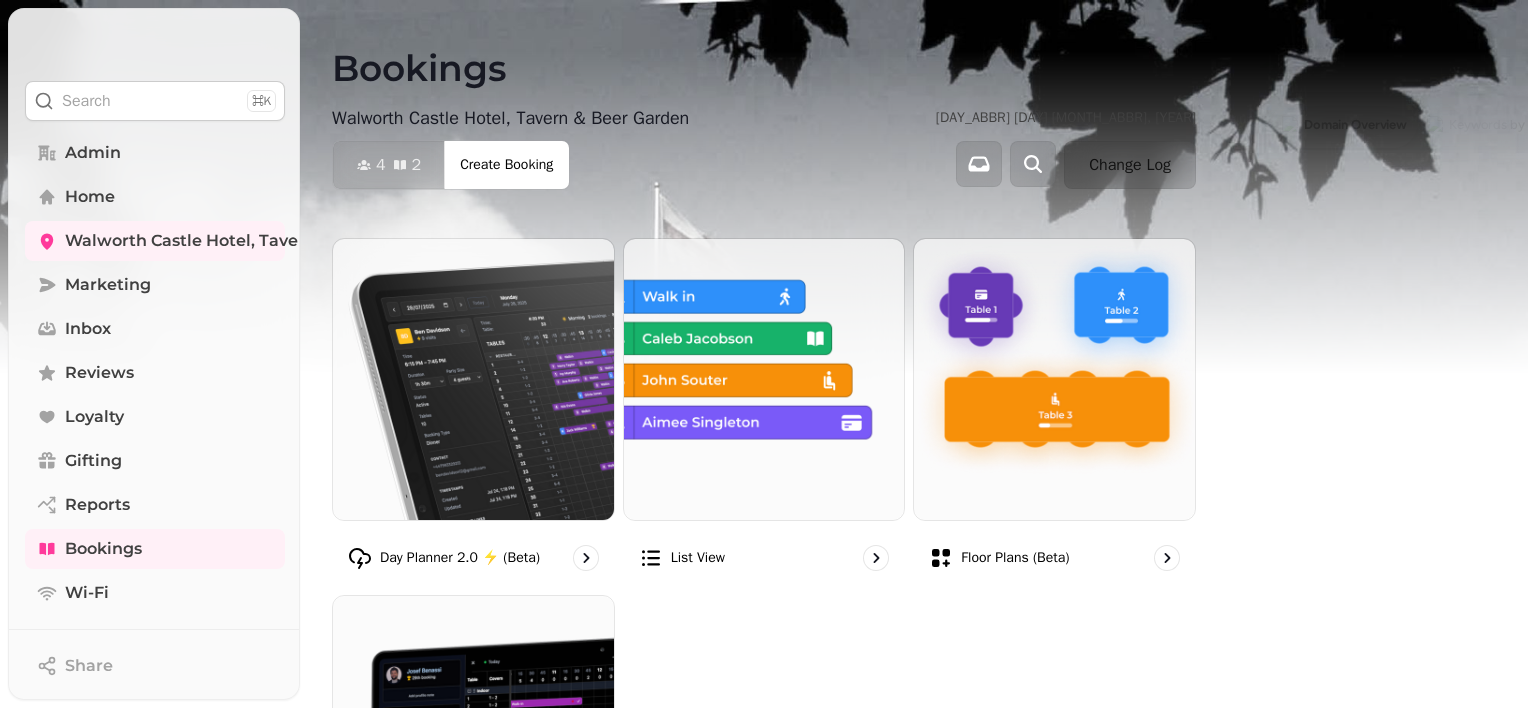 select on "**" 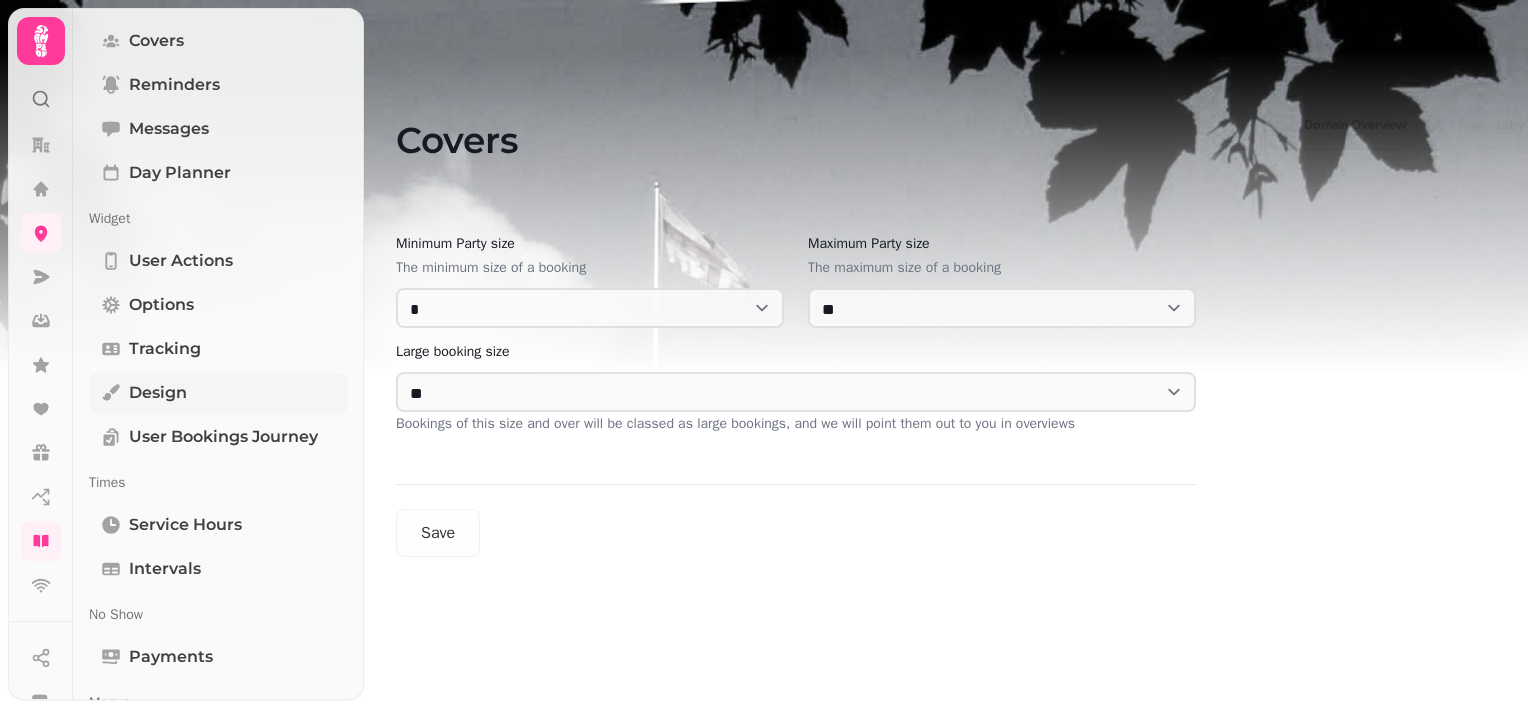 scroll, scrollTop: 123, scrollLeft: 0, axis: vertical 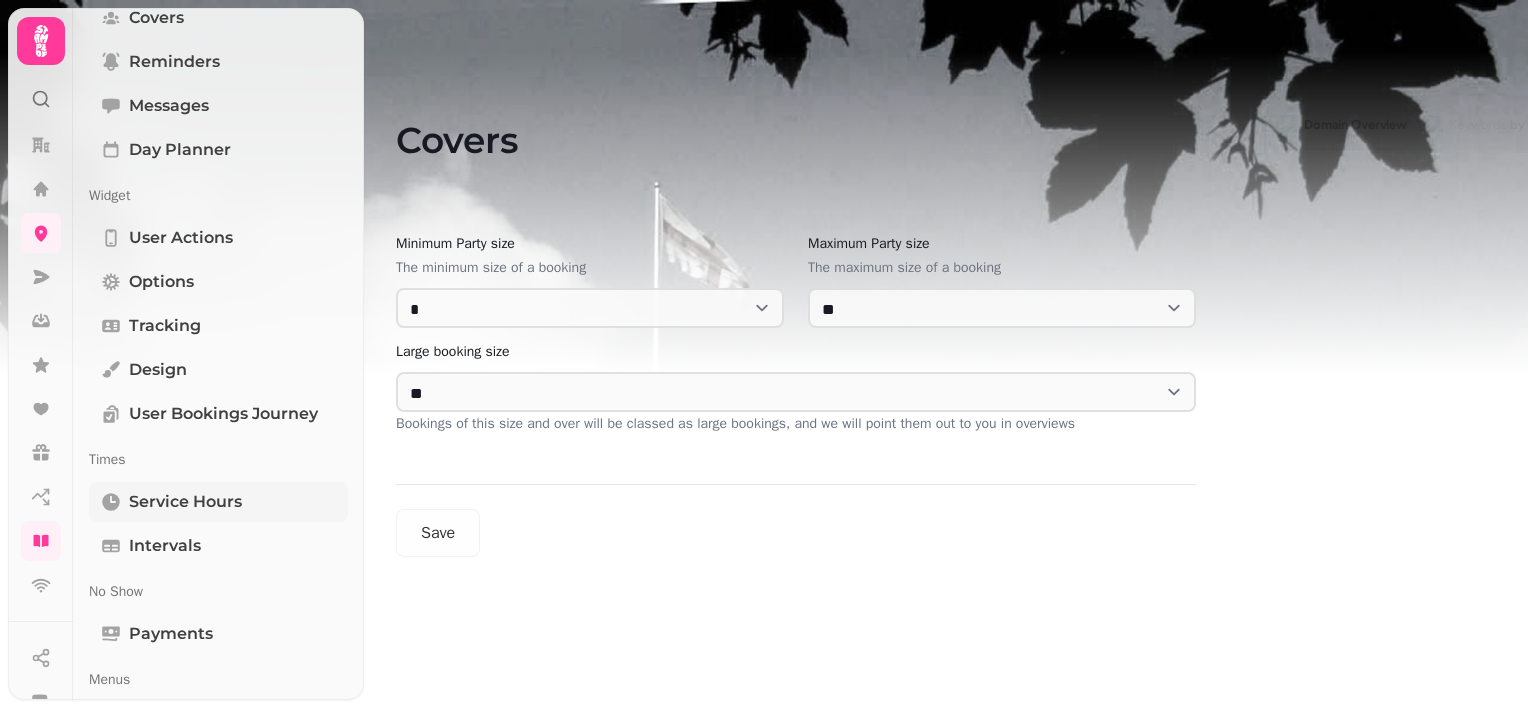 click on "Service Hours" at bounding box center (185, 502) 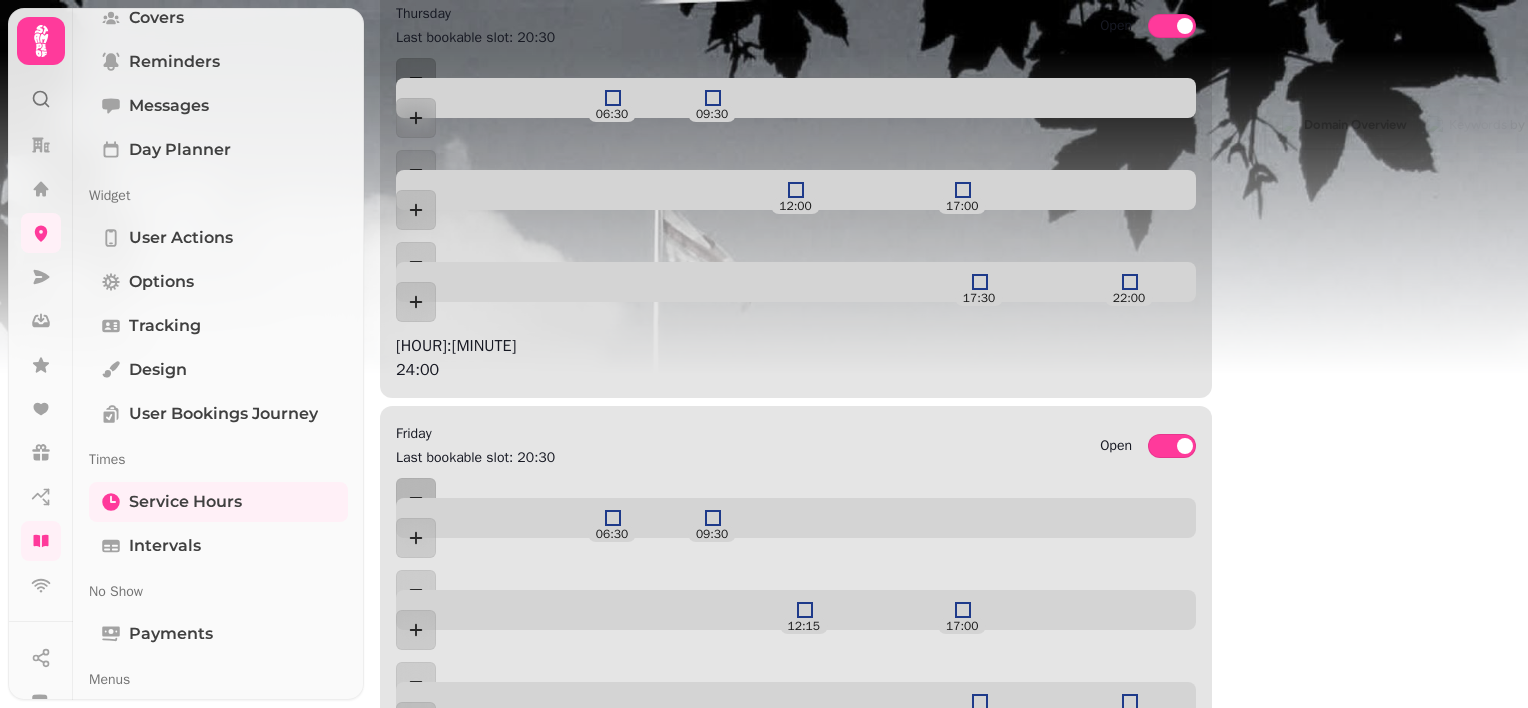 scroll, scrollTop: 1832, scrollLeft: 0, axis: vertical 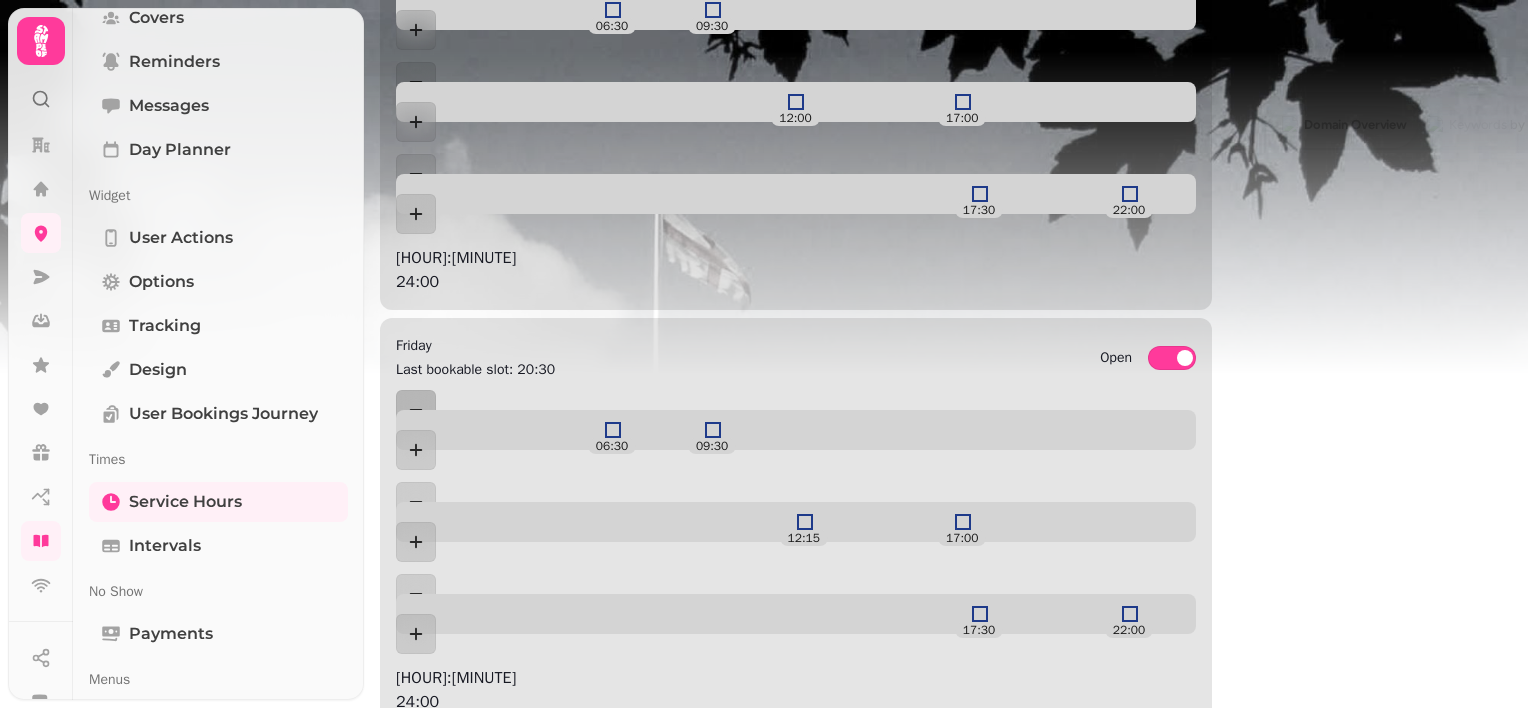 click on "Save" at bounding box center (422, 1583) 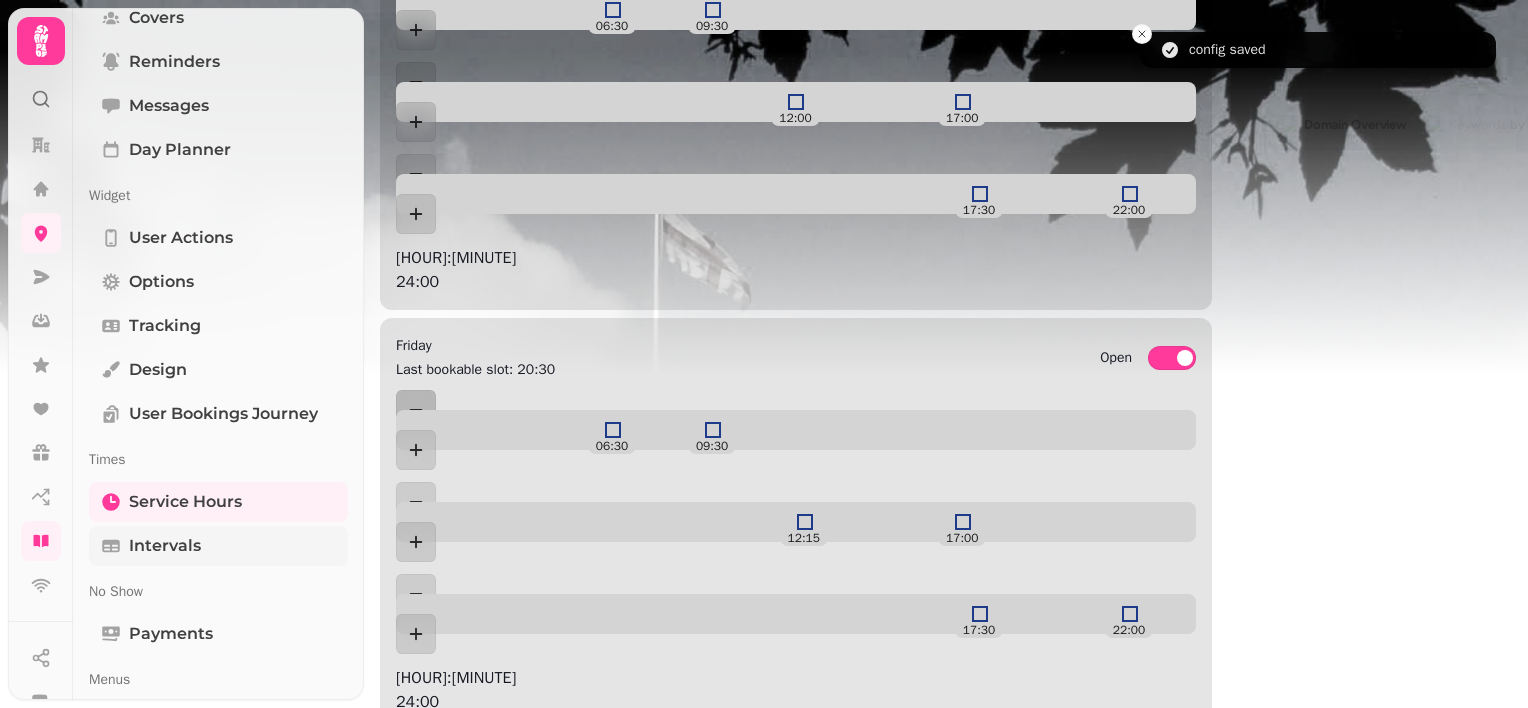 click on "Intervals" at bounding box center (218, 546) 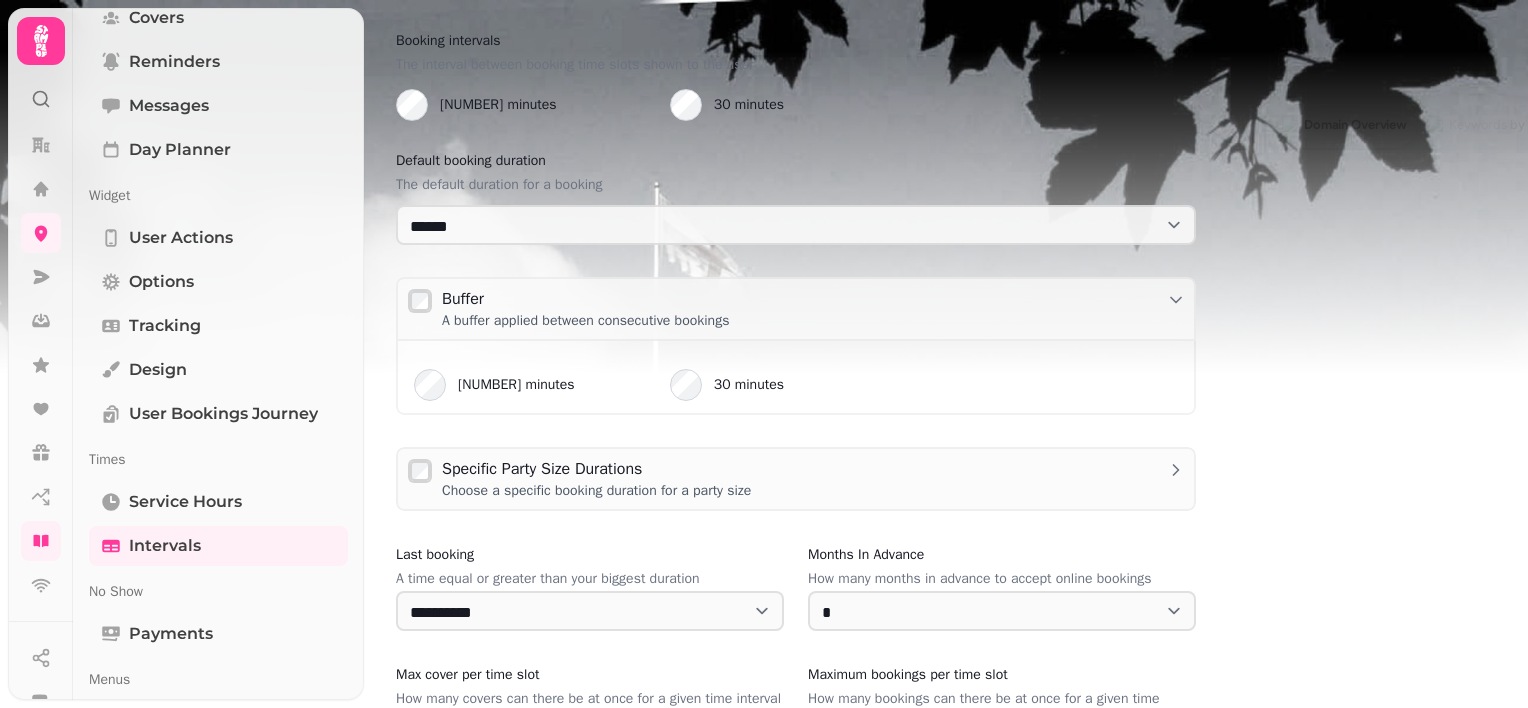 scroll, scrollTop: 207, scrollLeft: 0, axis: vertical 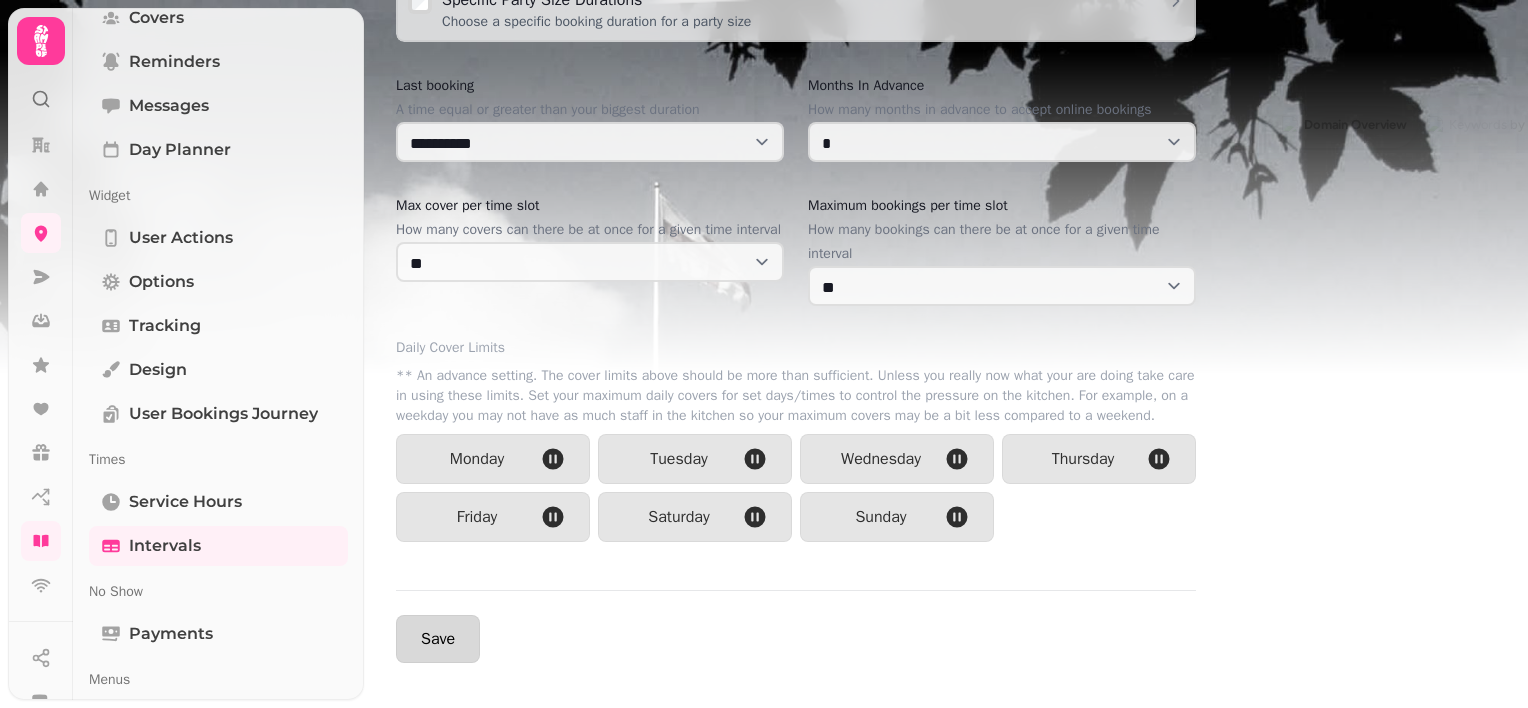 click on "Save" at bounding box center [438, 639] 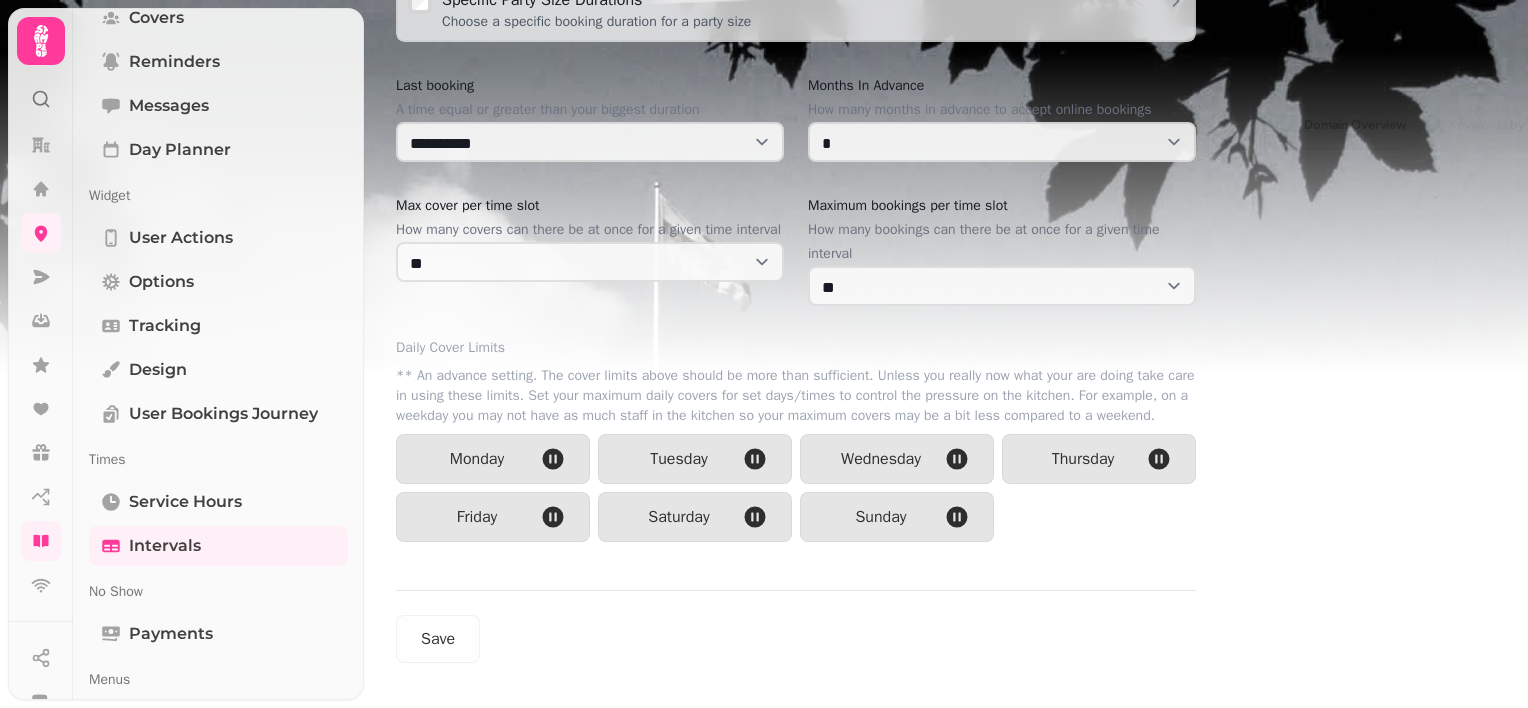 click on "**********" at bounding box center [796, 75] 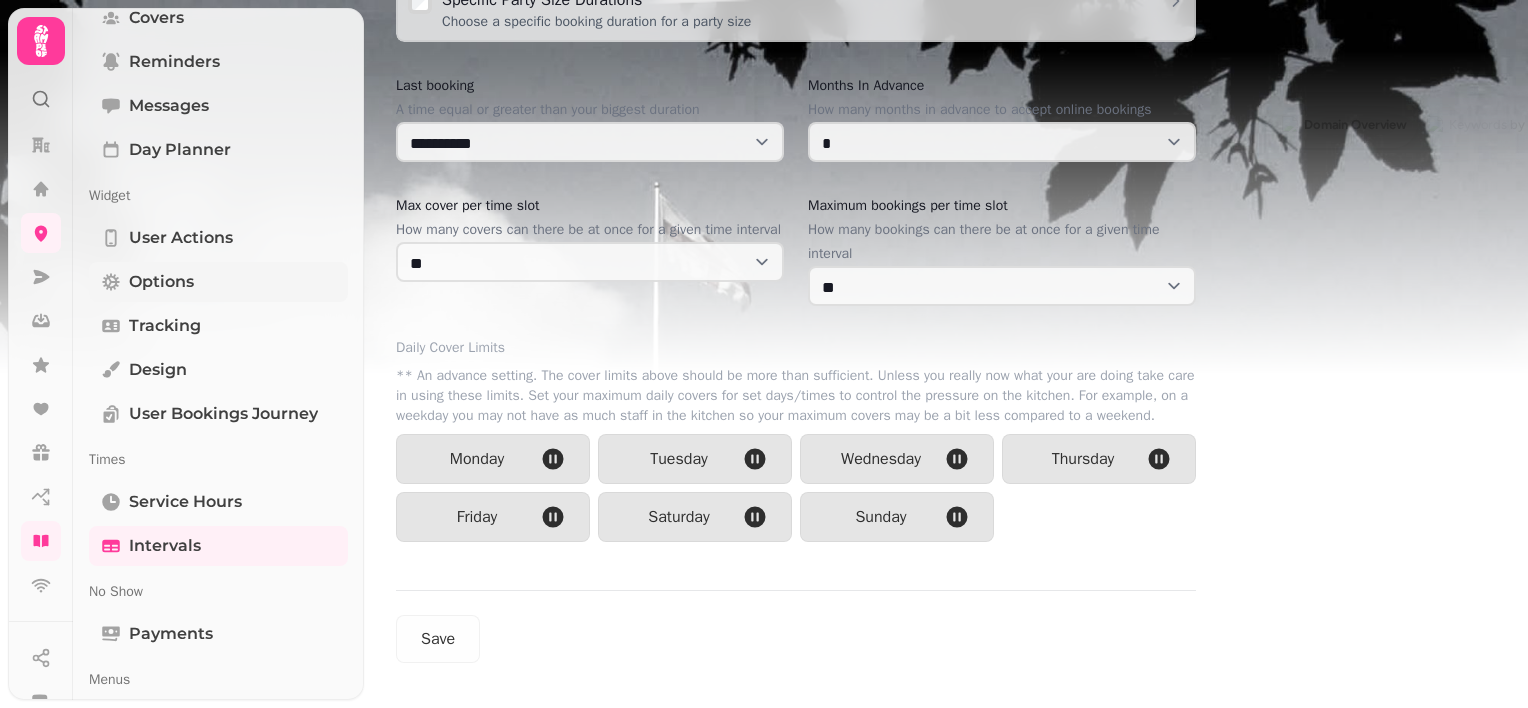 click on "Options" at bounding box center [218, 282] 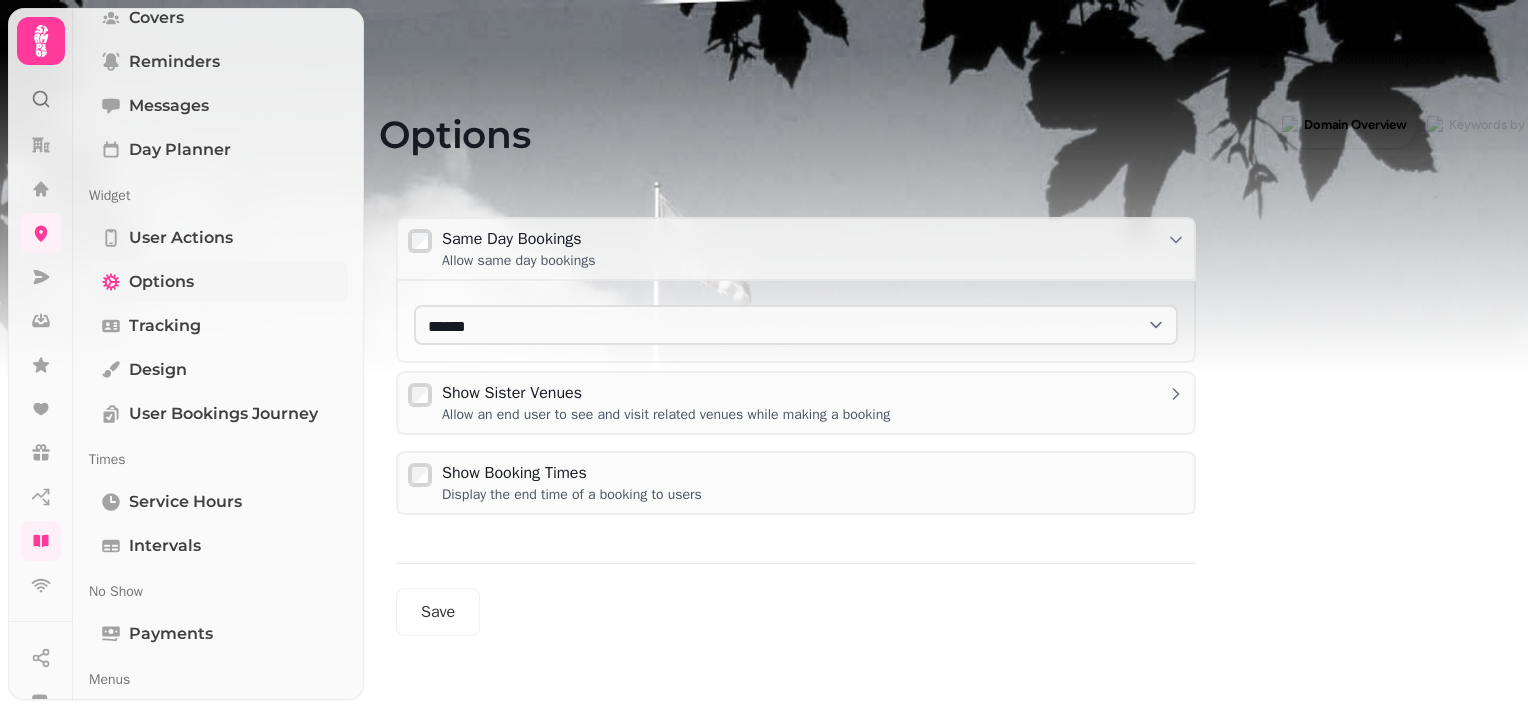 scroll, scrollTop: 12, scrollLeft: 0, axis: vertical 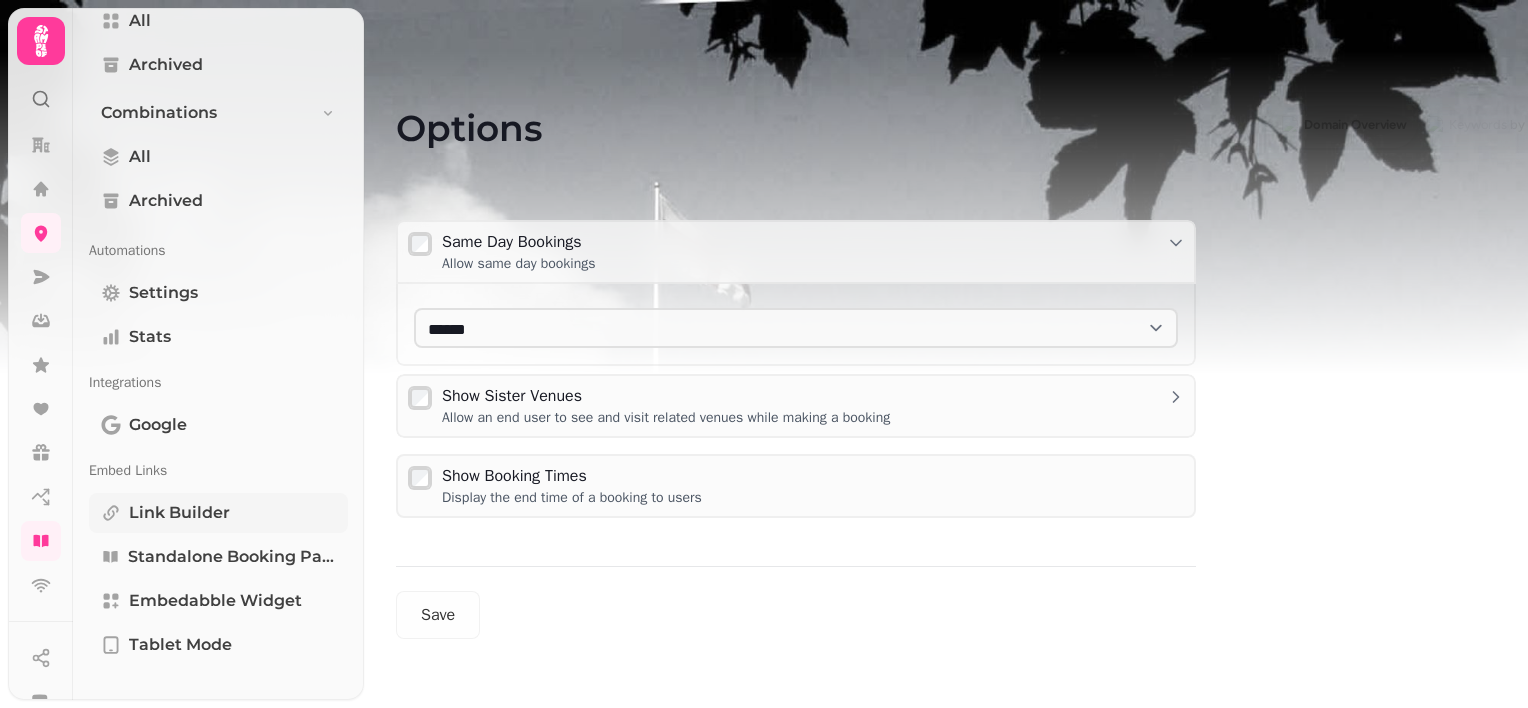 click on "Link Builder" at bounding box center (179, 513) 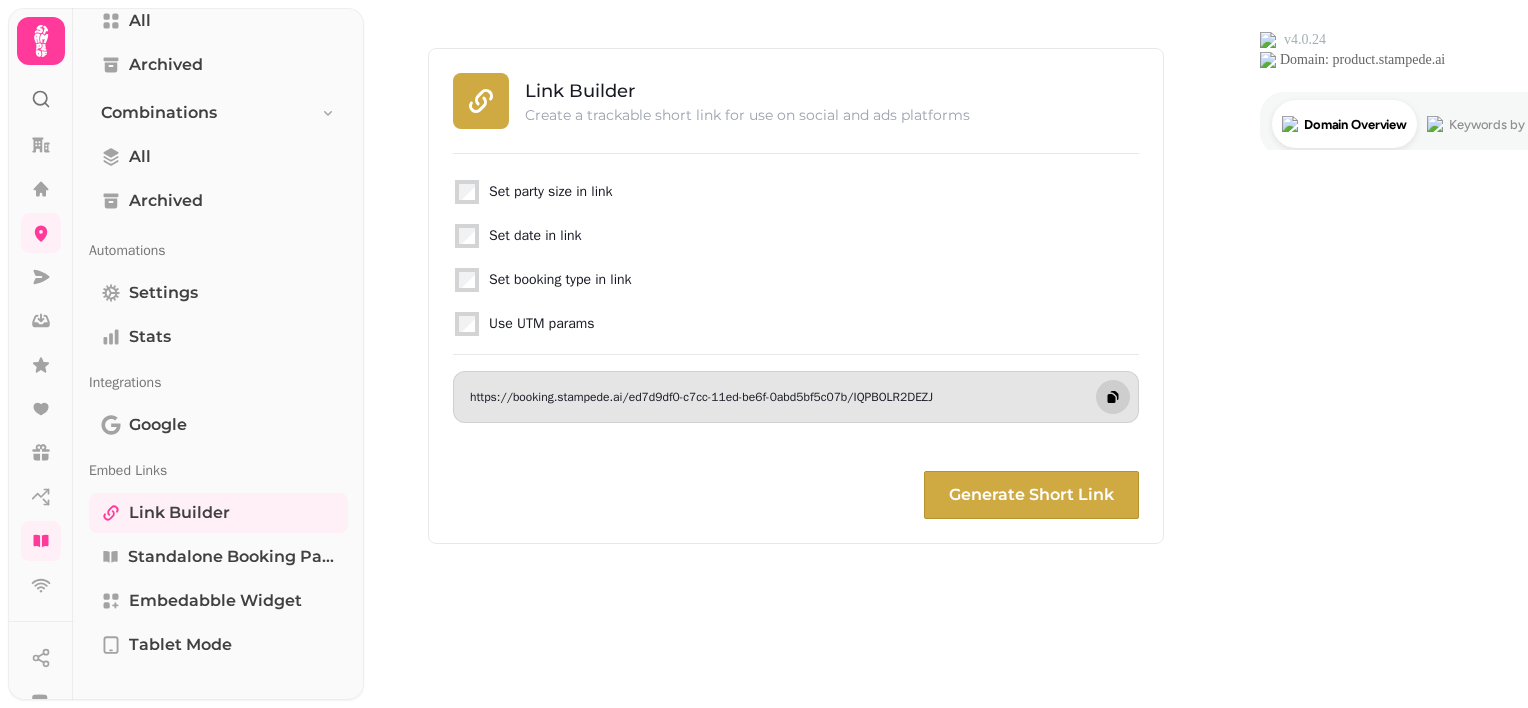click 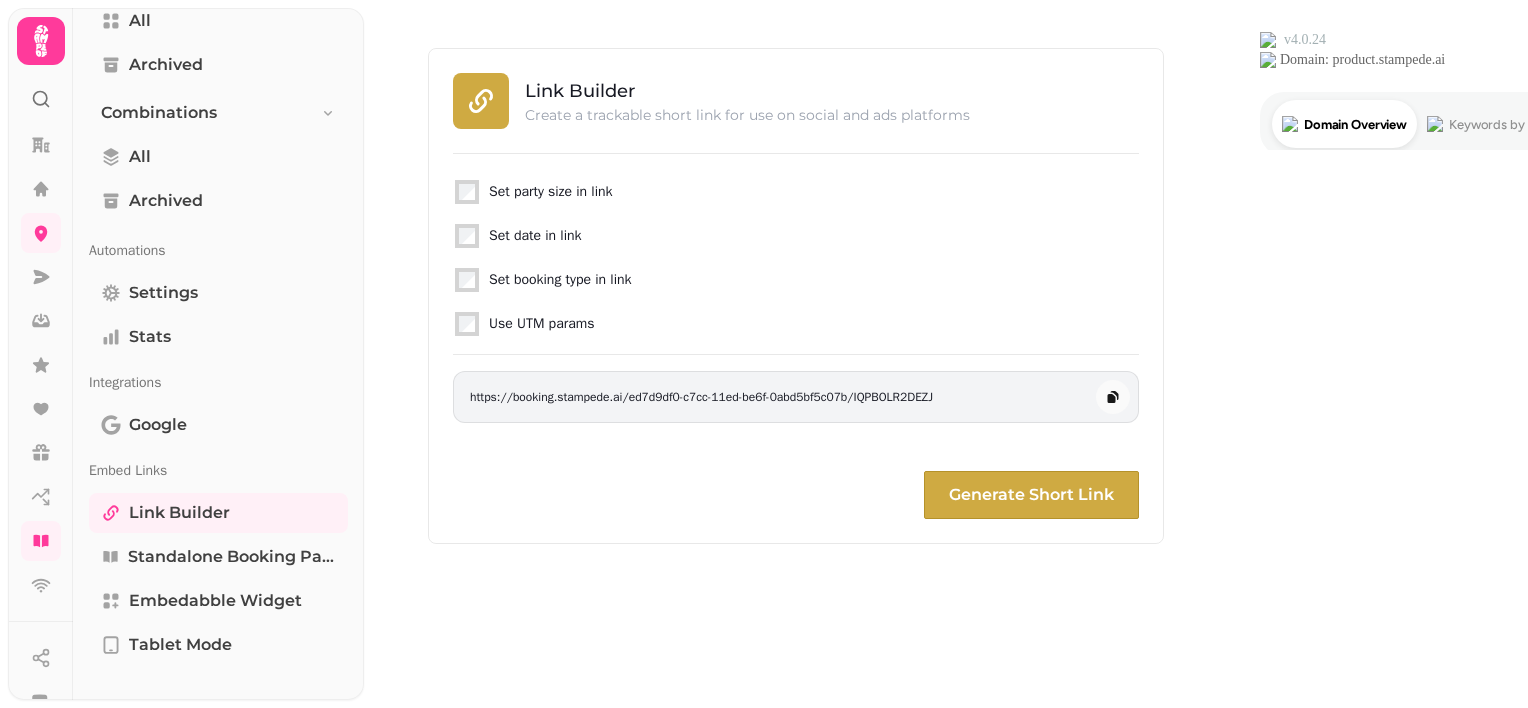 click 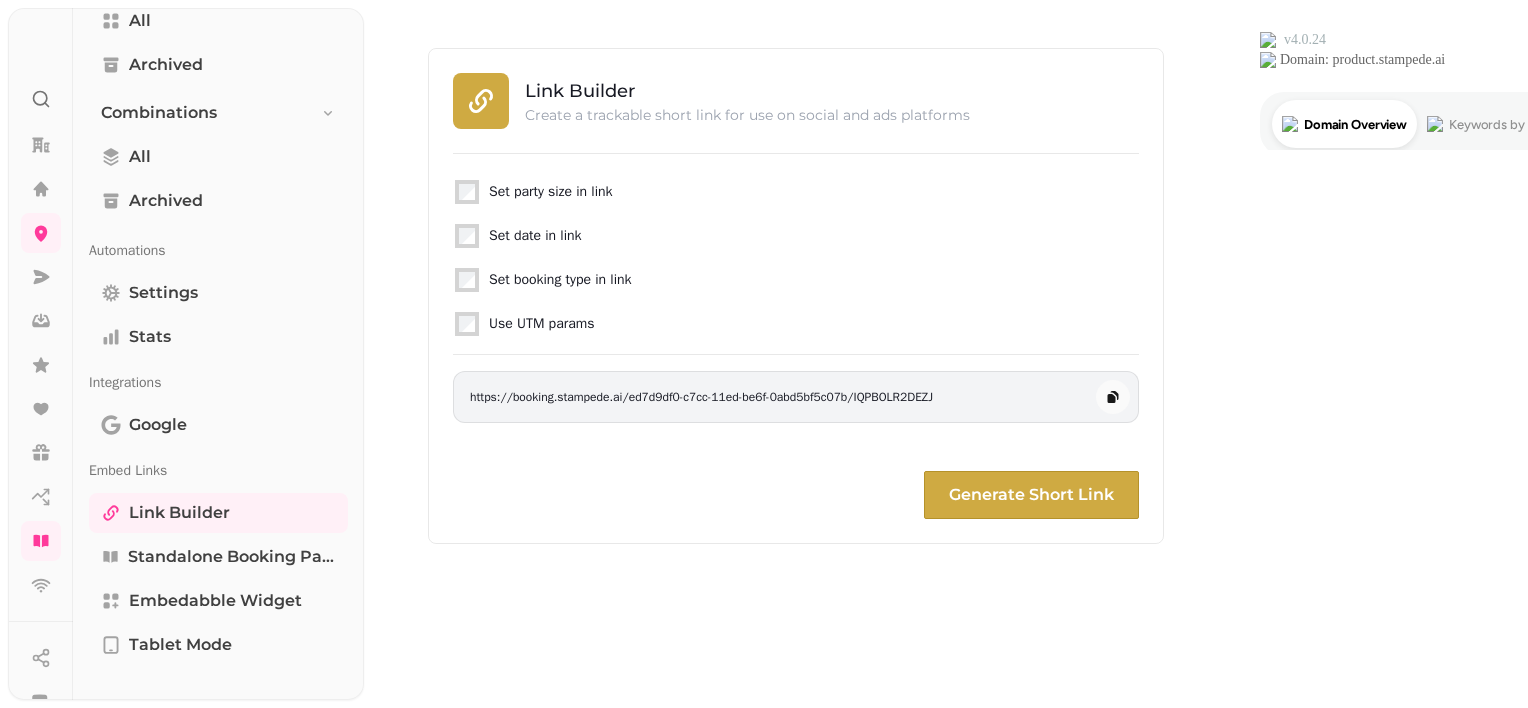 scroll, scrollTop: 0, scrollLeft: 0, axis: both 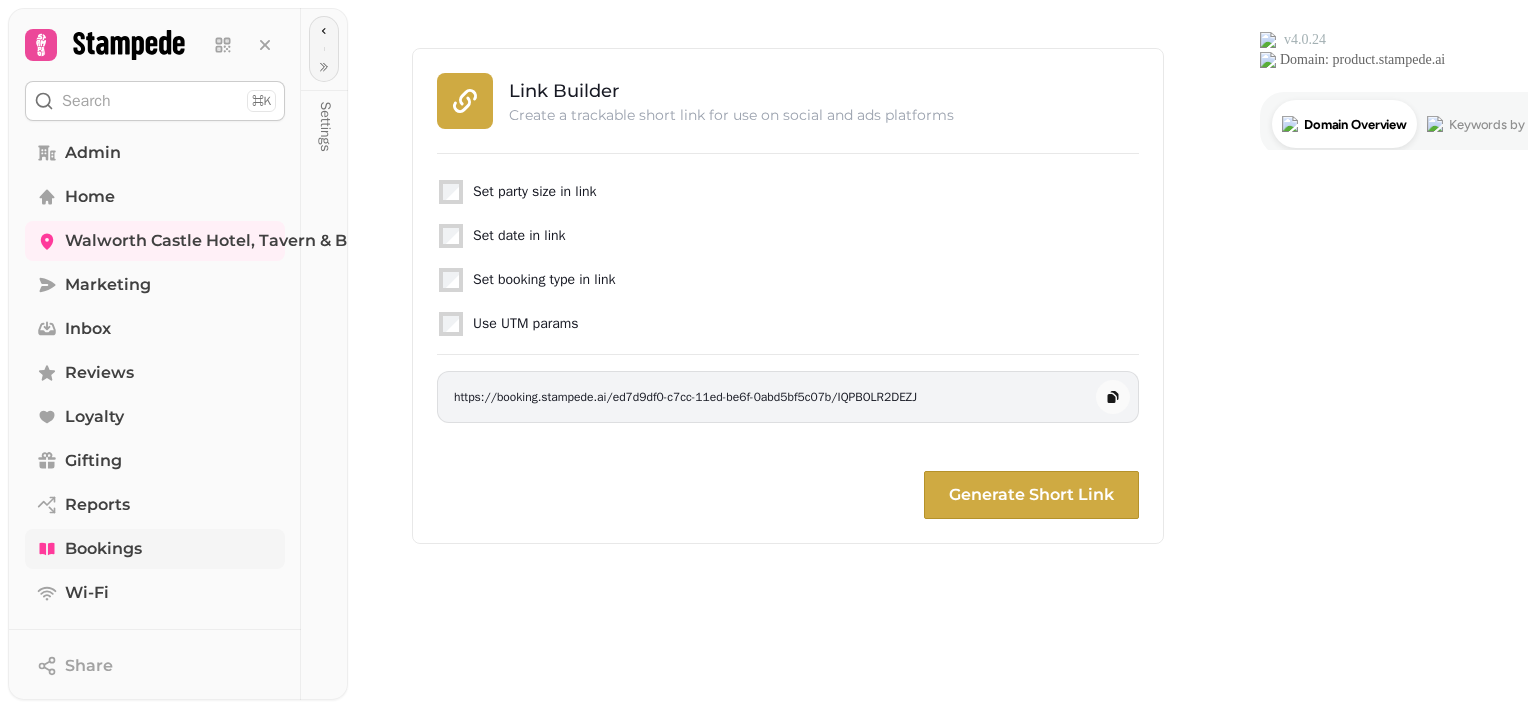 click on "Bookings" at bounding box center [103, 549] 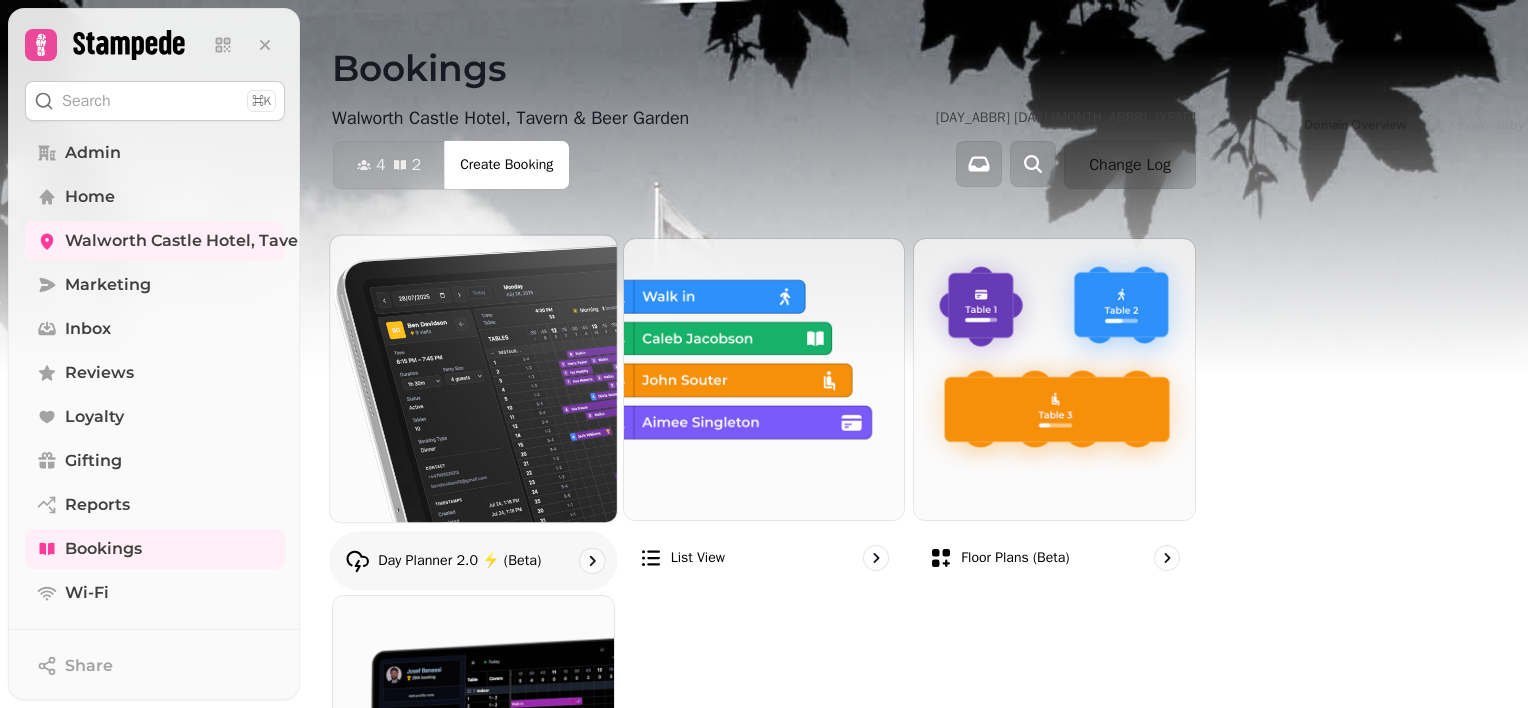click at bounding box center (473, 378) 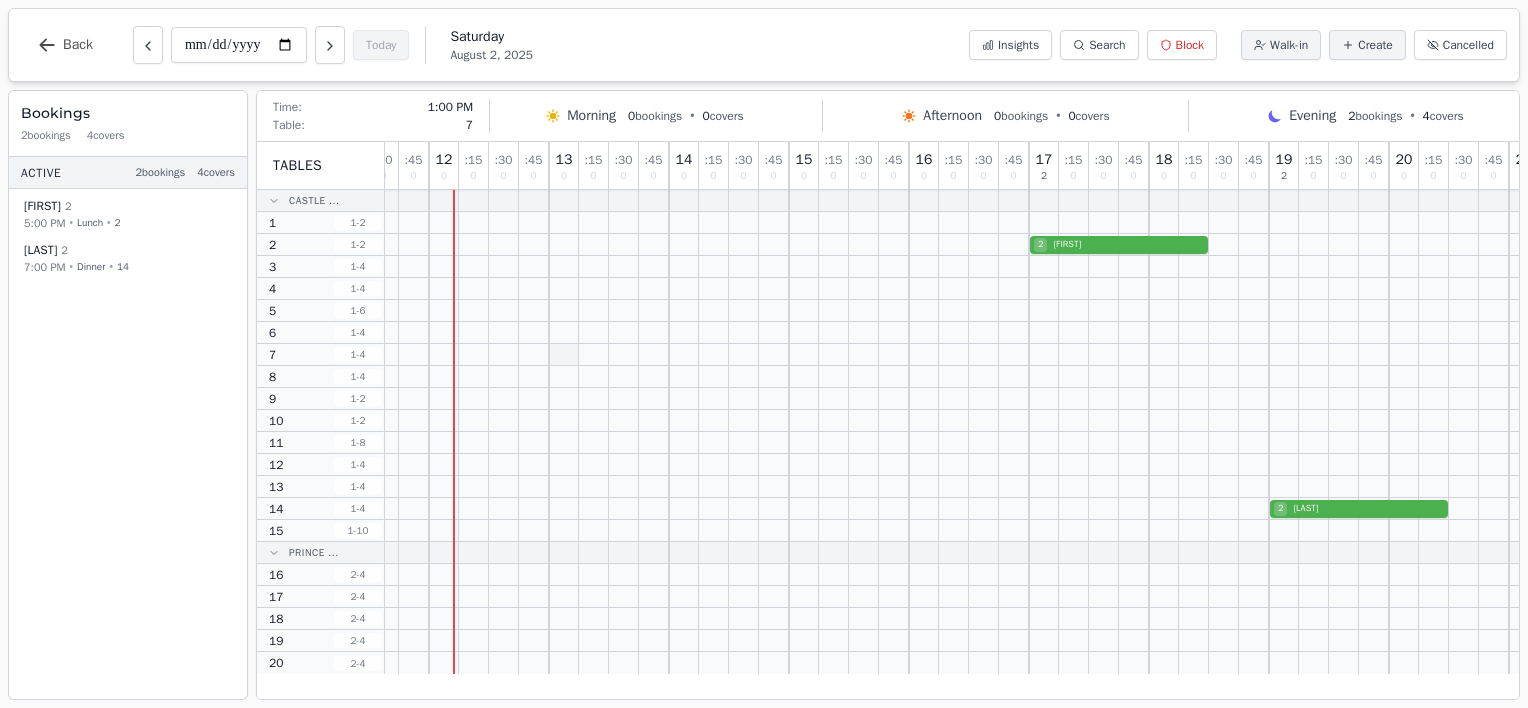 scroll, scrollTop: 0, scrollLeft: 725, axis: horizontal 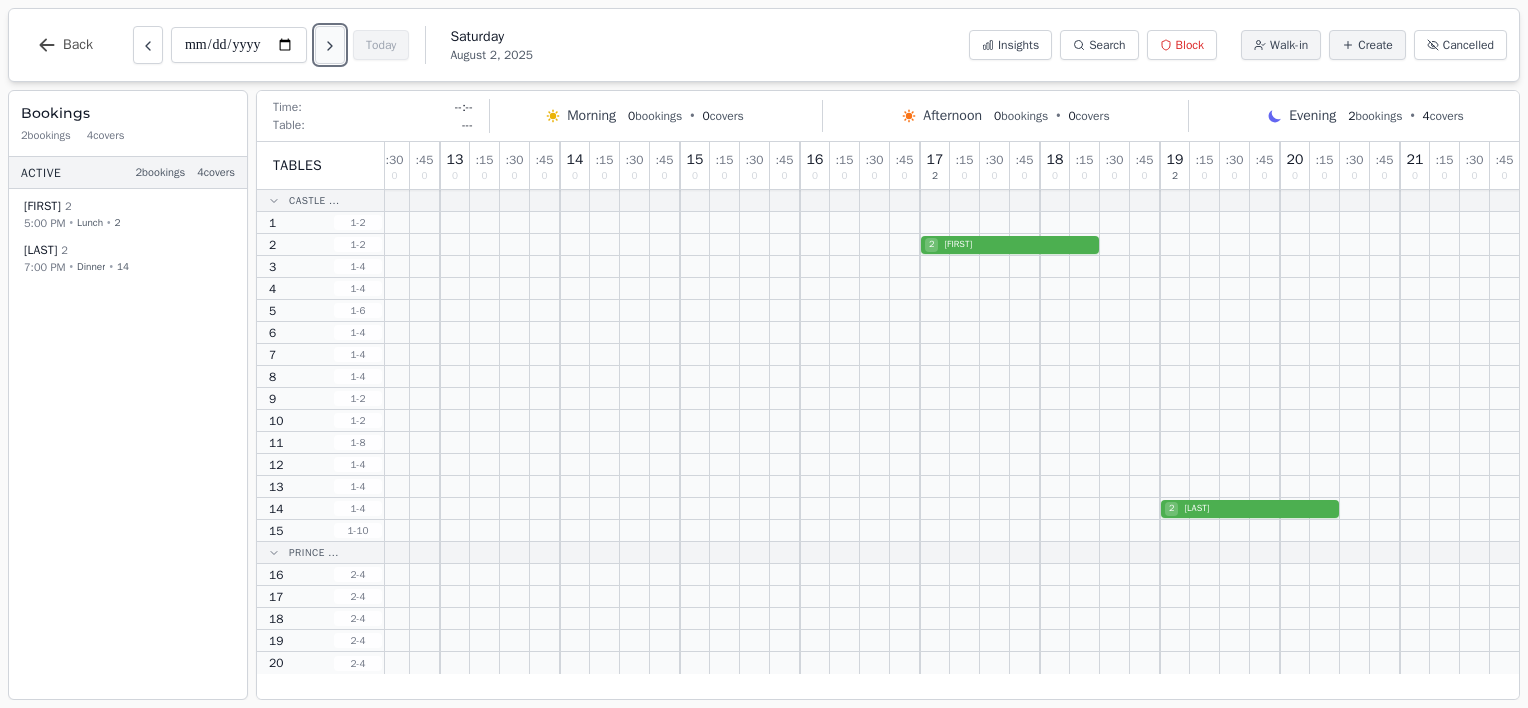 click at bounding box center [330, 45] 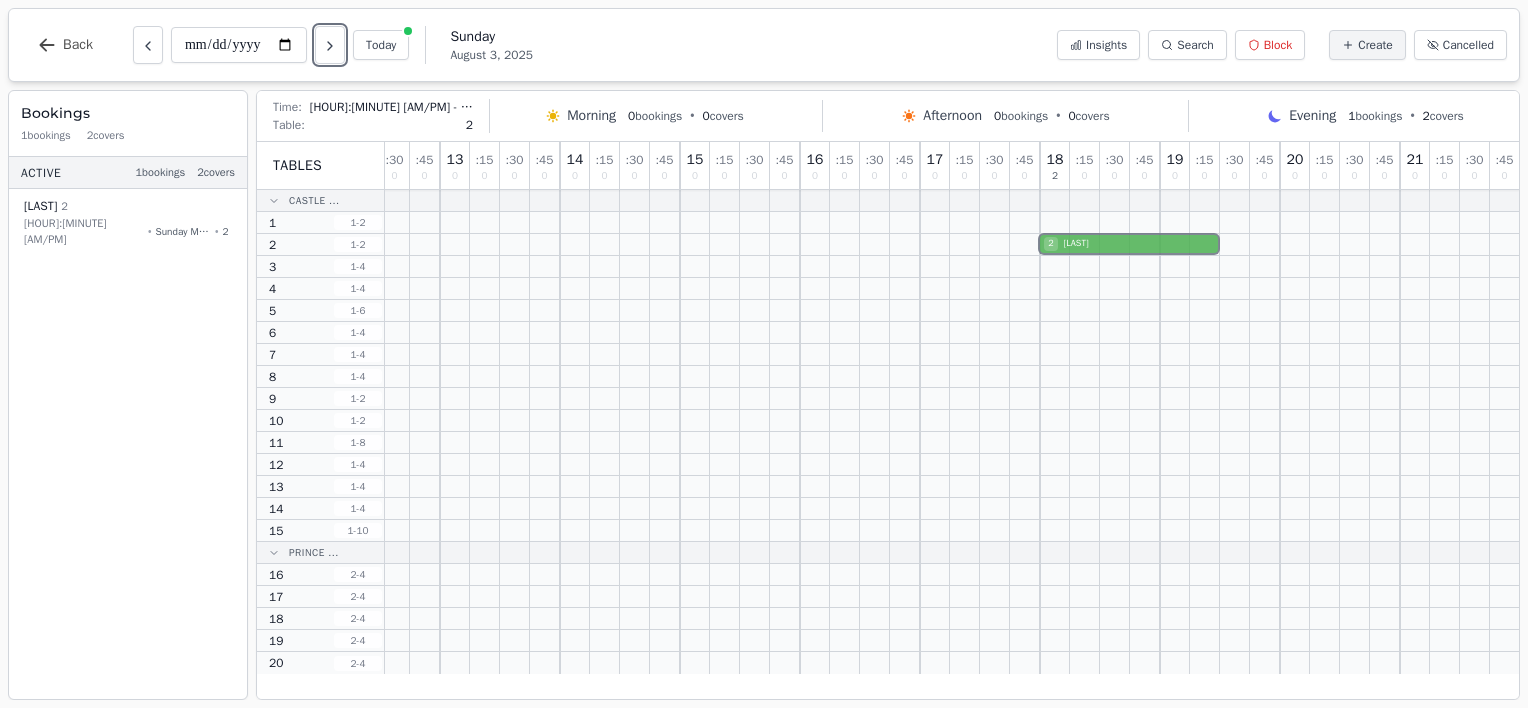 click on "2 [LAST]" at bounding box center (590, 245) 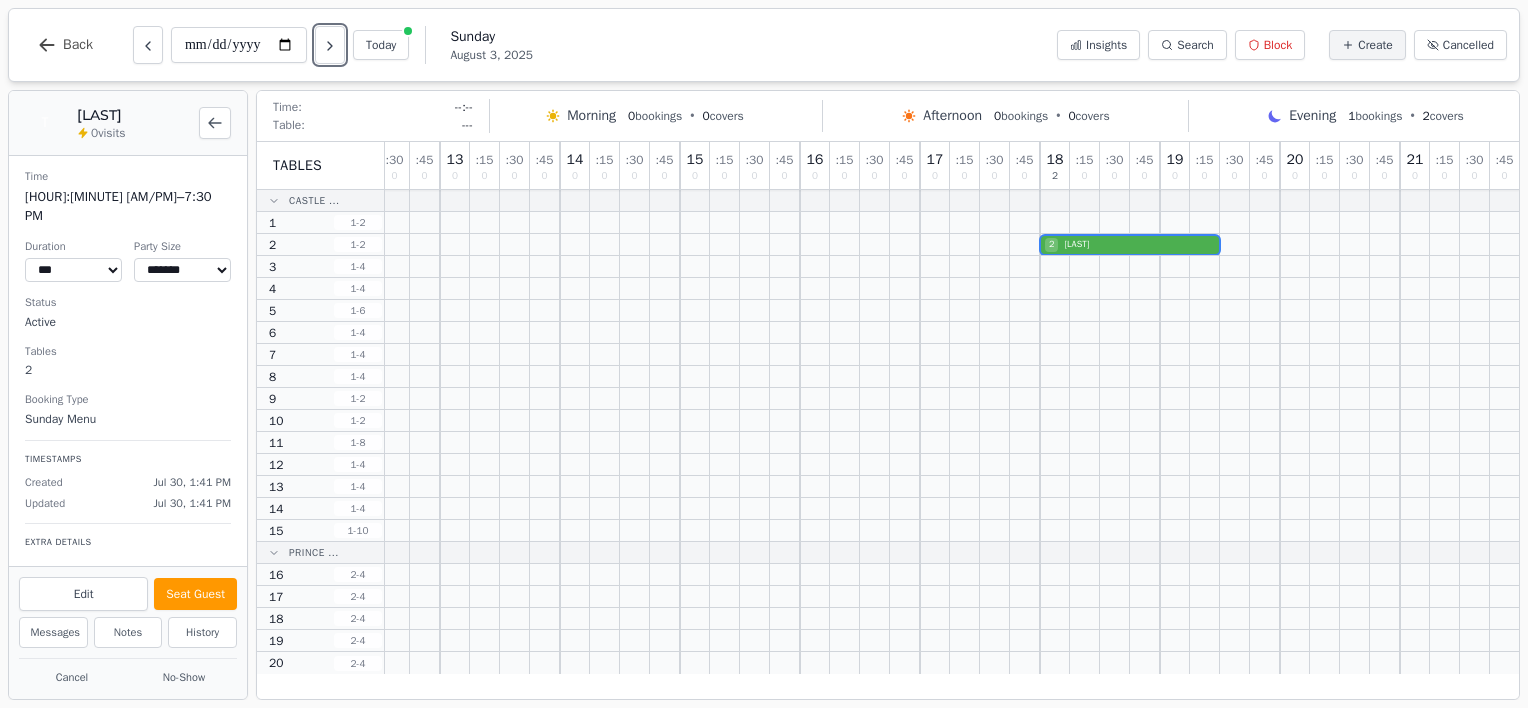 scroll, scrollTop: 108, scrollLeft: 0, axis: vertical 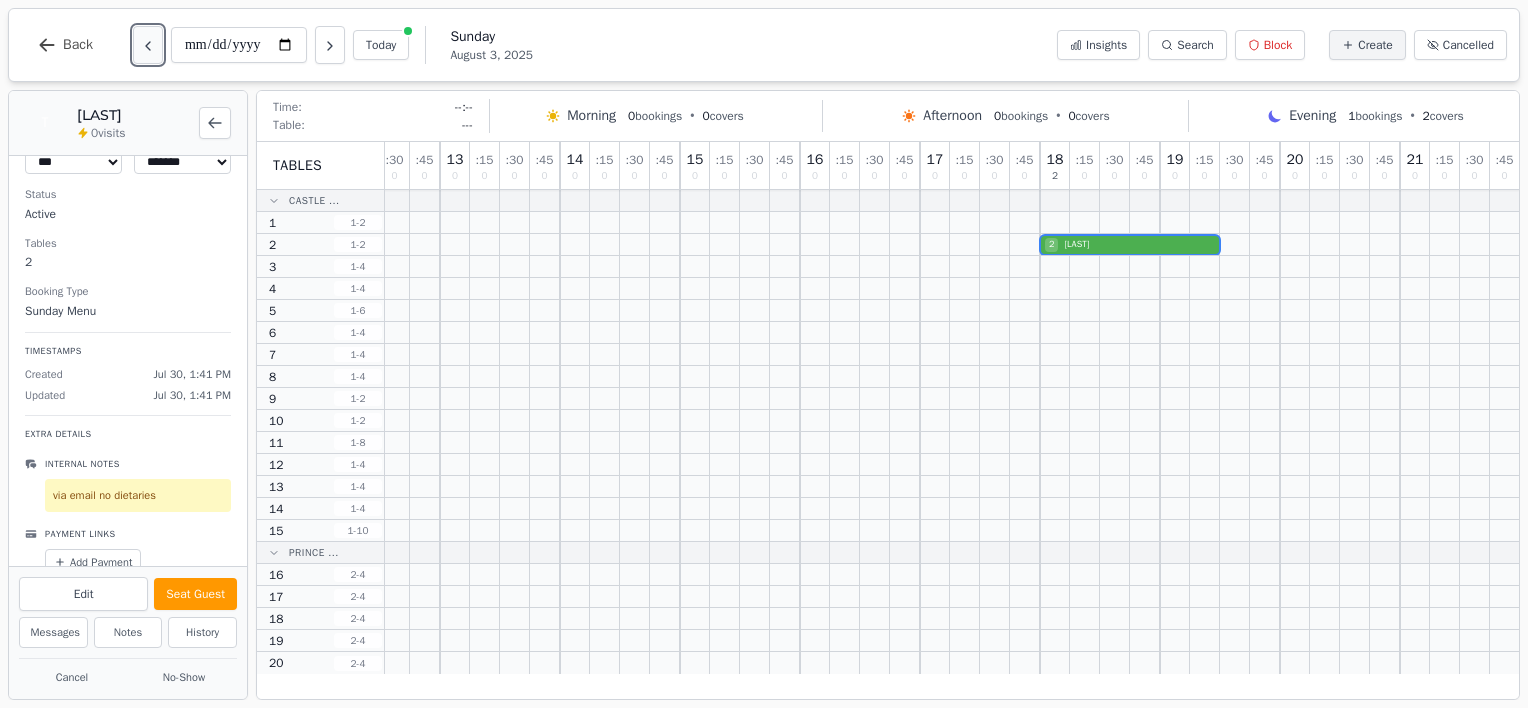 click 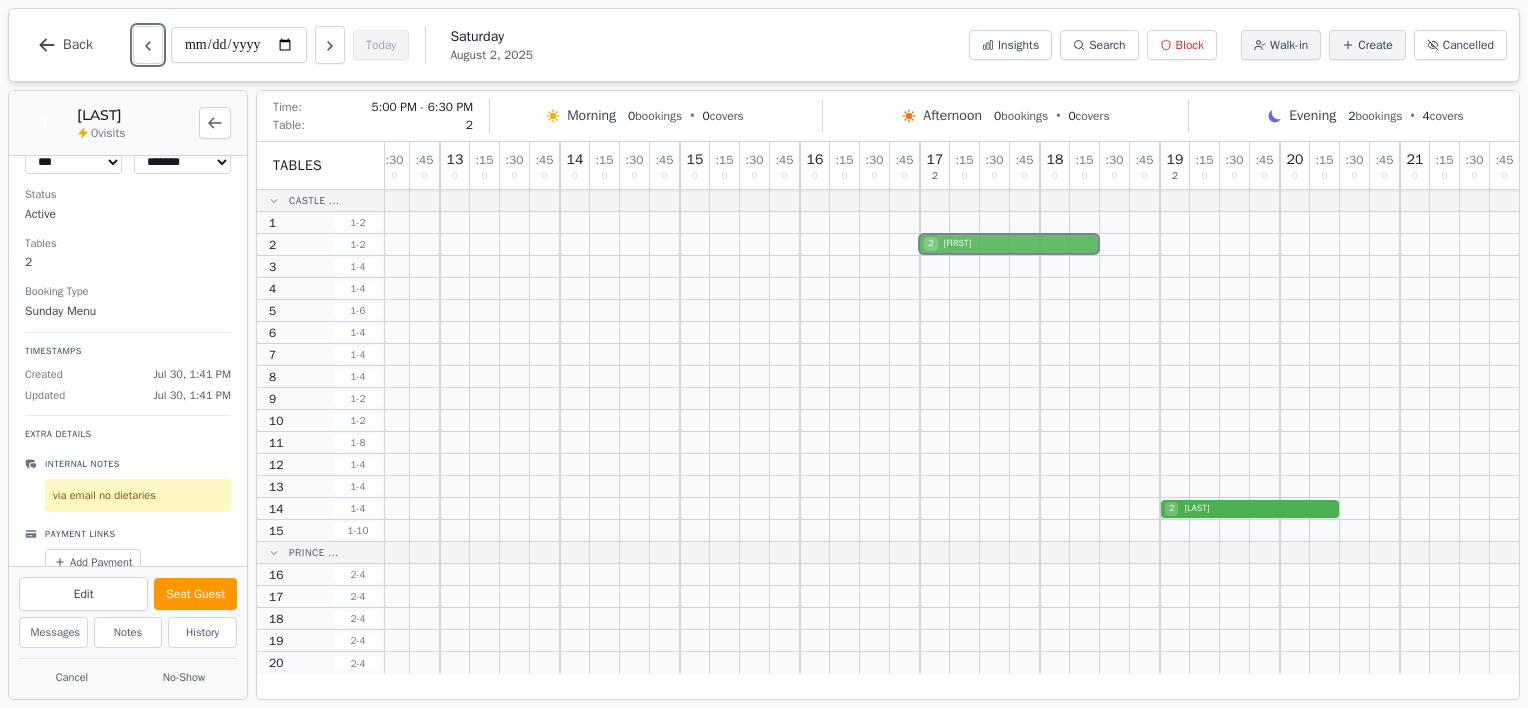 click on "2 [FIRST]" at bounding box center [590, 245] 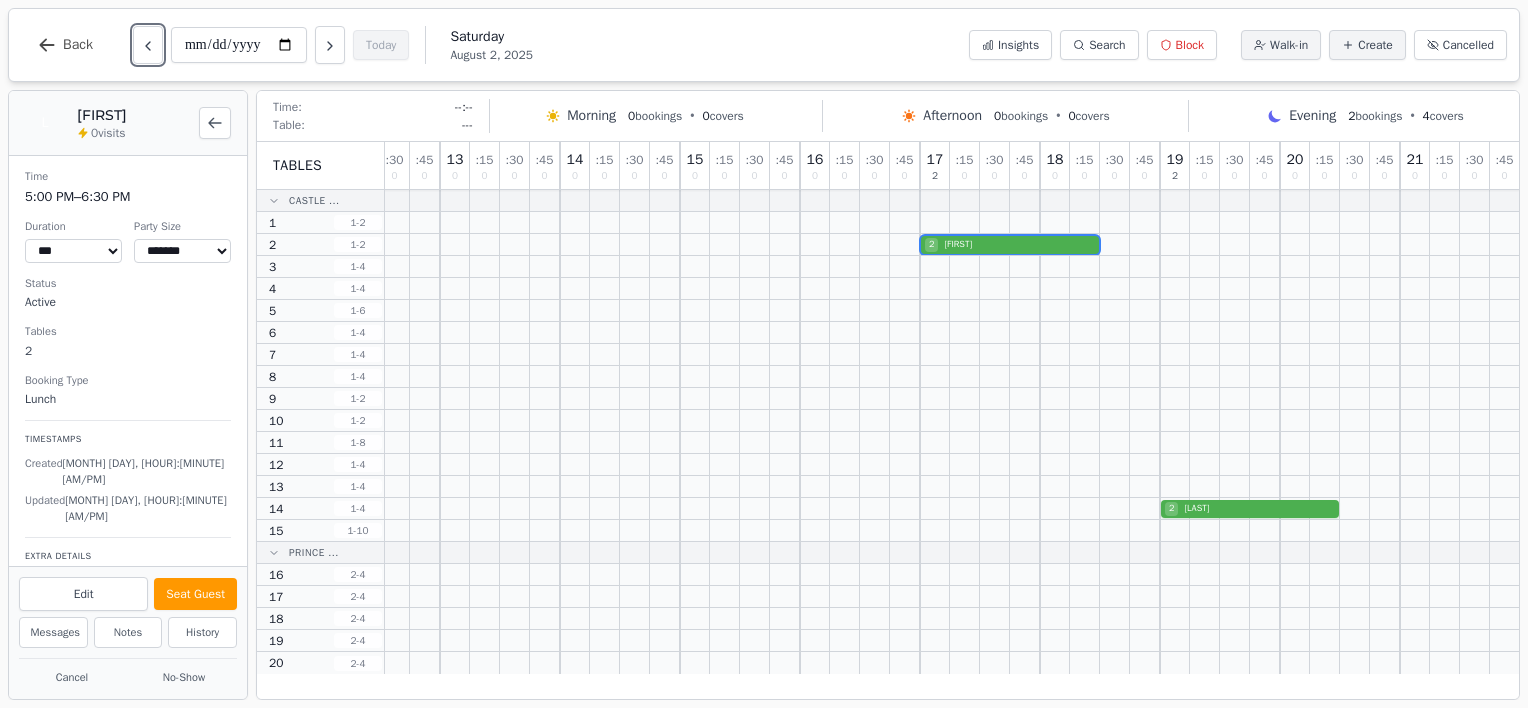 scroll, scrollTop: 124, scrollLeft: 0, axis: vertical 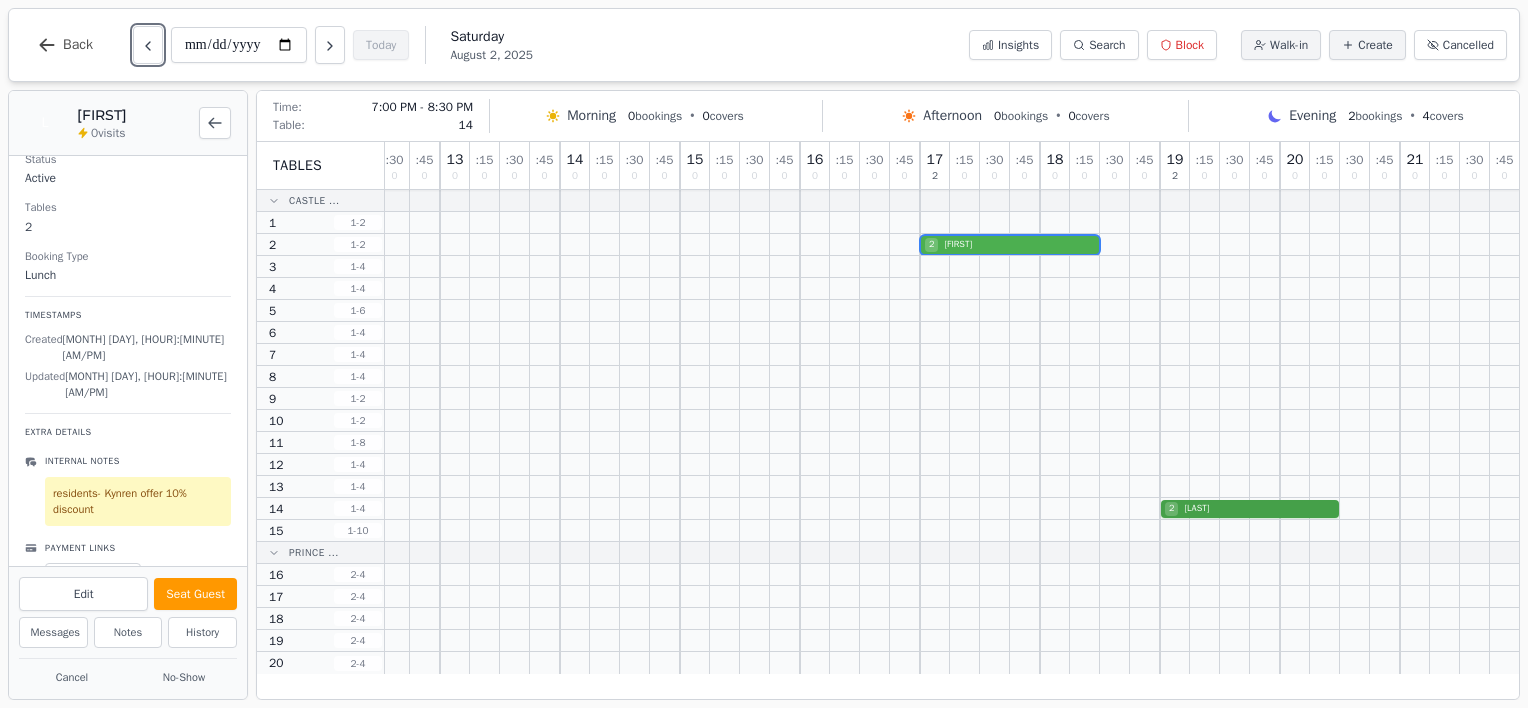 click on "[NUMBER] [LAST]" at bounding box center [590, 509] 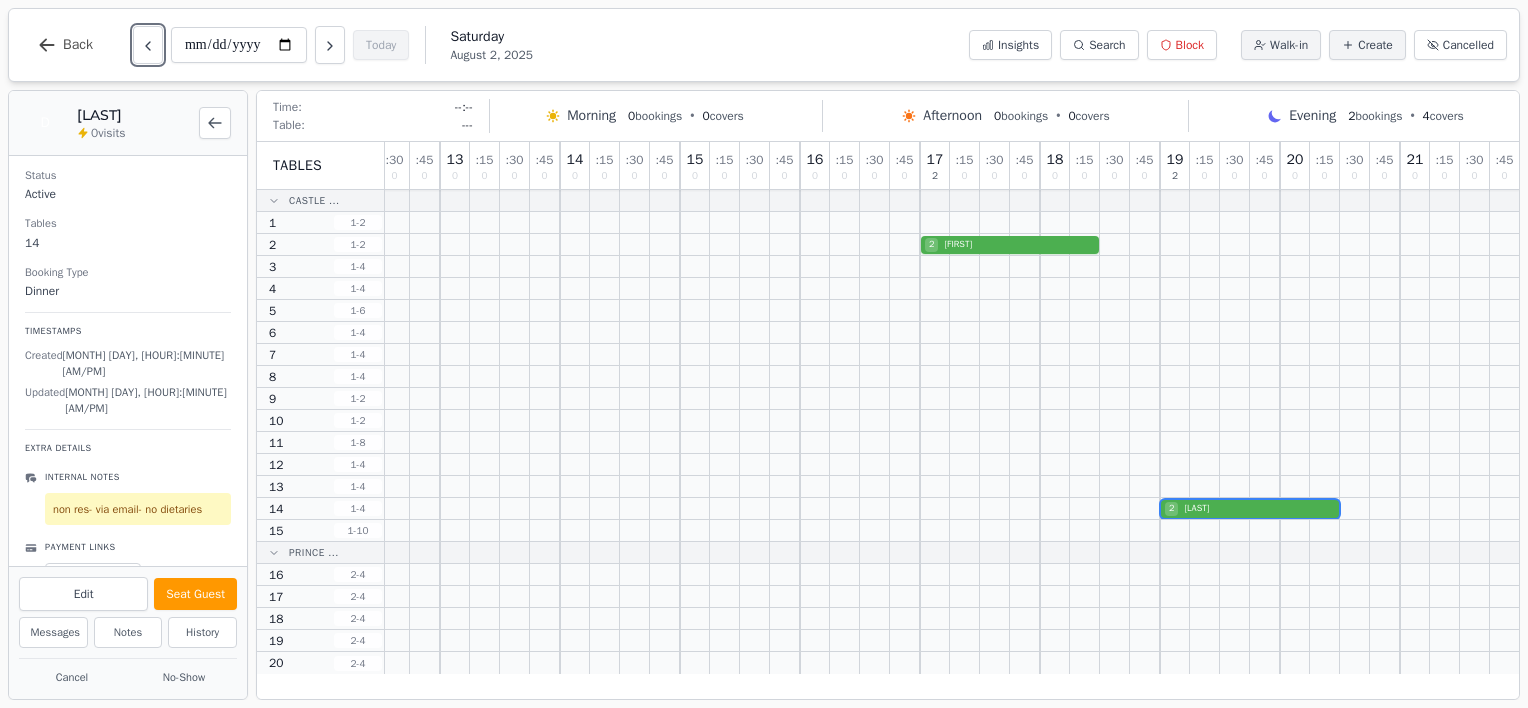 scroll, scrollTop: 0, scrollLeft: 0, axis: both 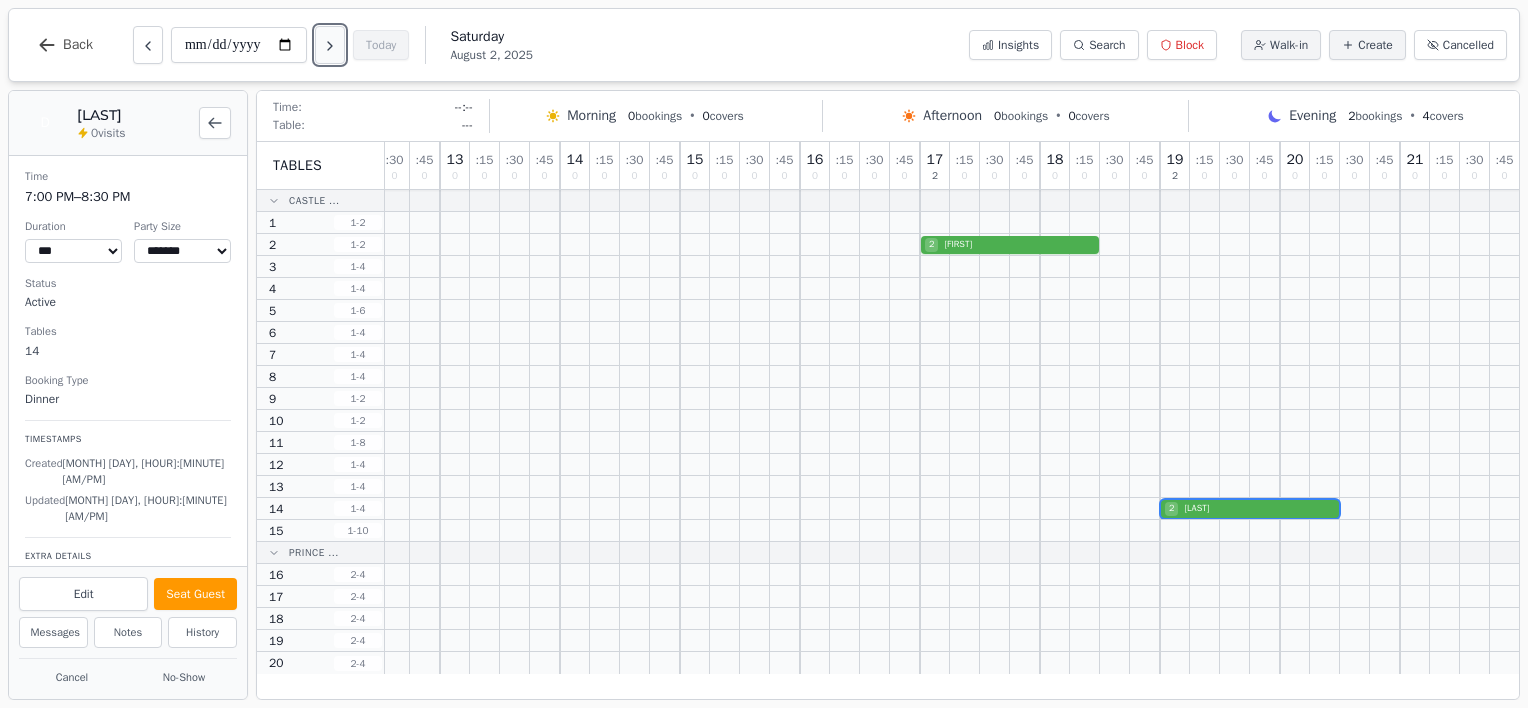 click 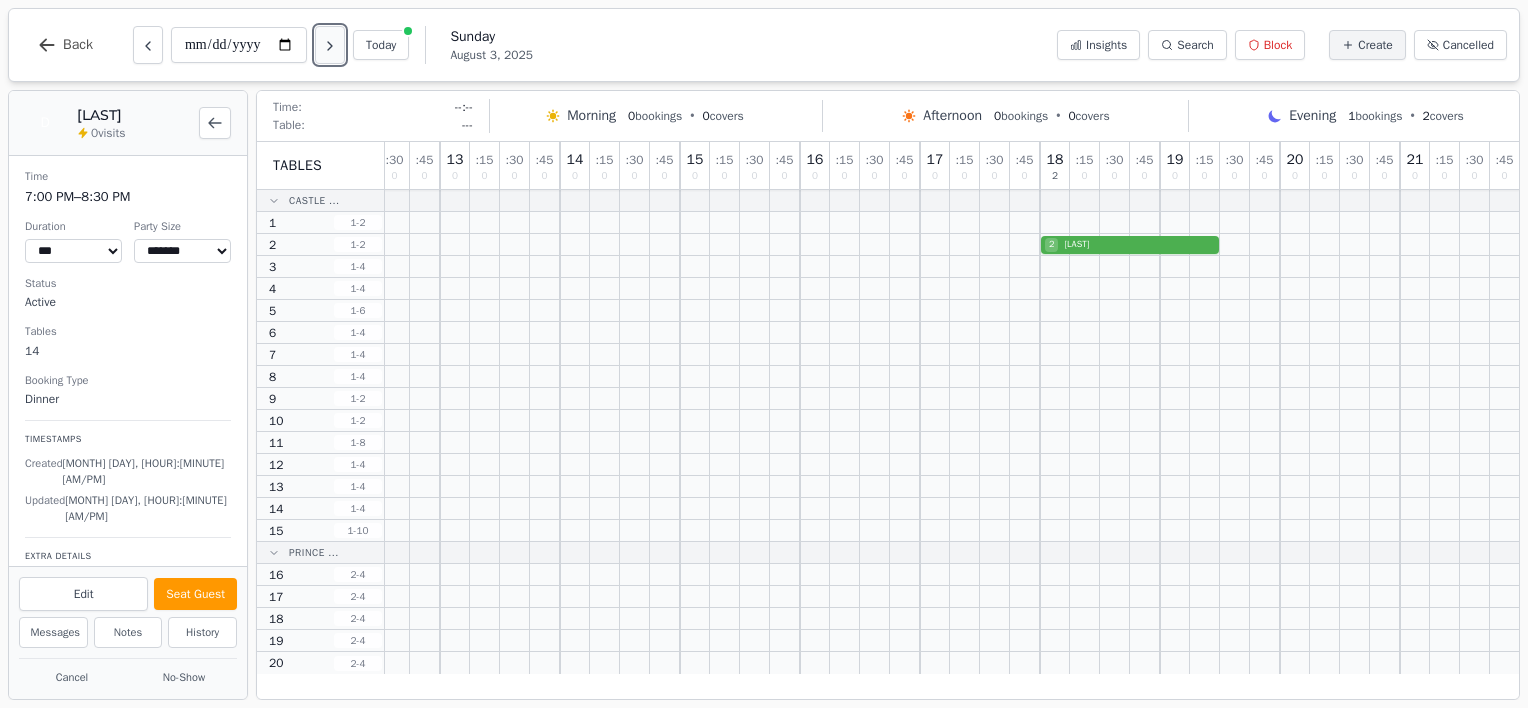 click 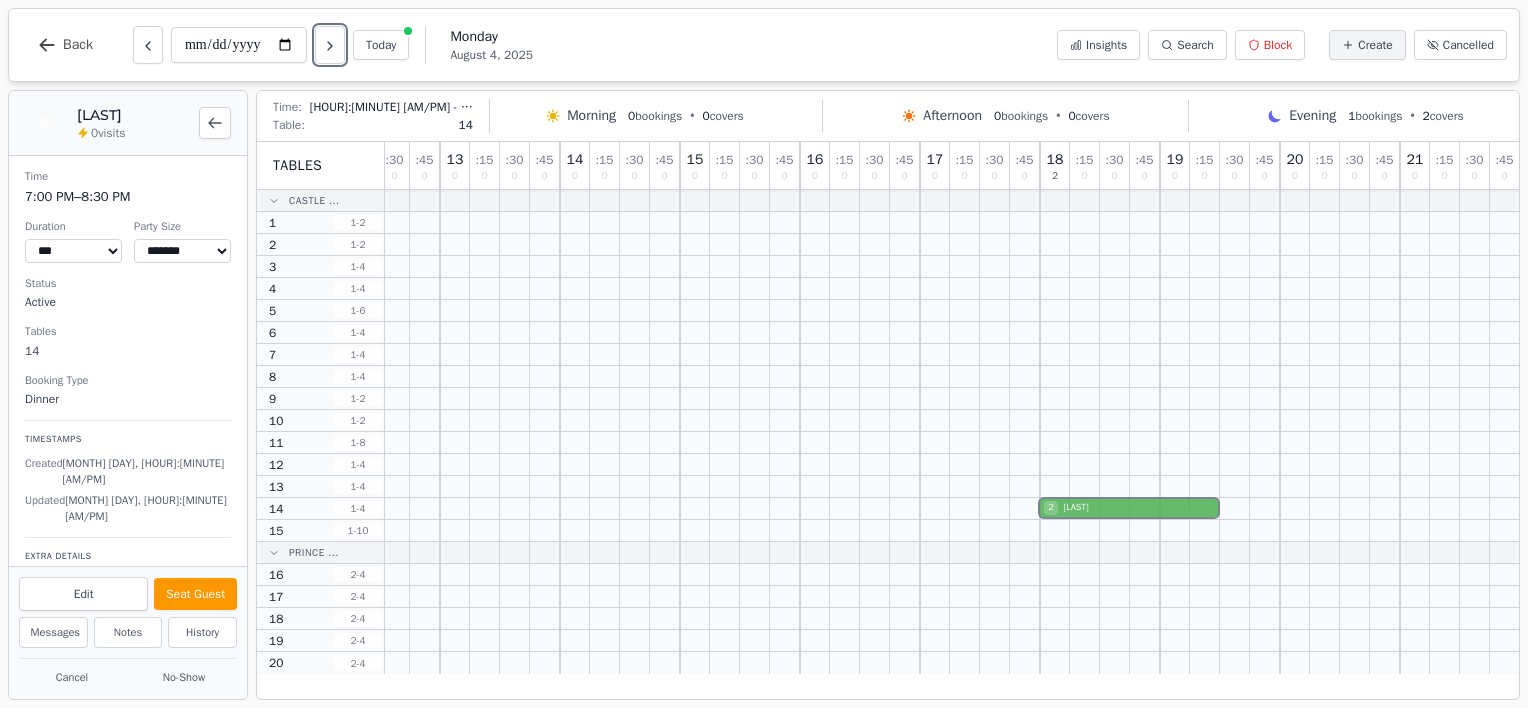 click on "[NUMBER] [LAST]" at bounding box center (590, 509) 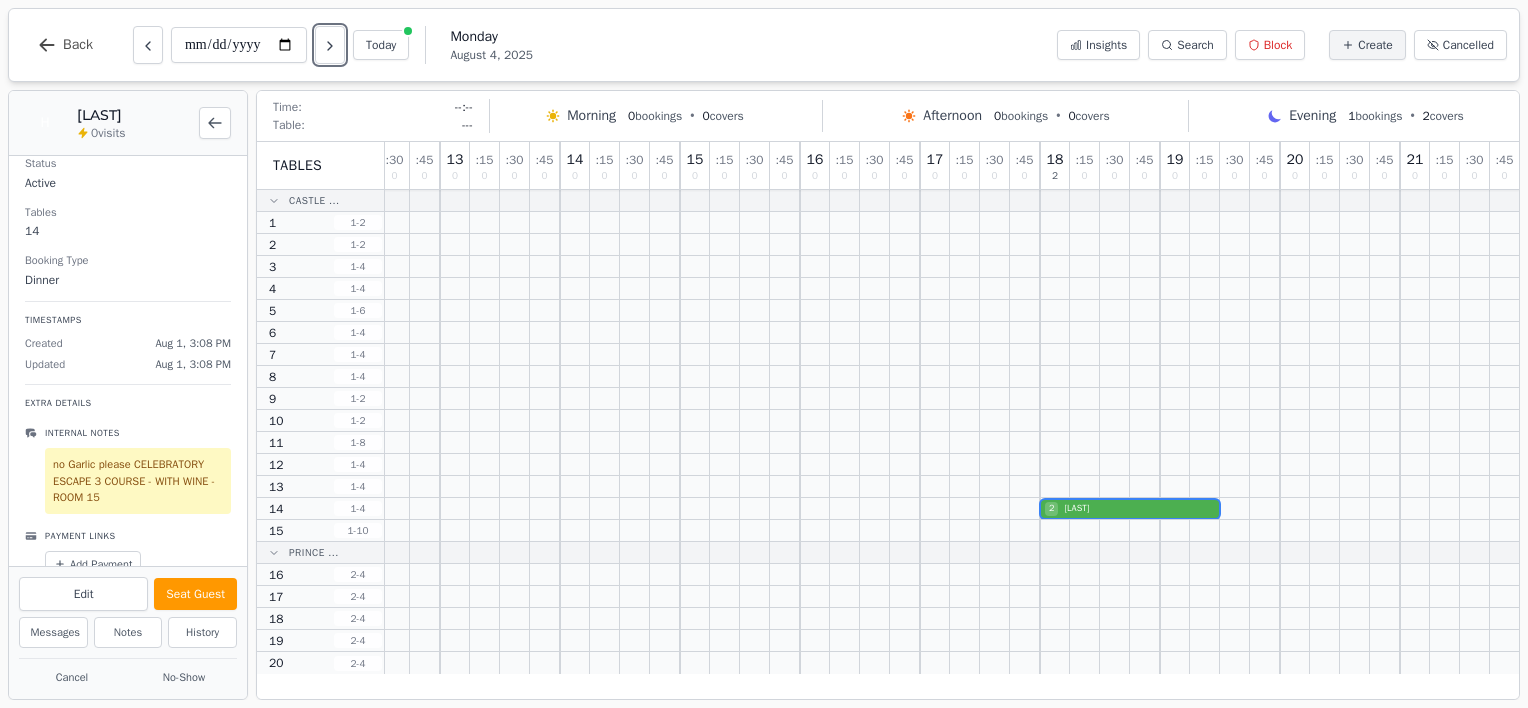 scroll, scrollTop: 141, scrollLeft: 0, axis: vertical 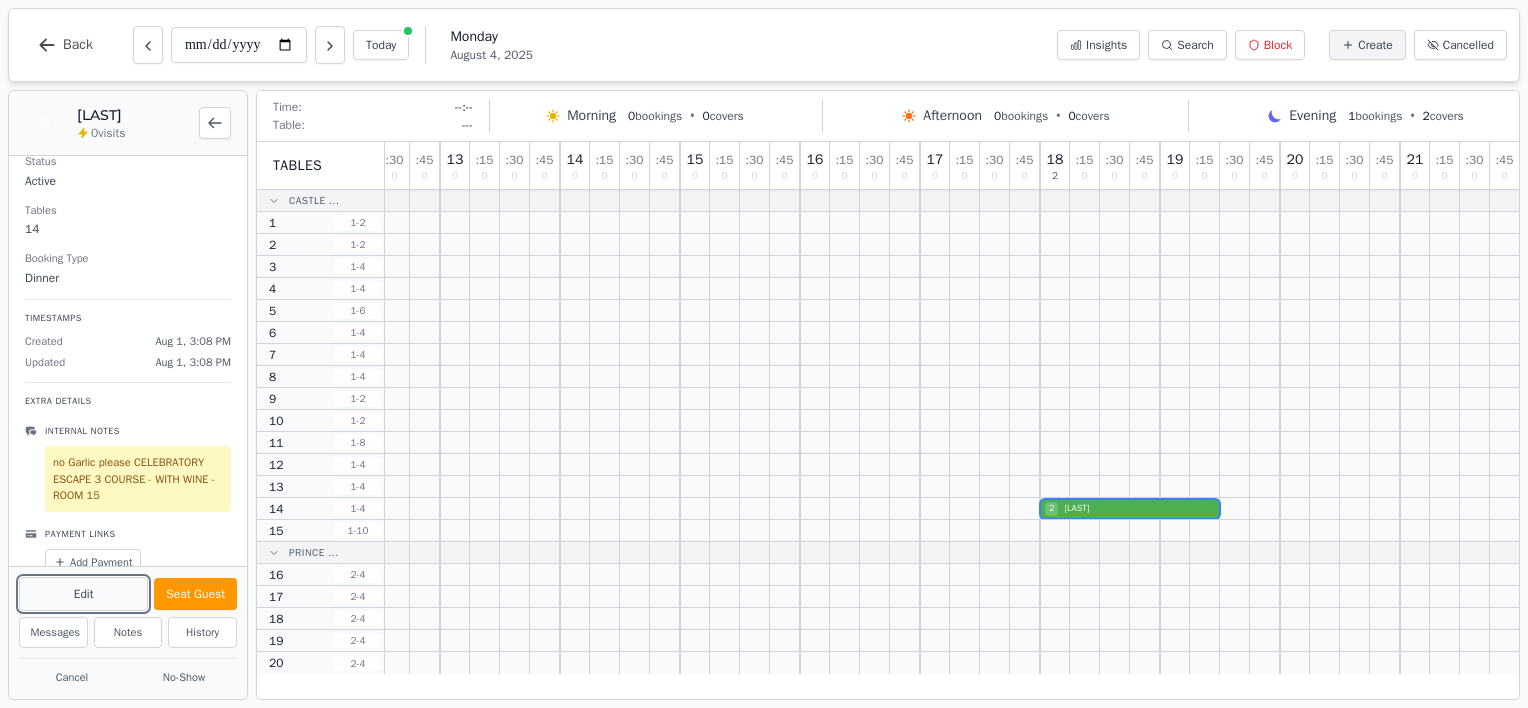 click on "Edit" at bounding box center (83, 594) 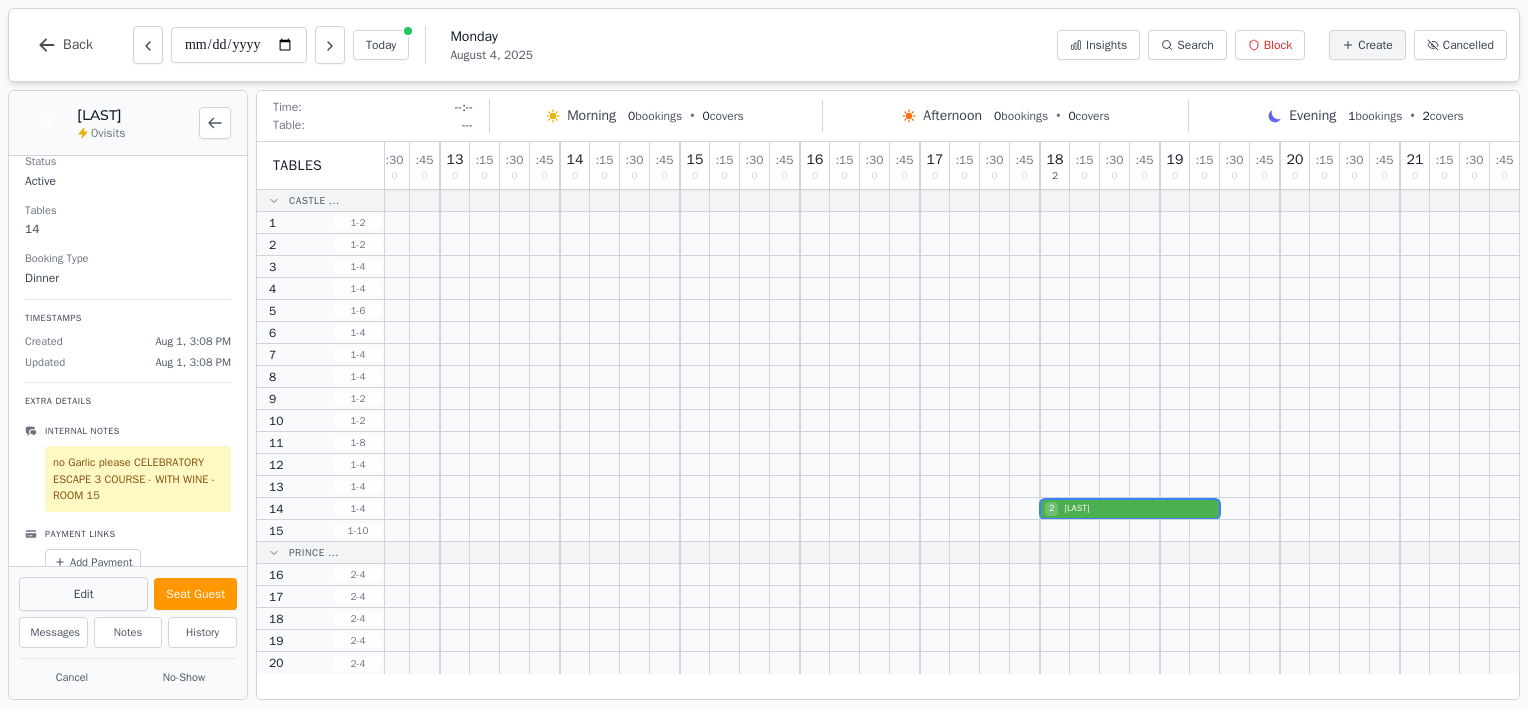 select on "*" 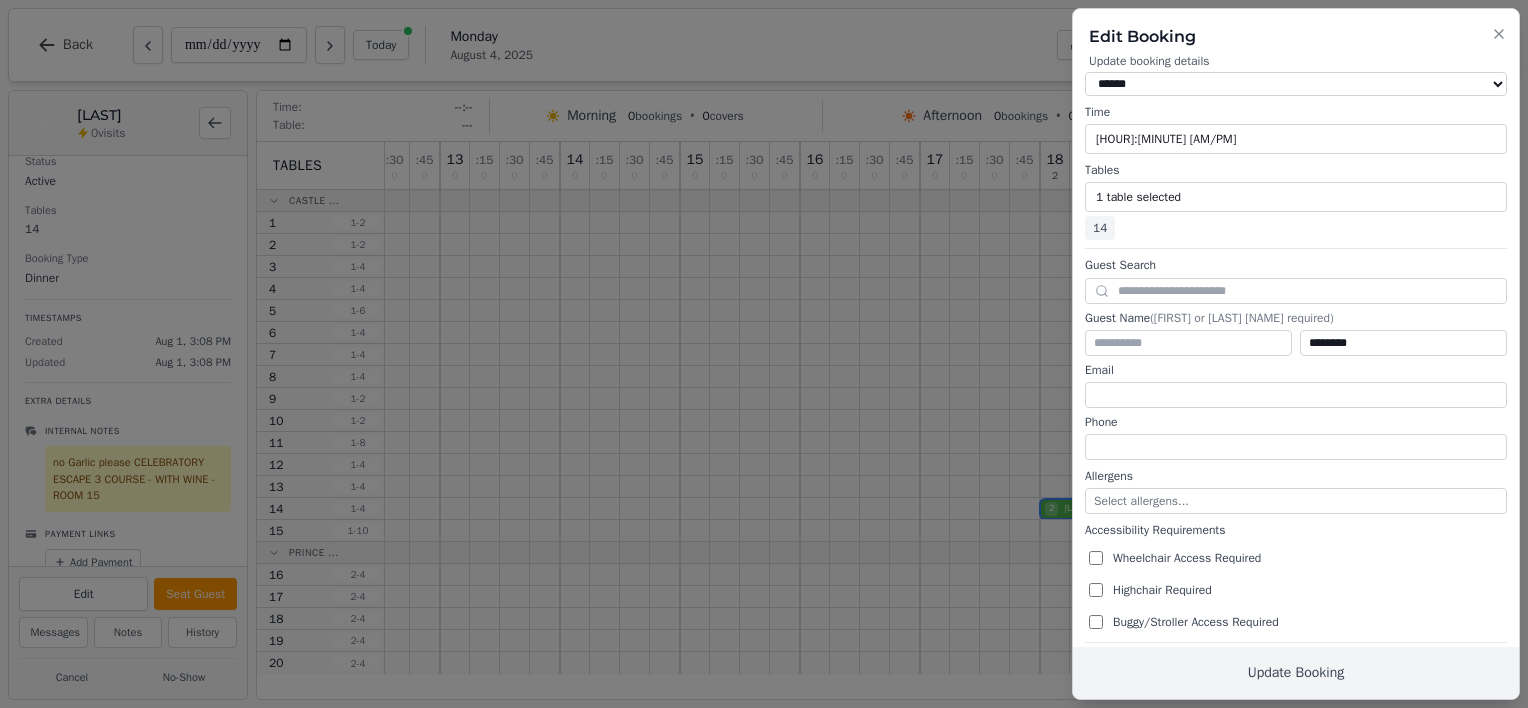 scroll, scrollTop: 207, scrollLeft: 0, axis: vertical 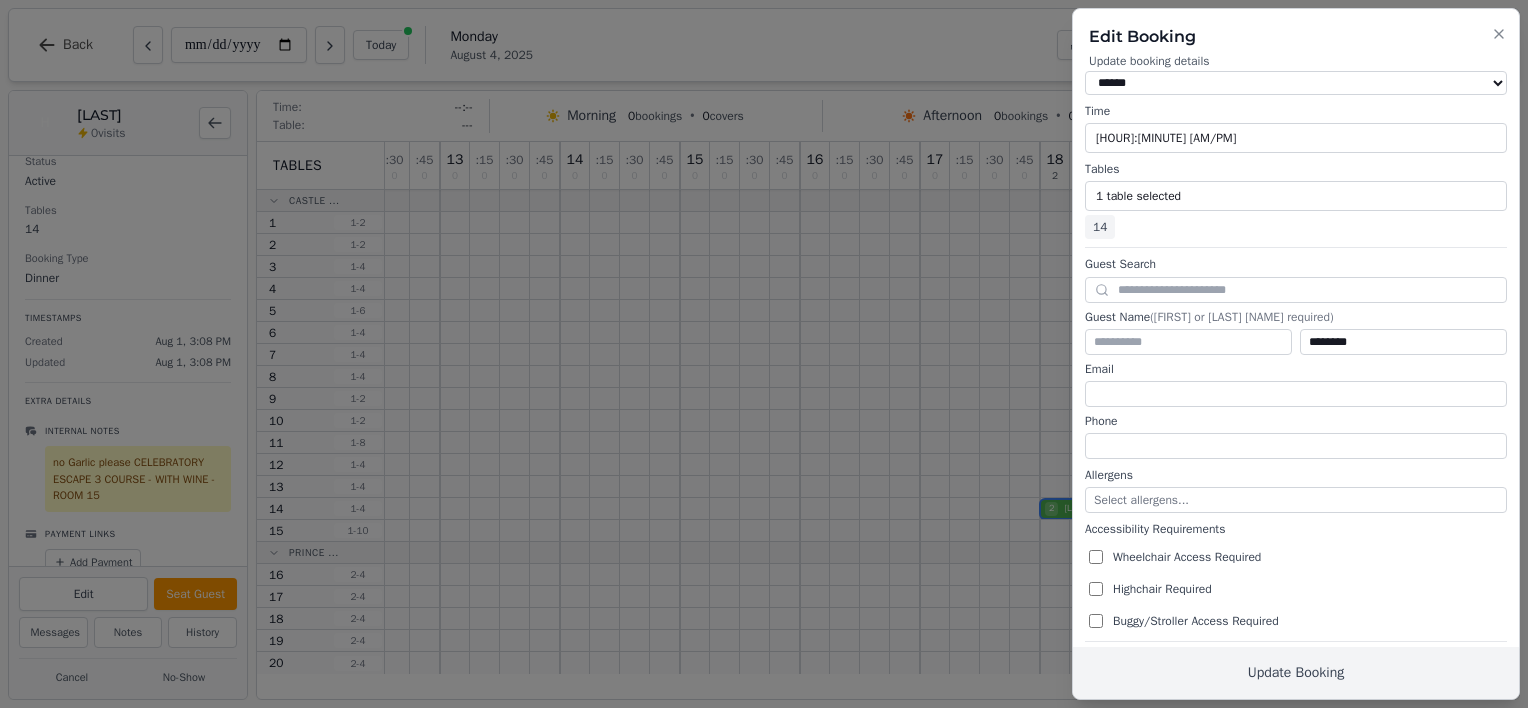click at bounding box center [764, 354] 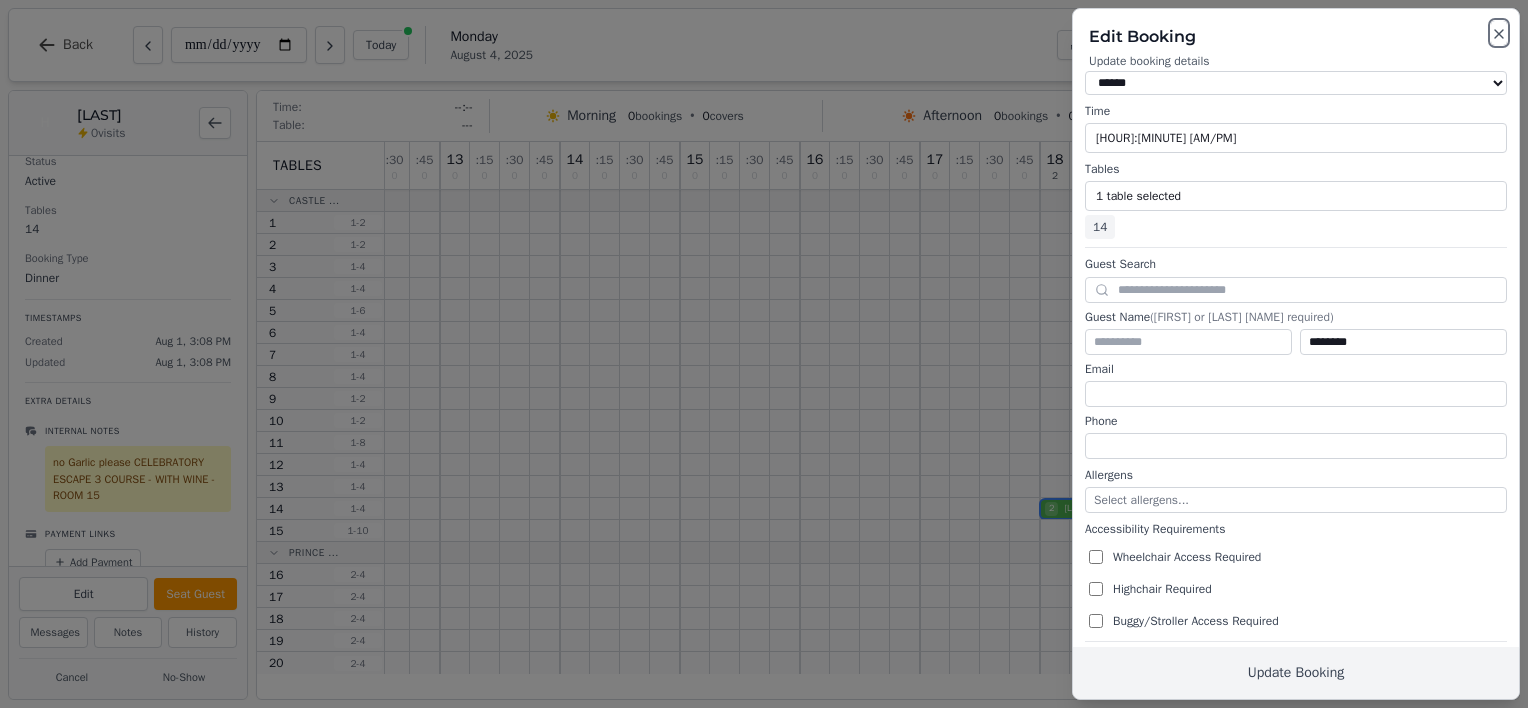 click 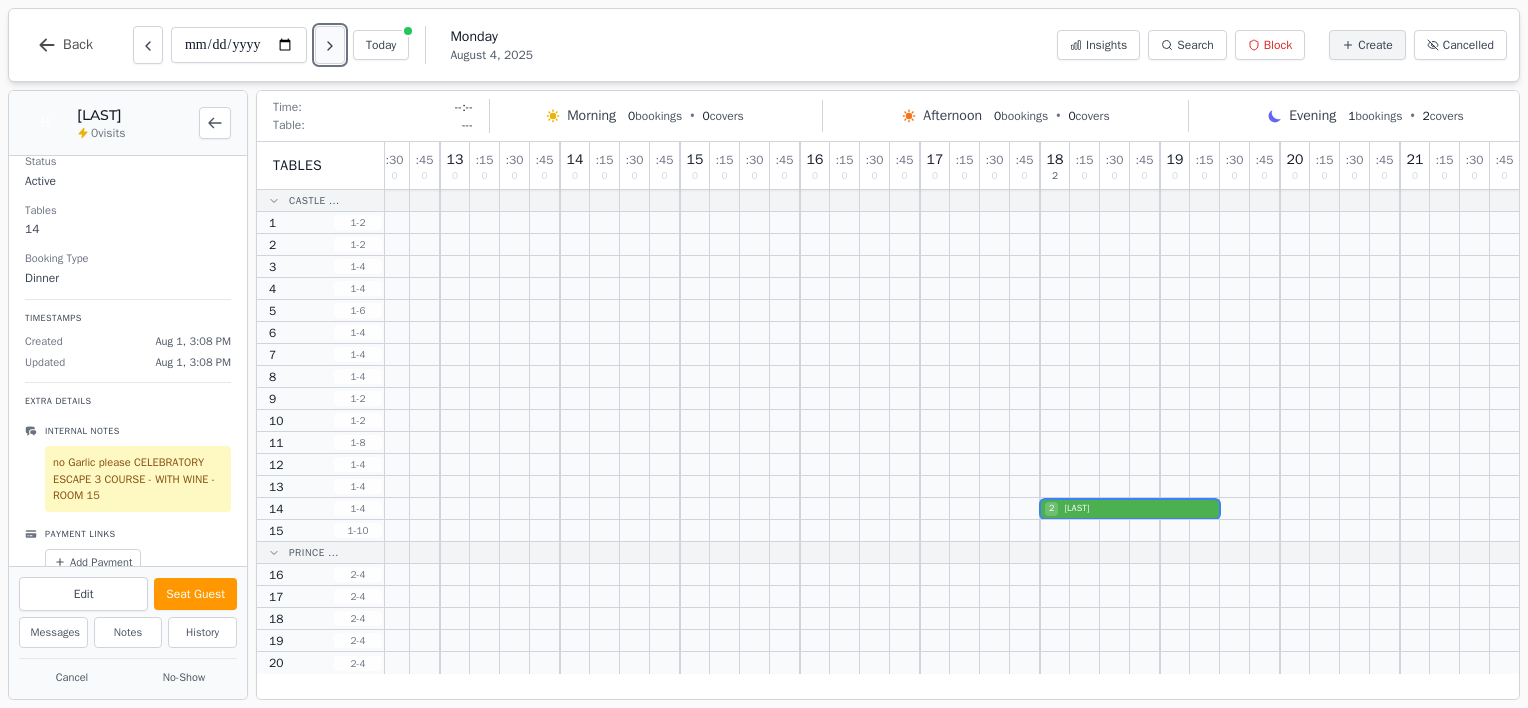 click 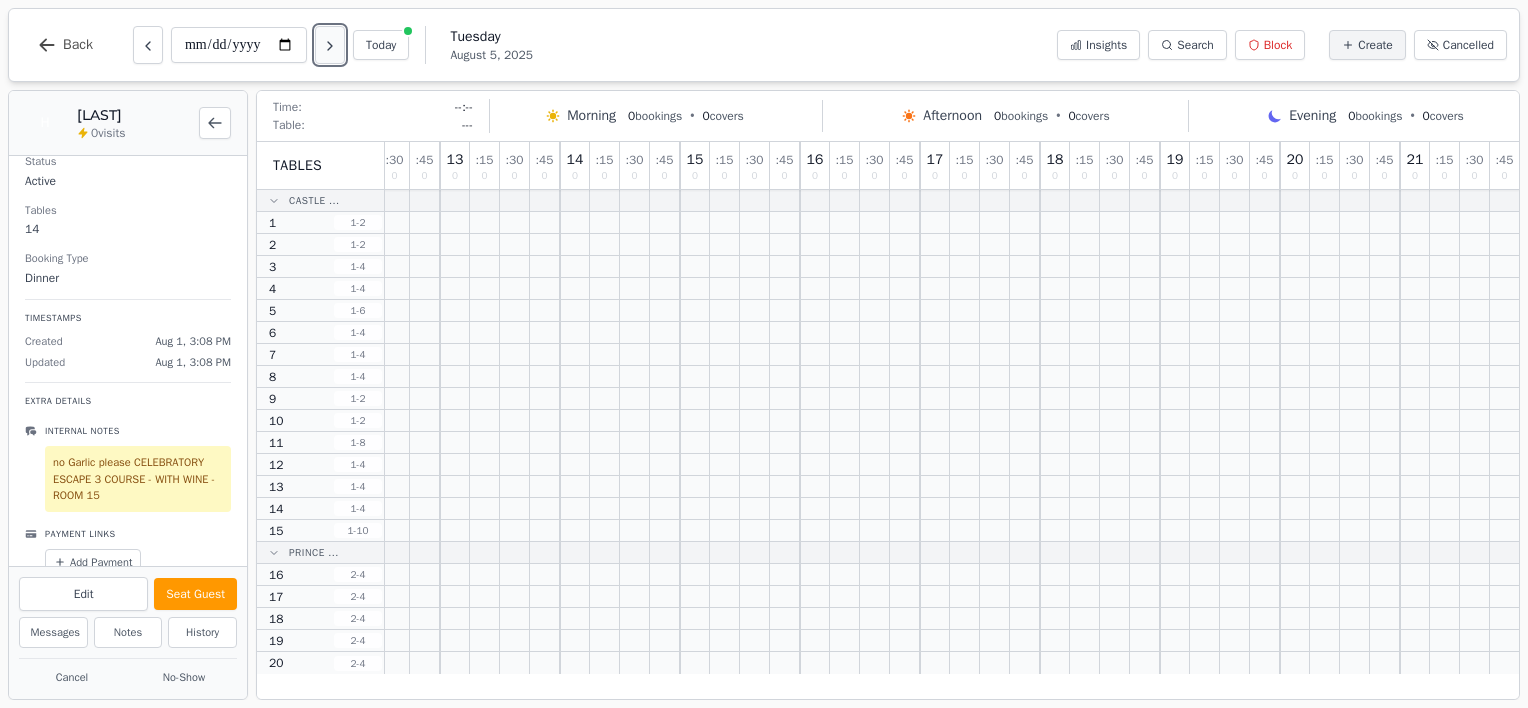 click 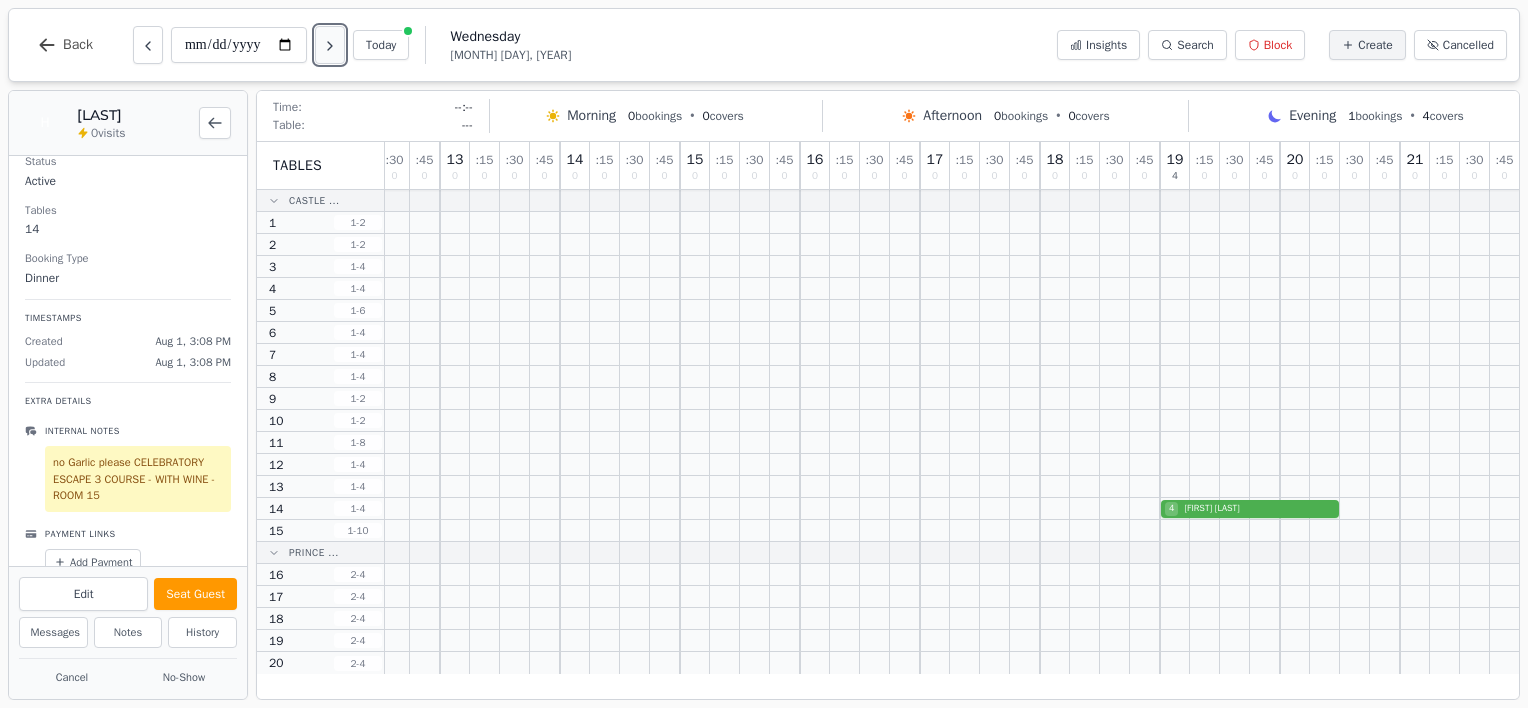 click 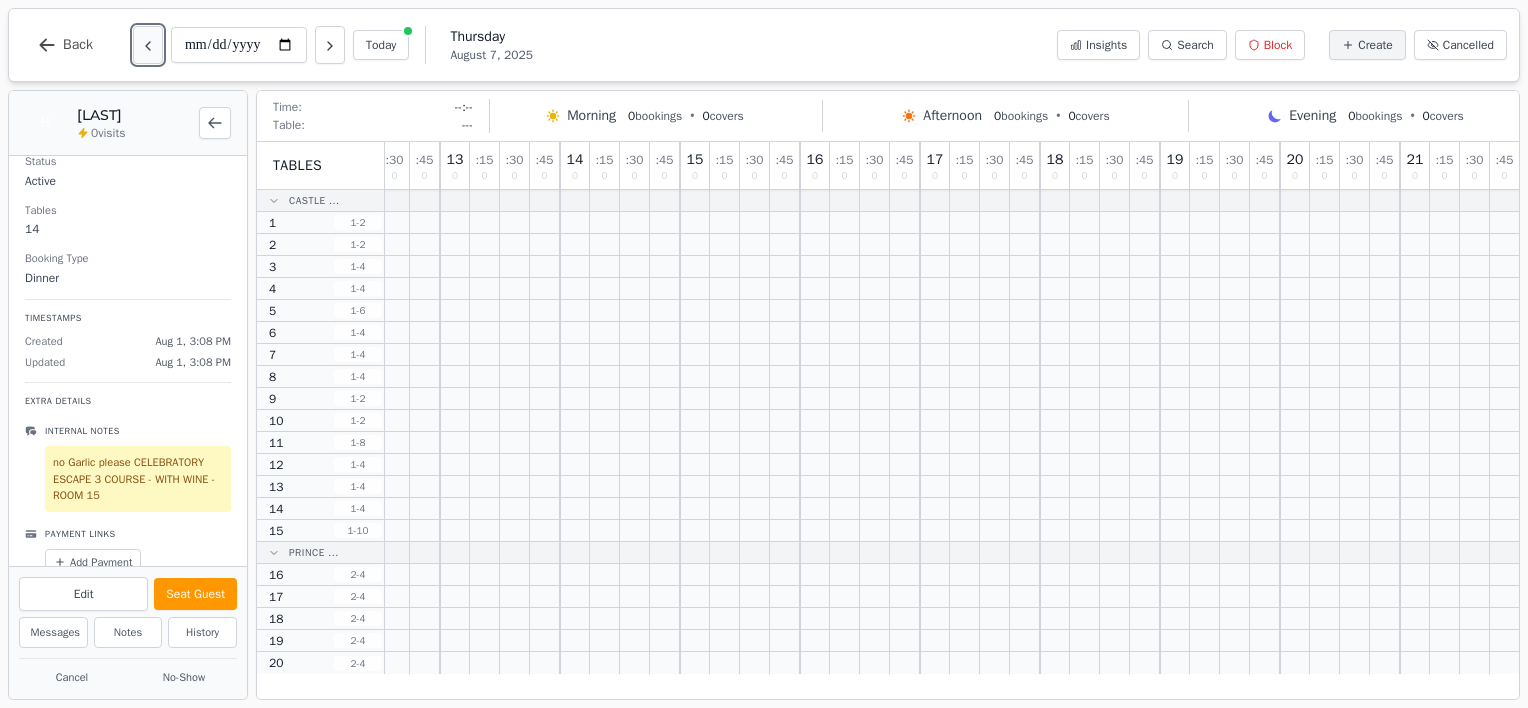 click 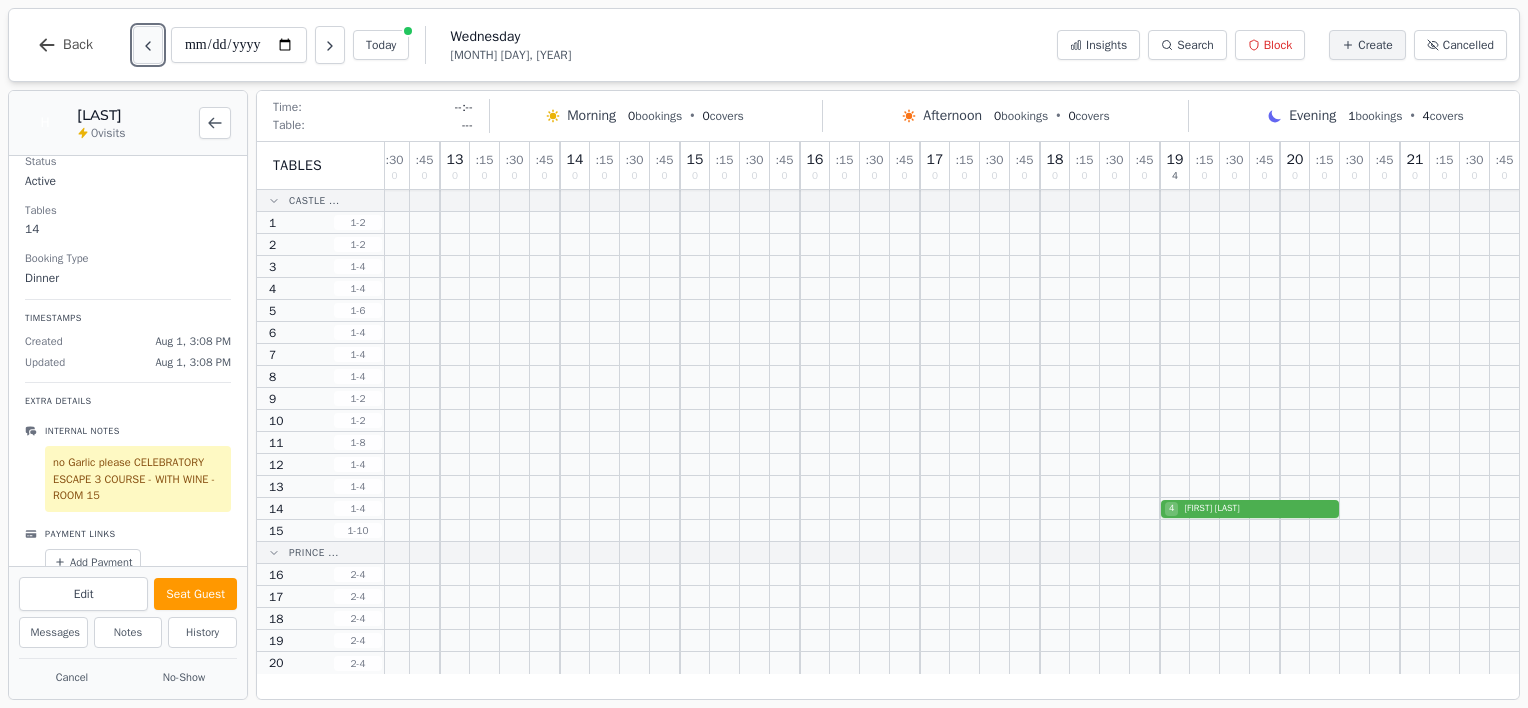 click 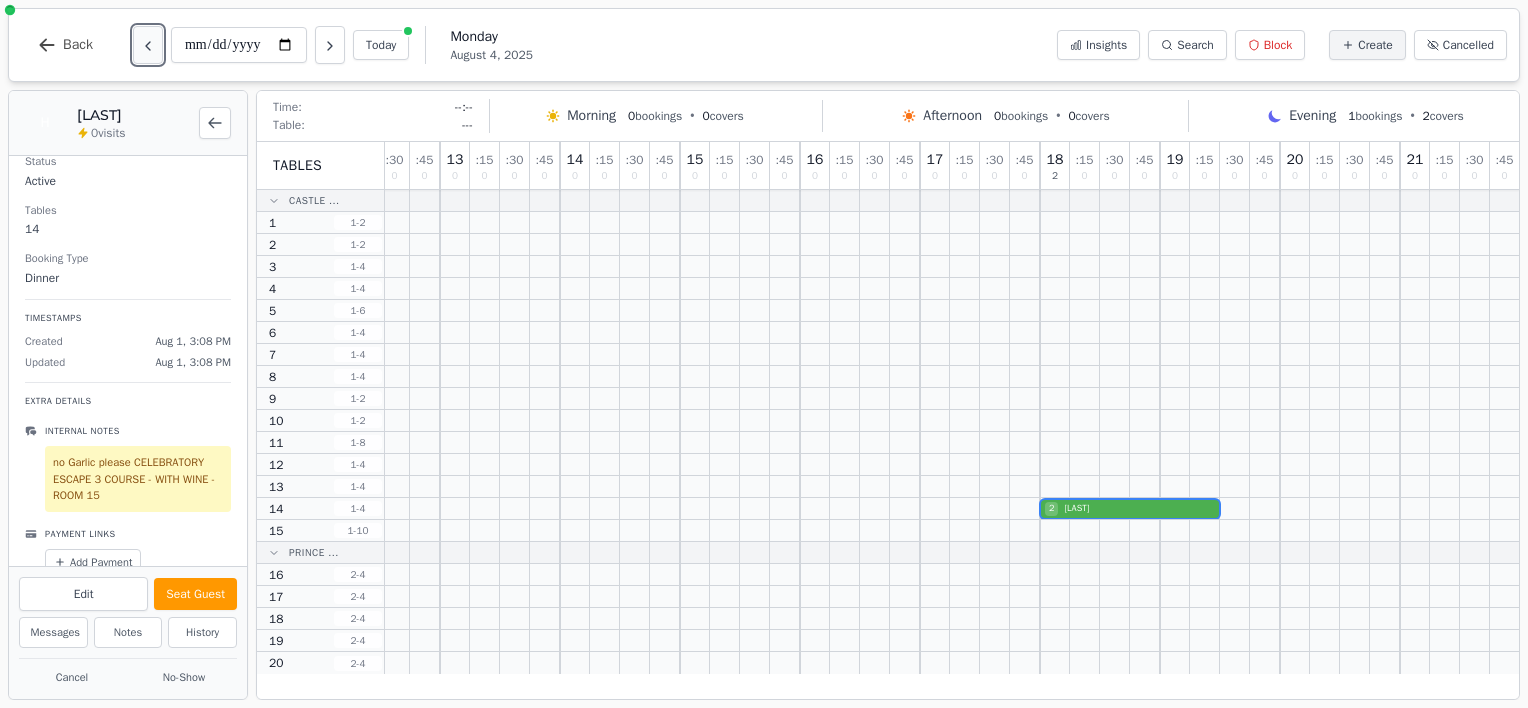 click 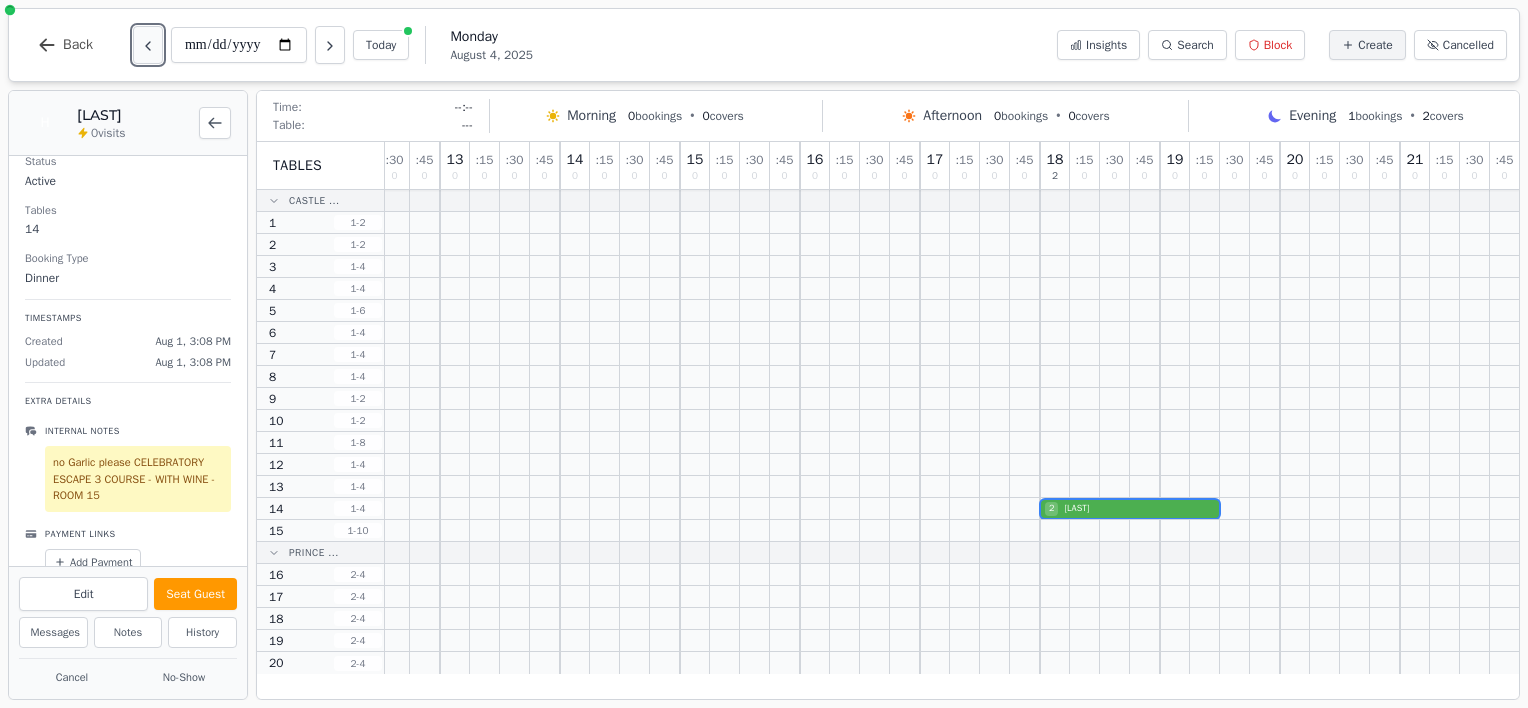 type on "**********" 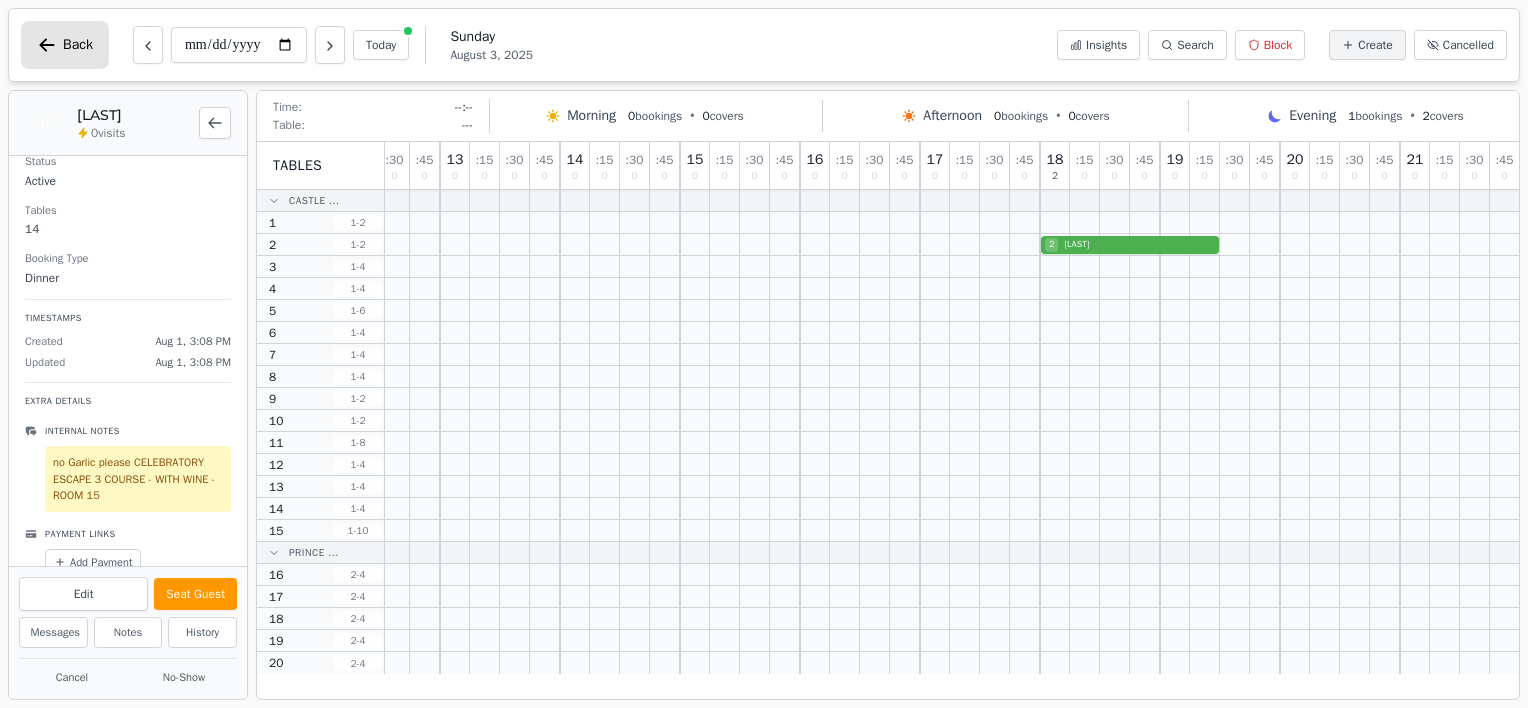 click 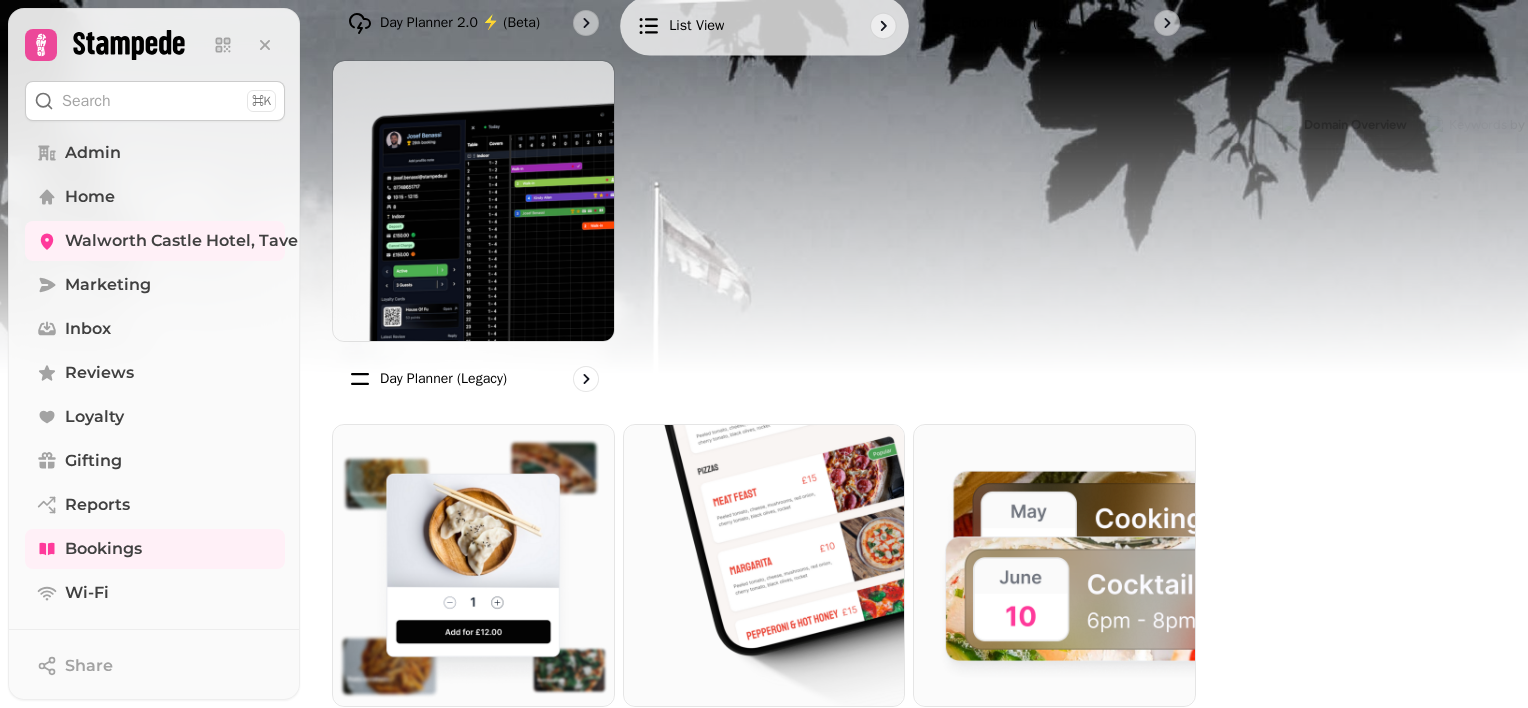 scroll, scrollTop: 0, scrollLeft: 0, axis: both 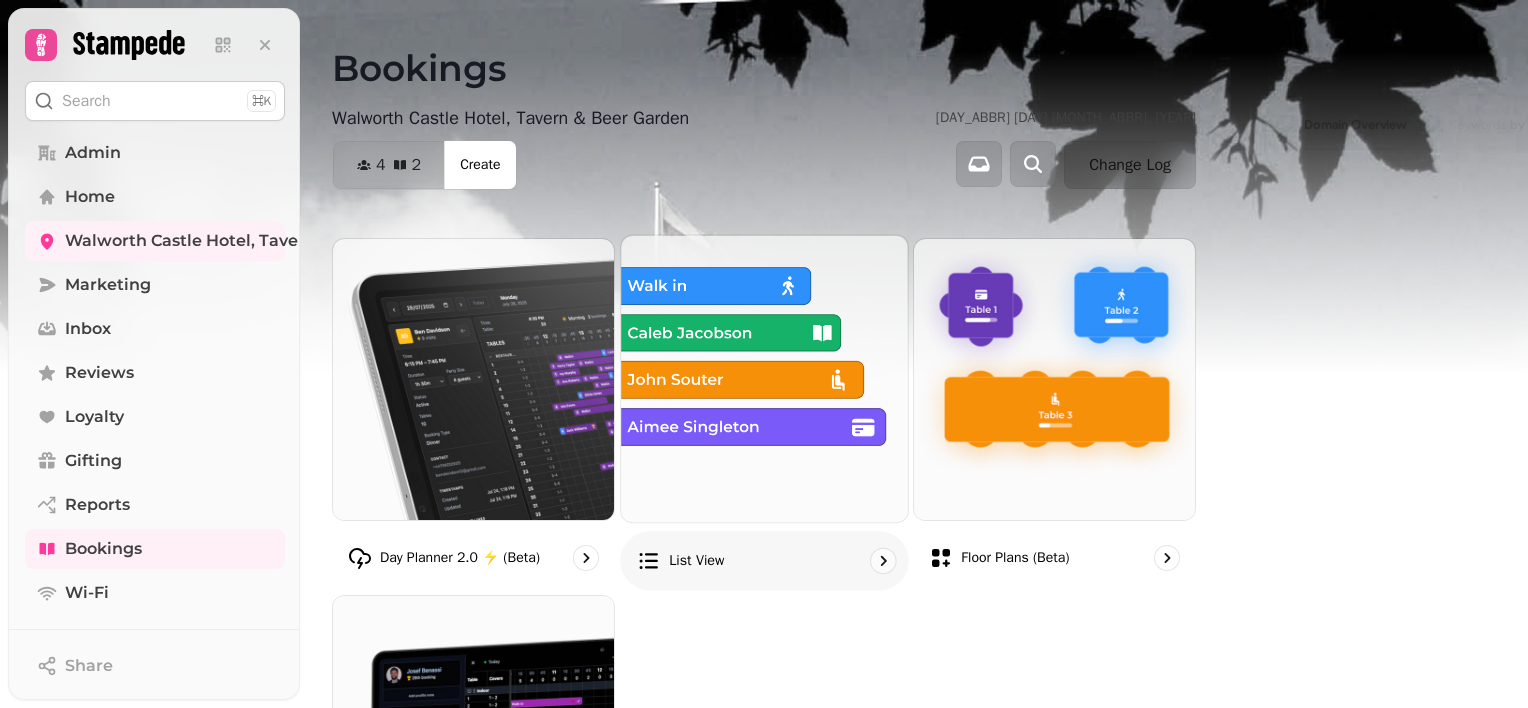 click at bounding box center (764, 378) 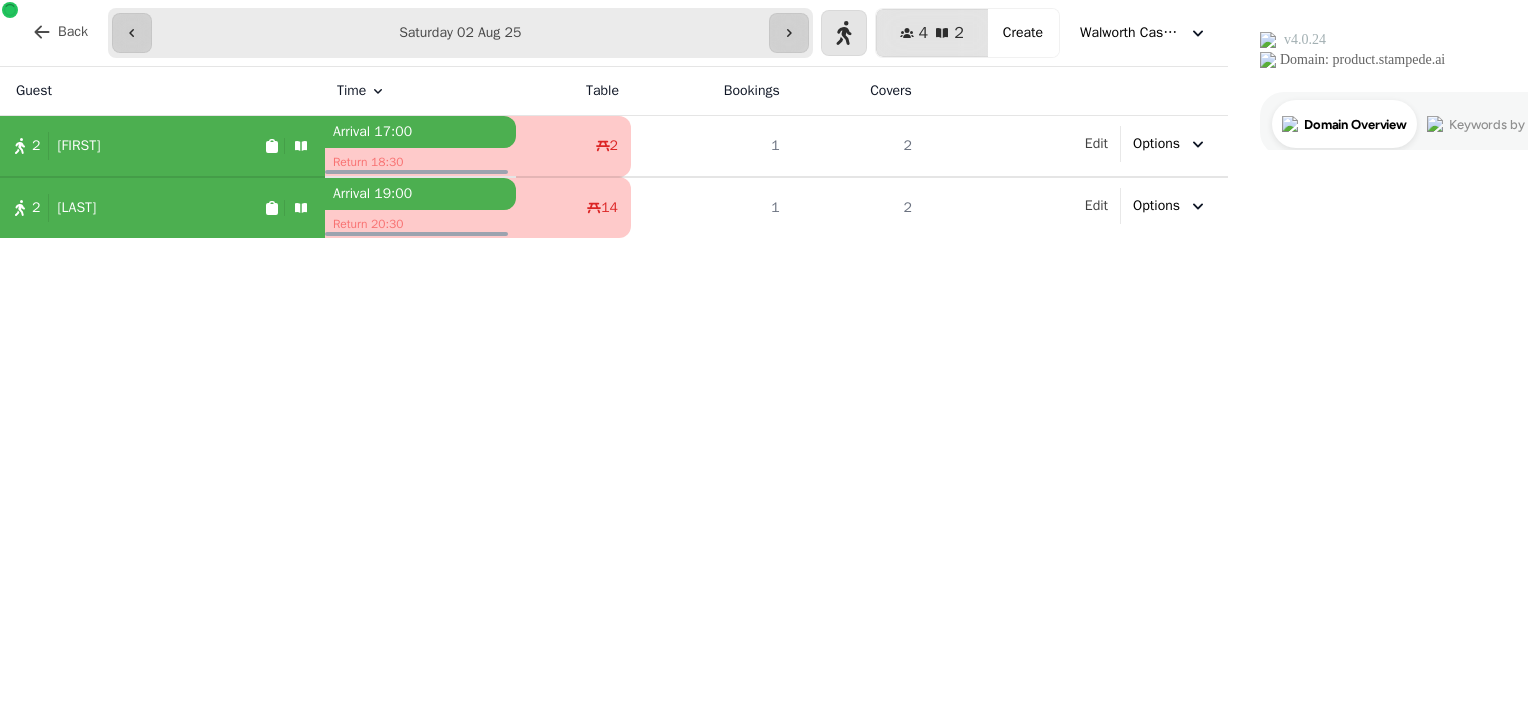 click on "**********" at bounding box center (460, 33) 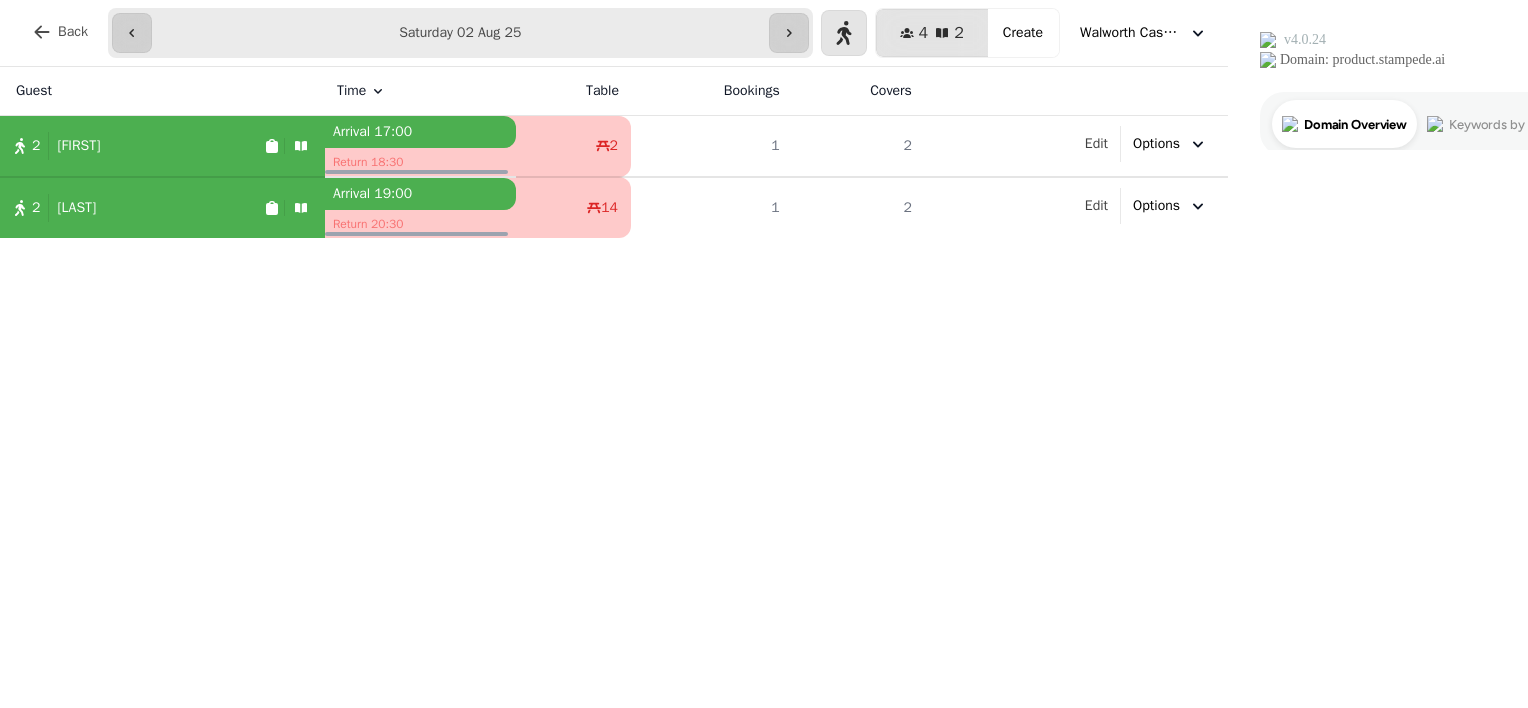 type on "**********" 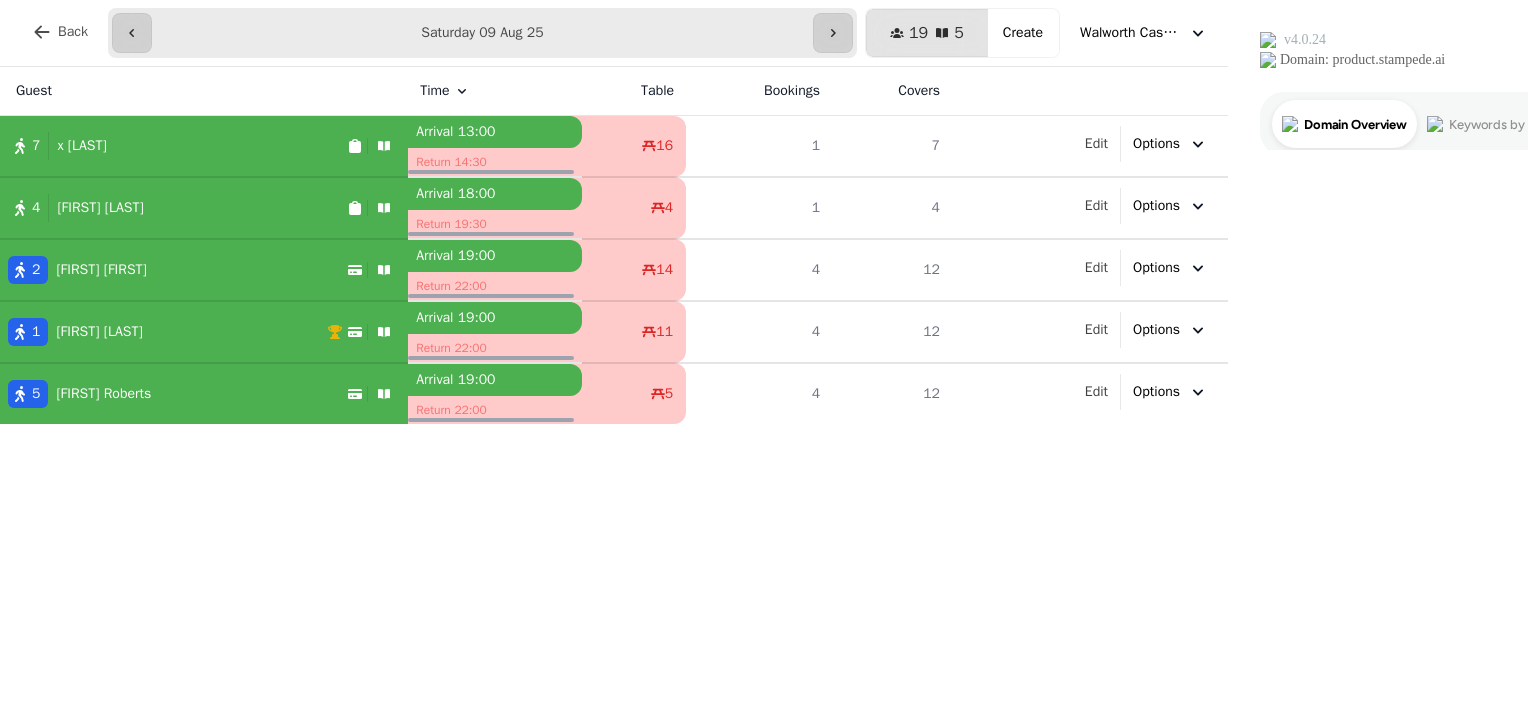 click on "4 [FIRST] [LAST]" at bounding box center (173, 208) 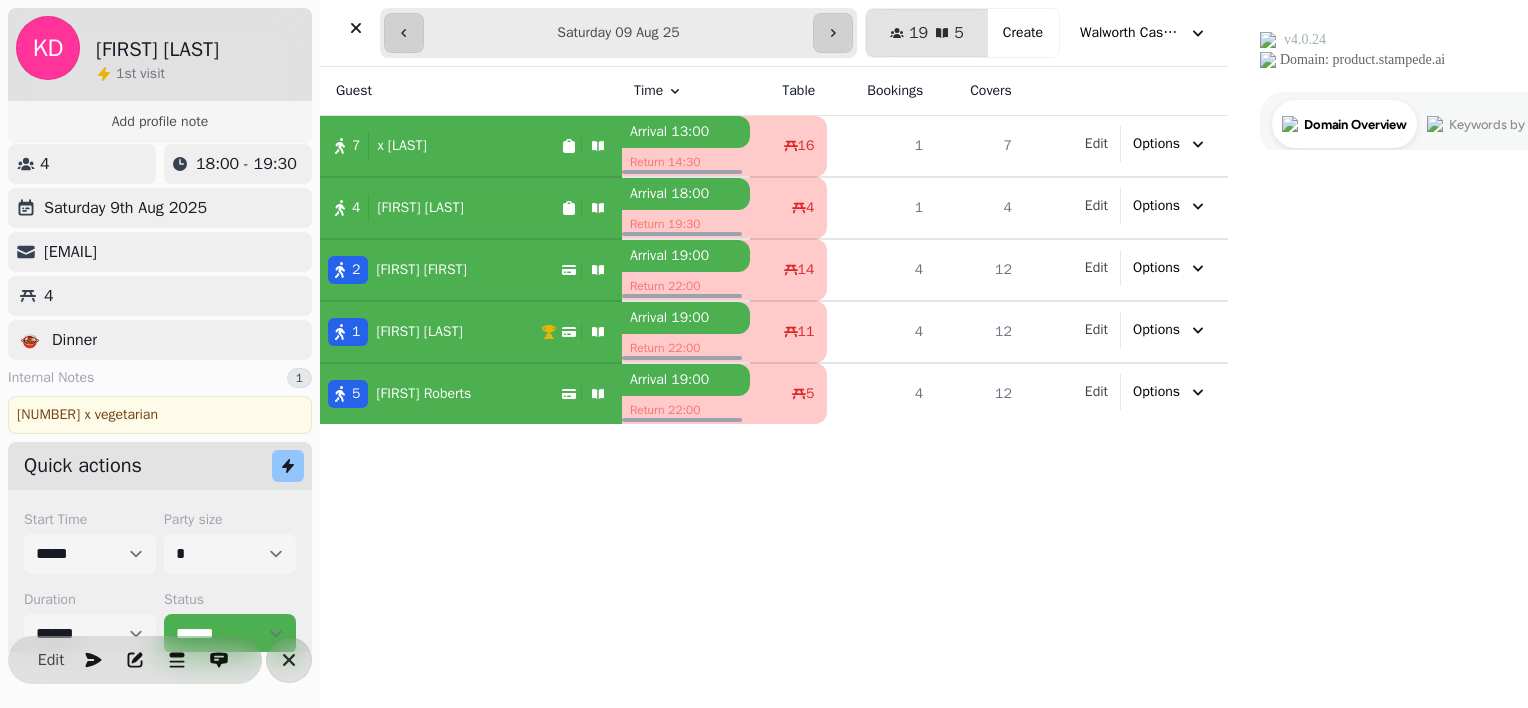 scroll, scrollTop: 8, scrollLeft: 0, axis: vertical 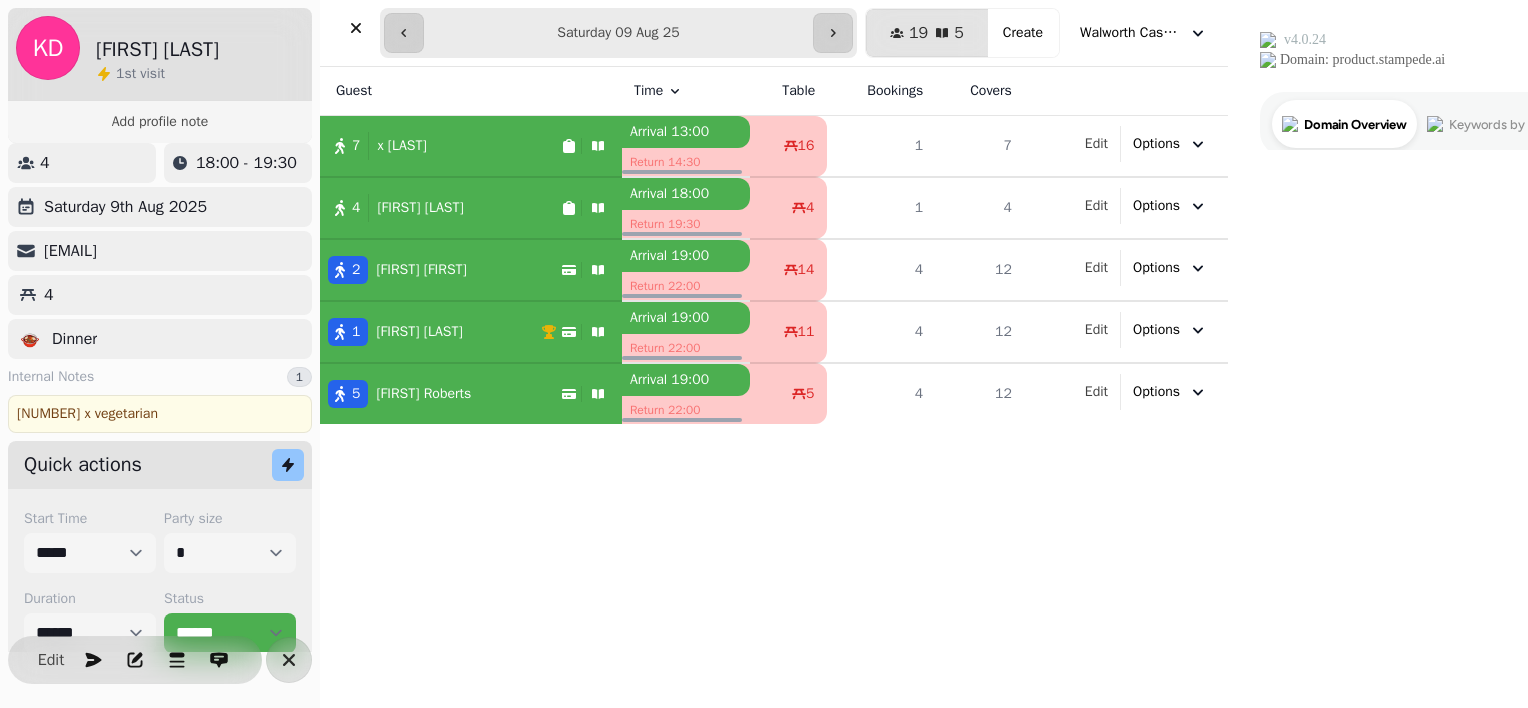 click on "7 x [LAST]" at bounding box center (440, 146) 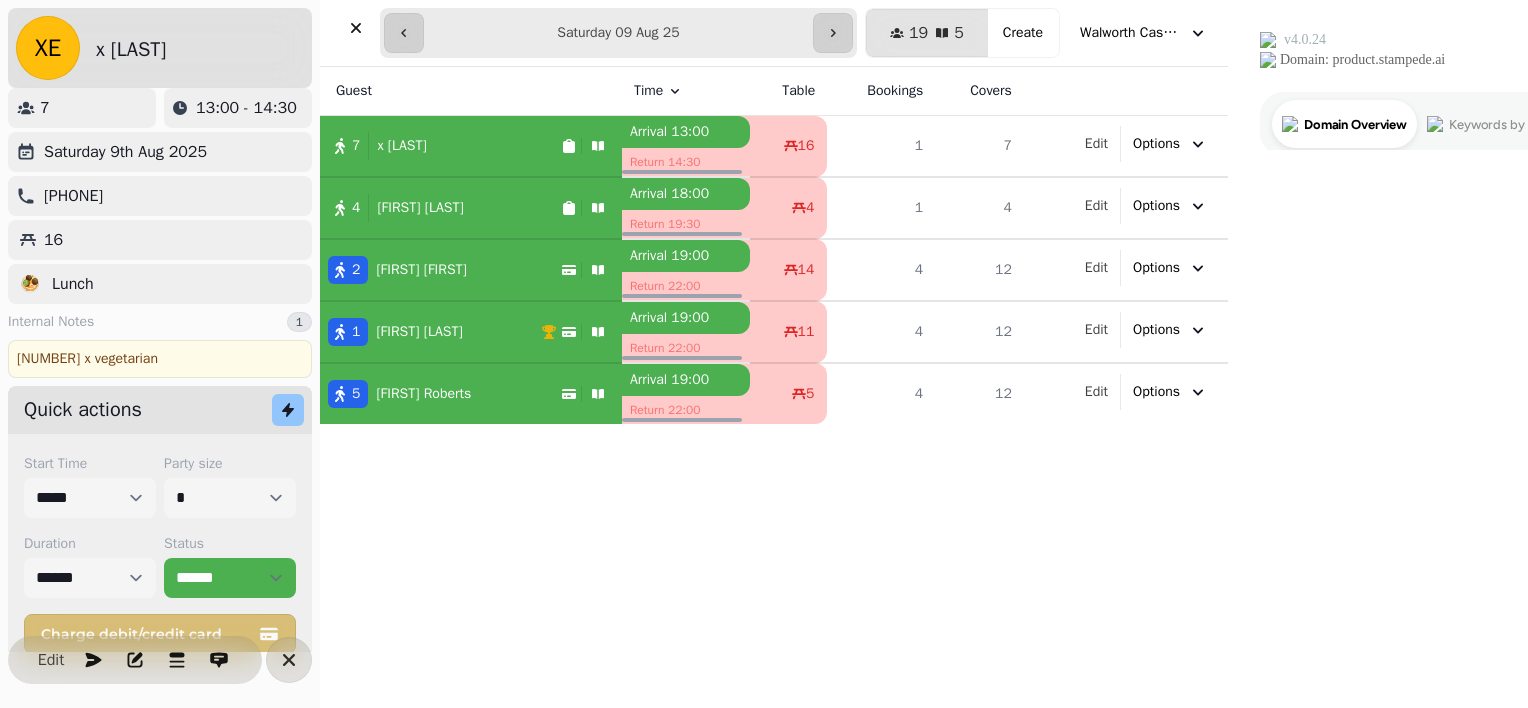 scroll, scrollTop: 0, scrollLeft: 0, axis: both 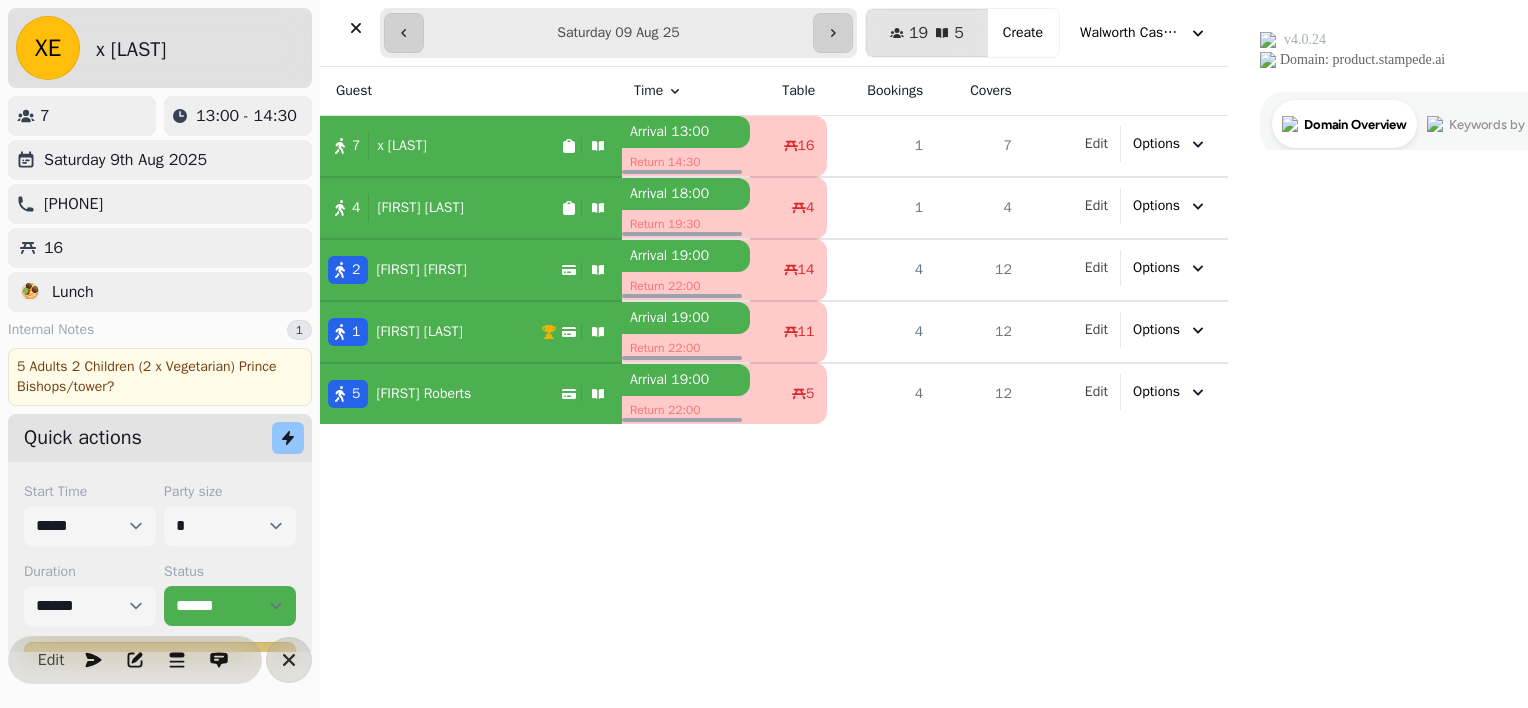 click on "2 [FIRST] [FIRST]" at bounding box center (440, 270) 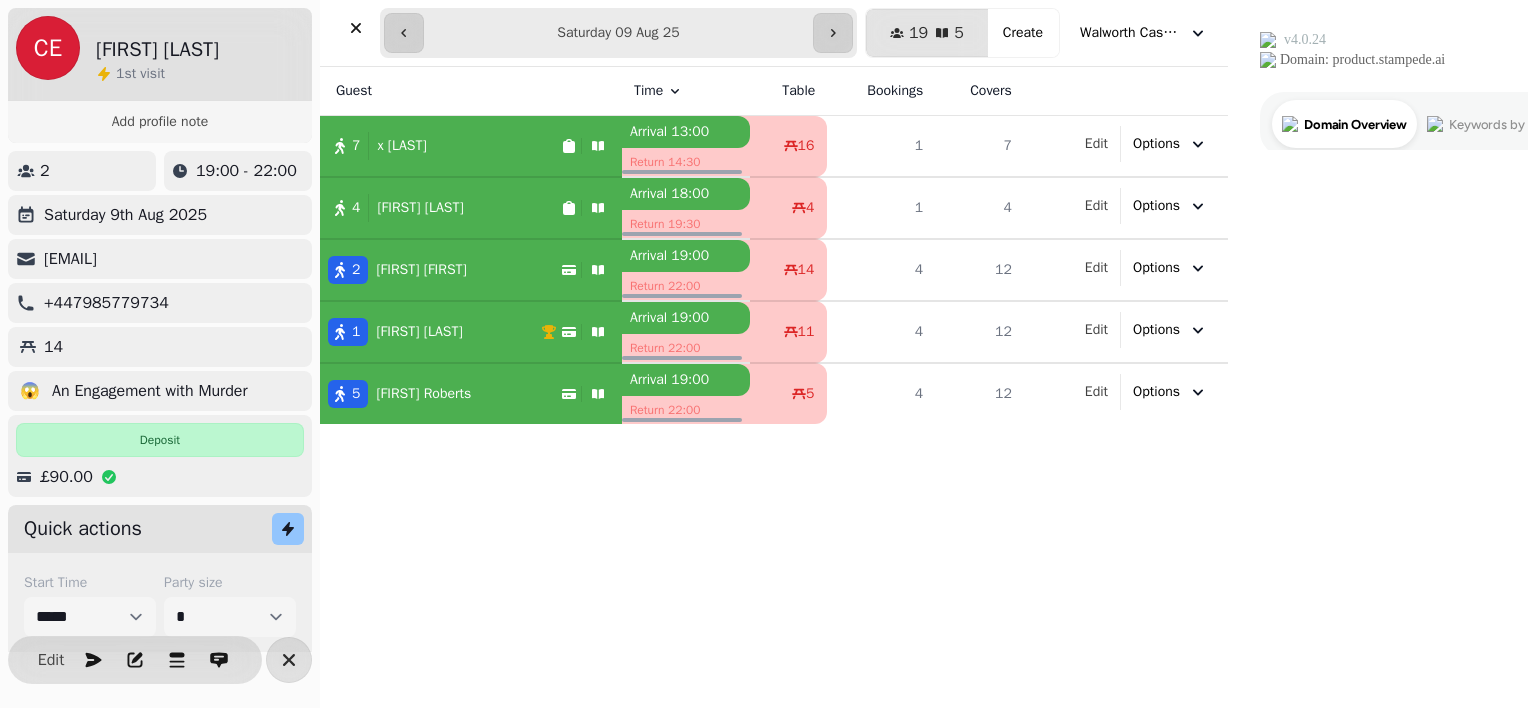 click on "[NUMBER] [FIRST] [LAST]" at bounding box center [440, 394] 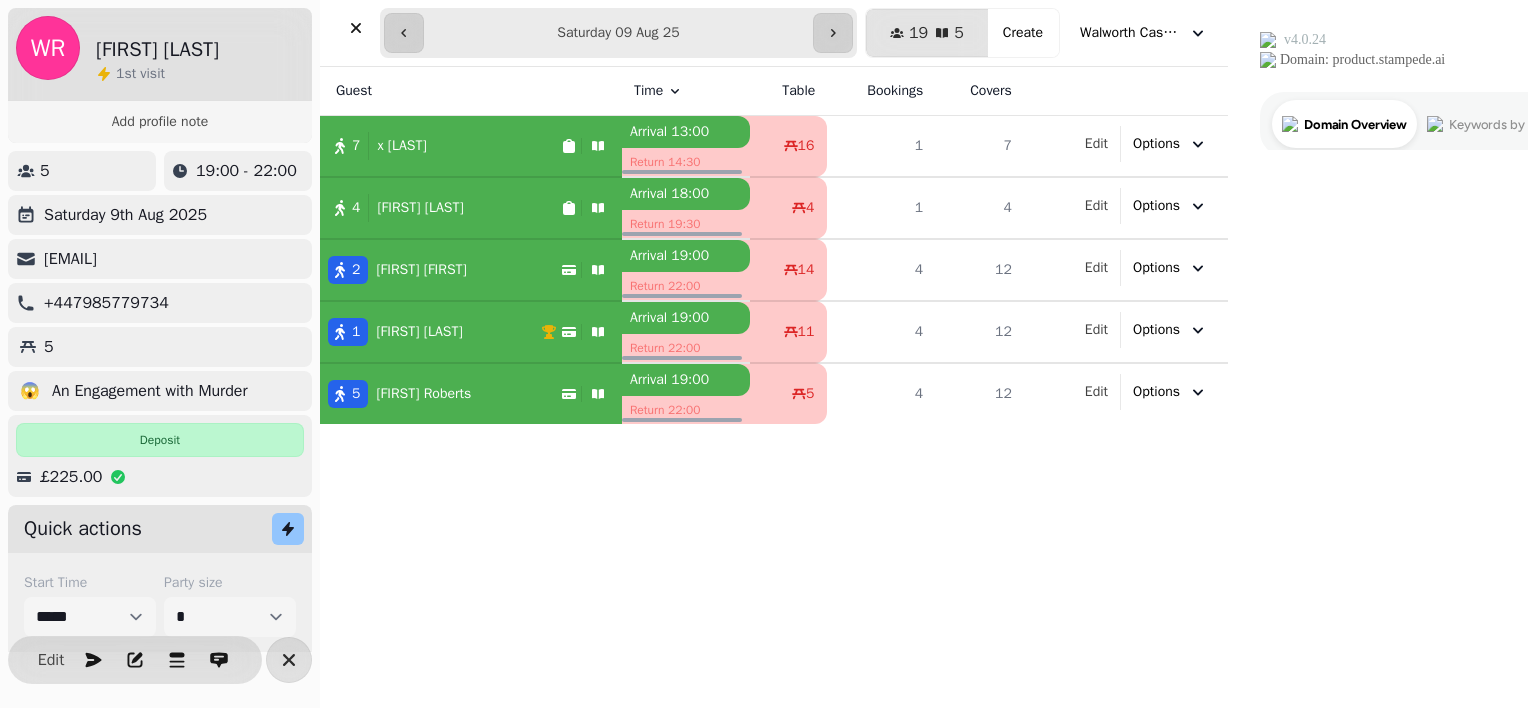 click on "2 [FIRST] [FIRST]" at bounding box center [440, 270] 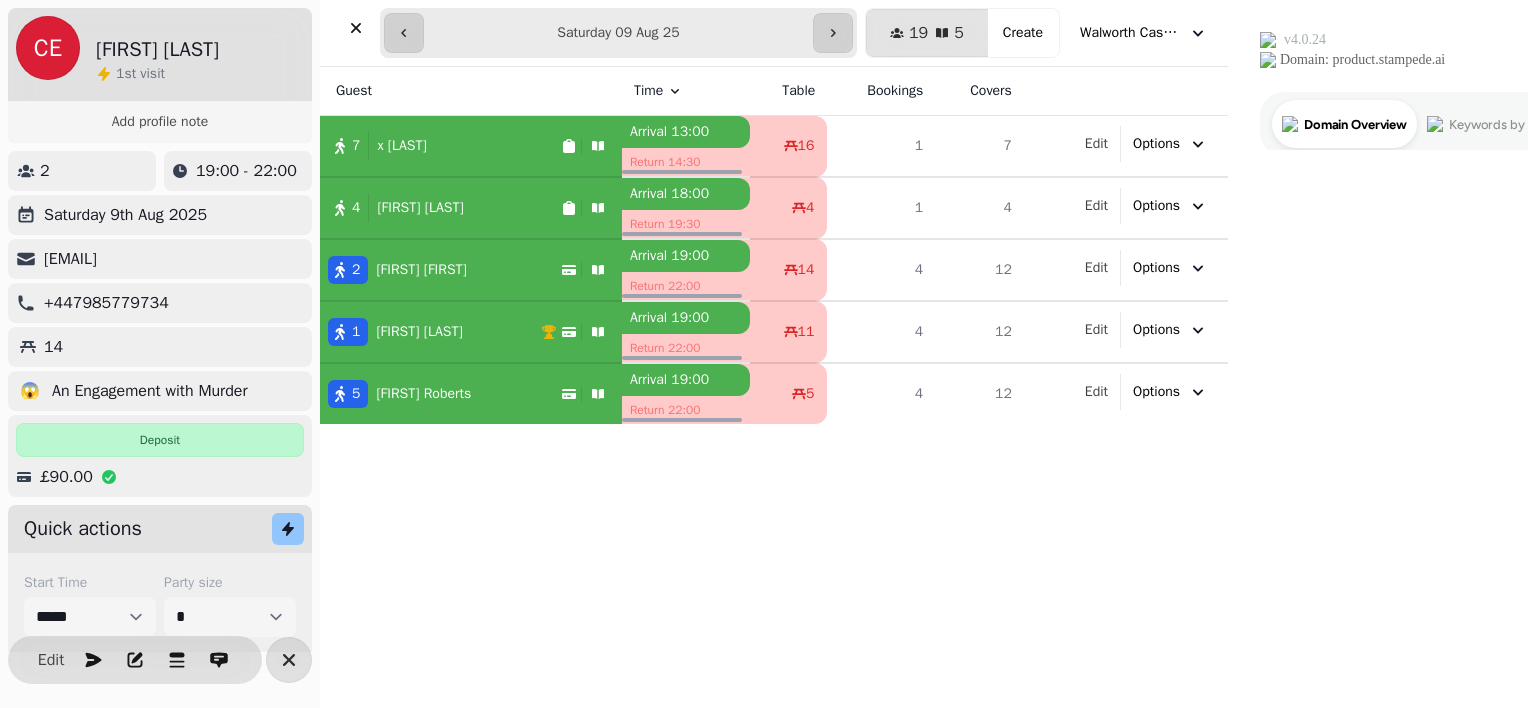 click on "2 [FIRST] [FIRST]" at bounding box center (440, 270) 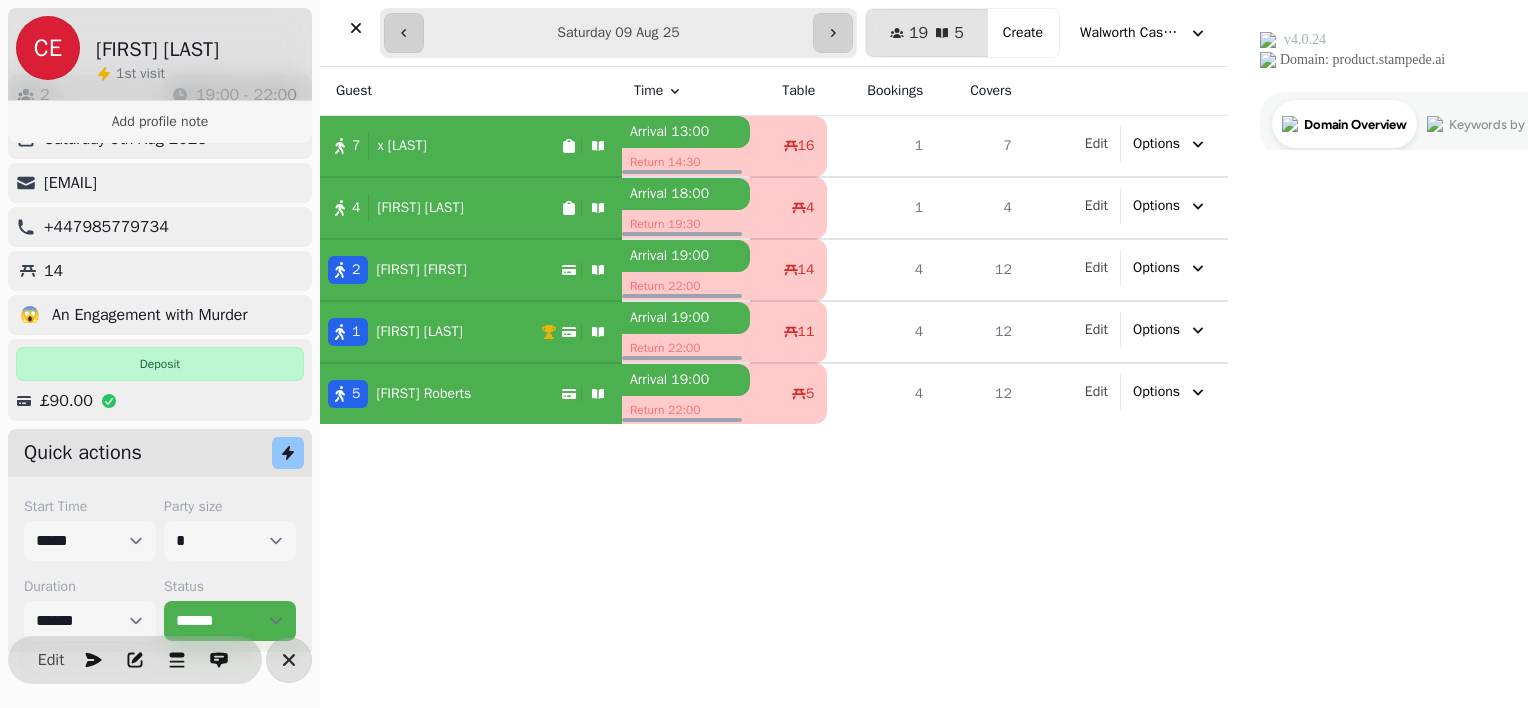 scroll, scrollTop: 152, scrollLeft: 0, axis: vertical 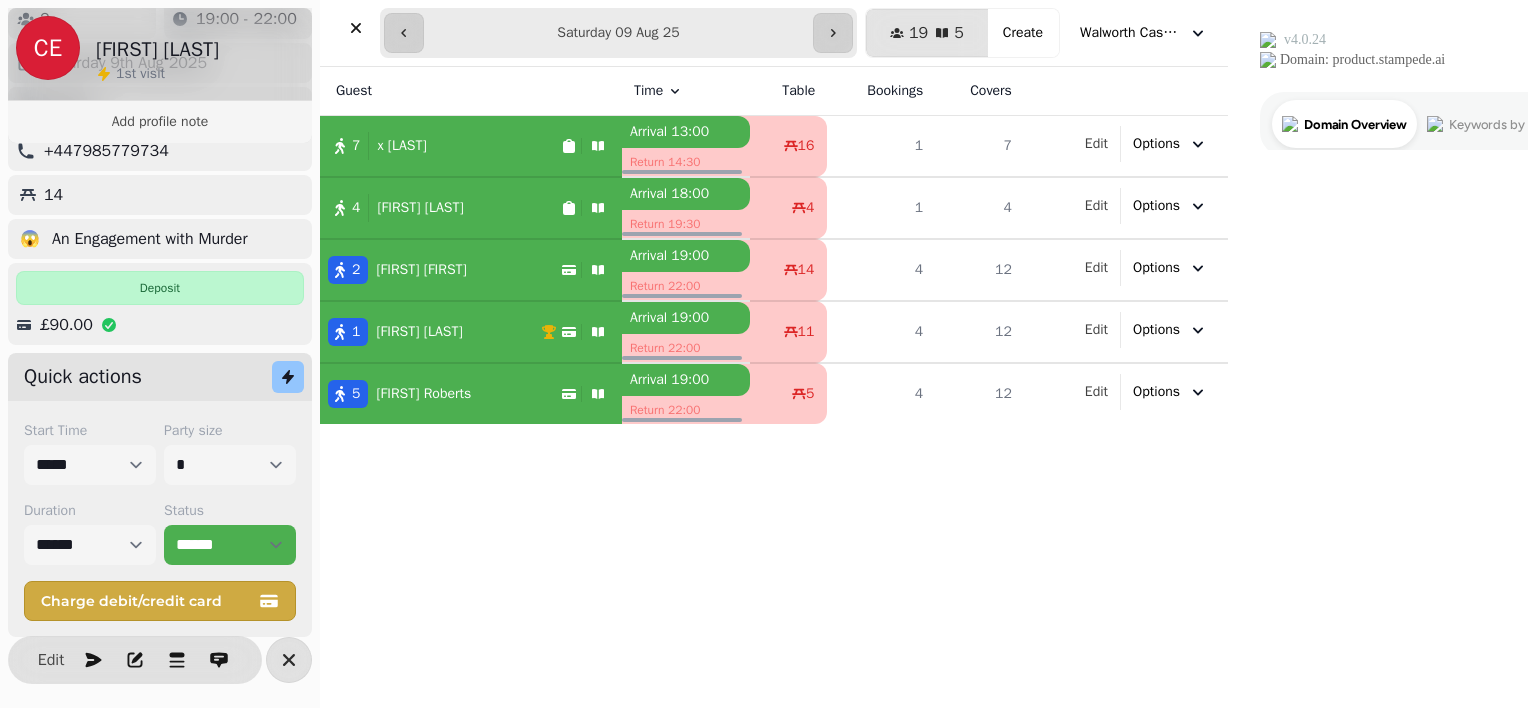 click on "[NUMBER] [FIRST] [LAST]" at bounding box center (440, 394) 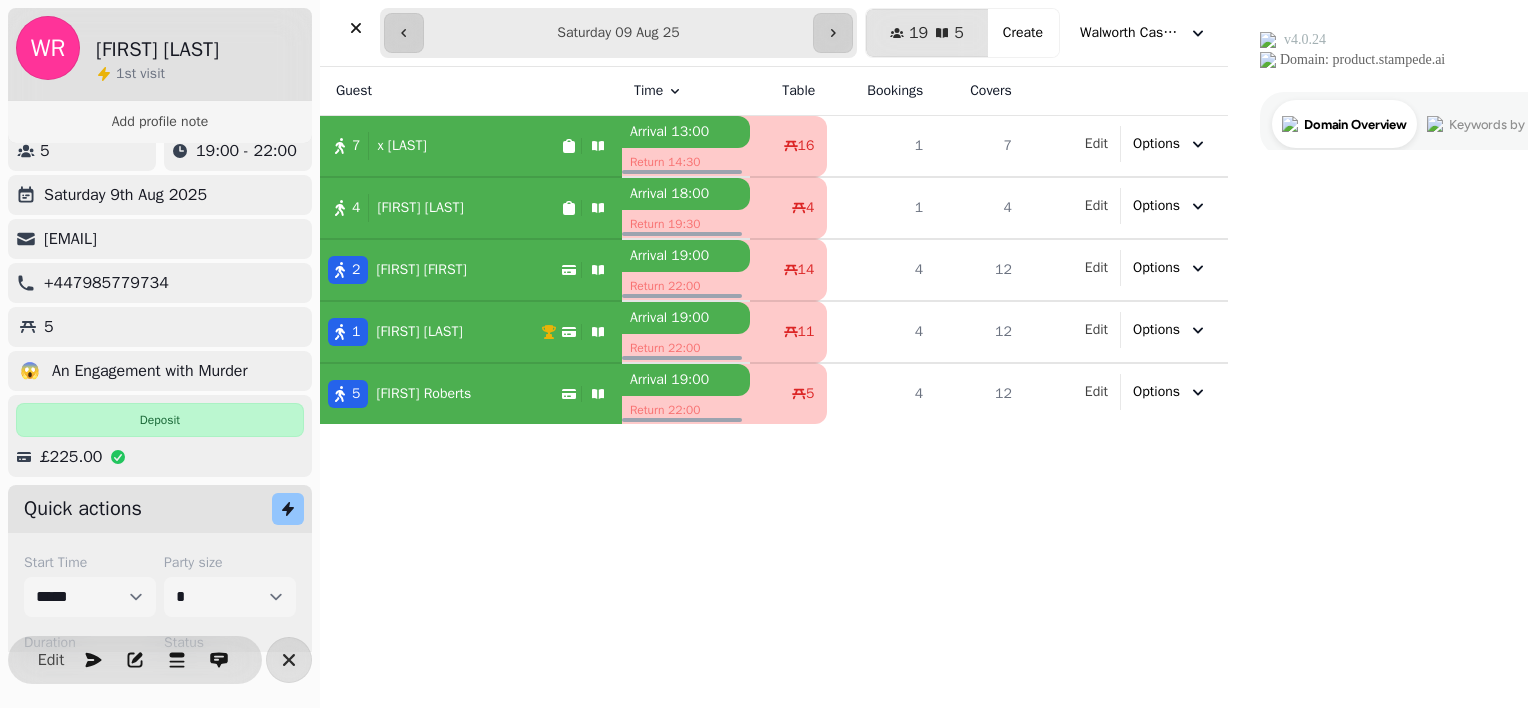 scroll, scrollTop: 0, scrollLeft: 0, axis: both 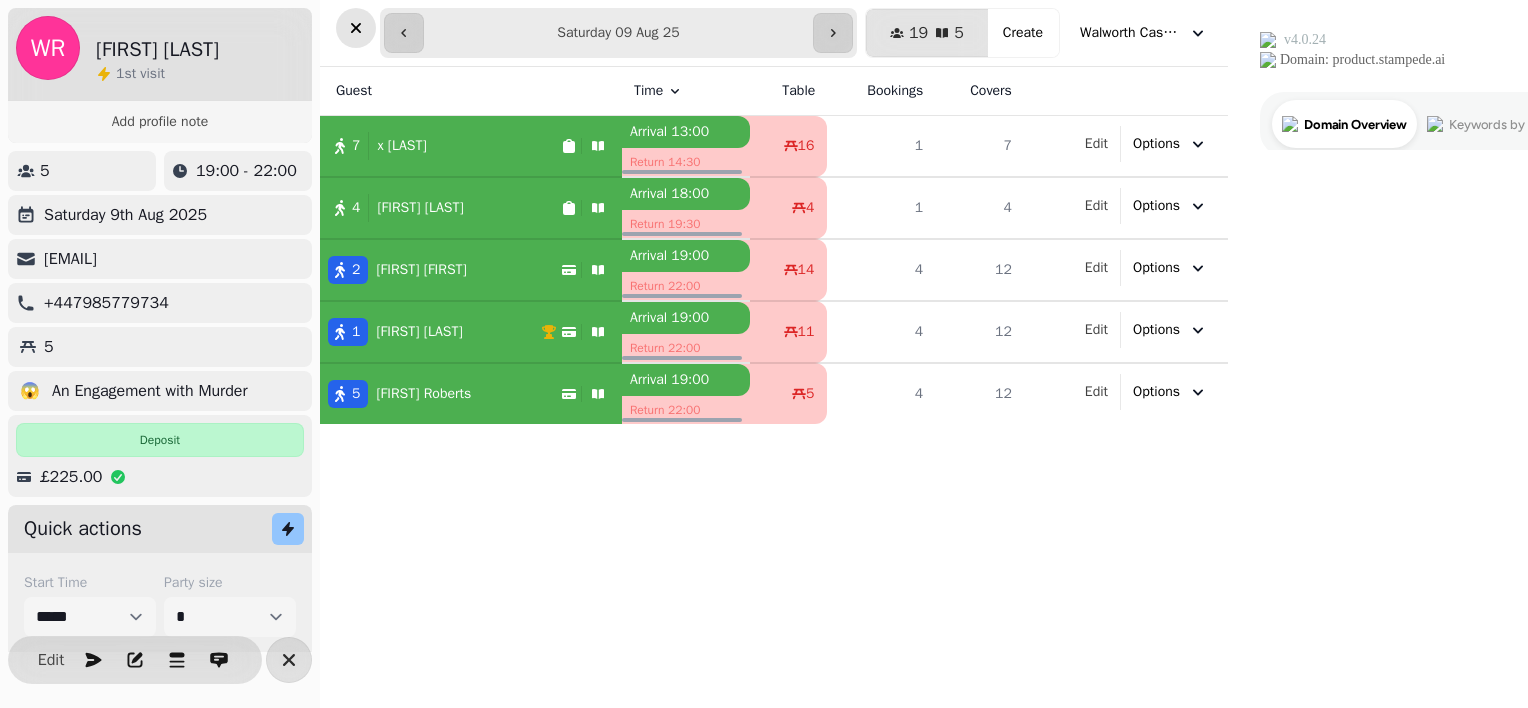 click at bounding box center [356, 28] 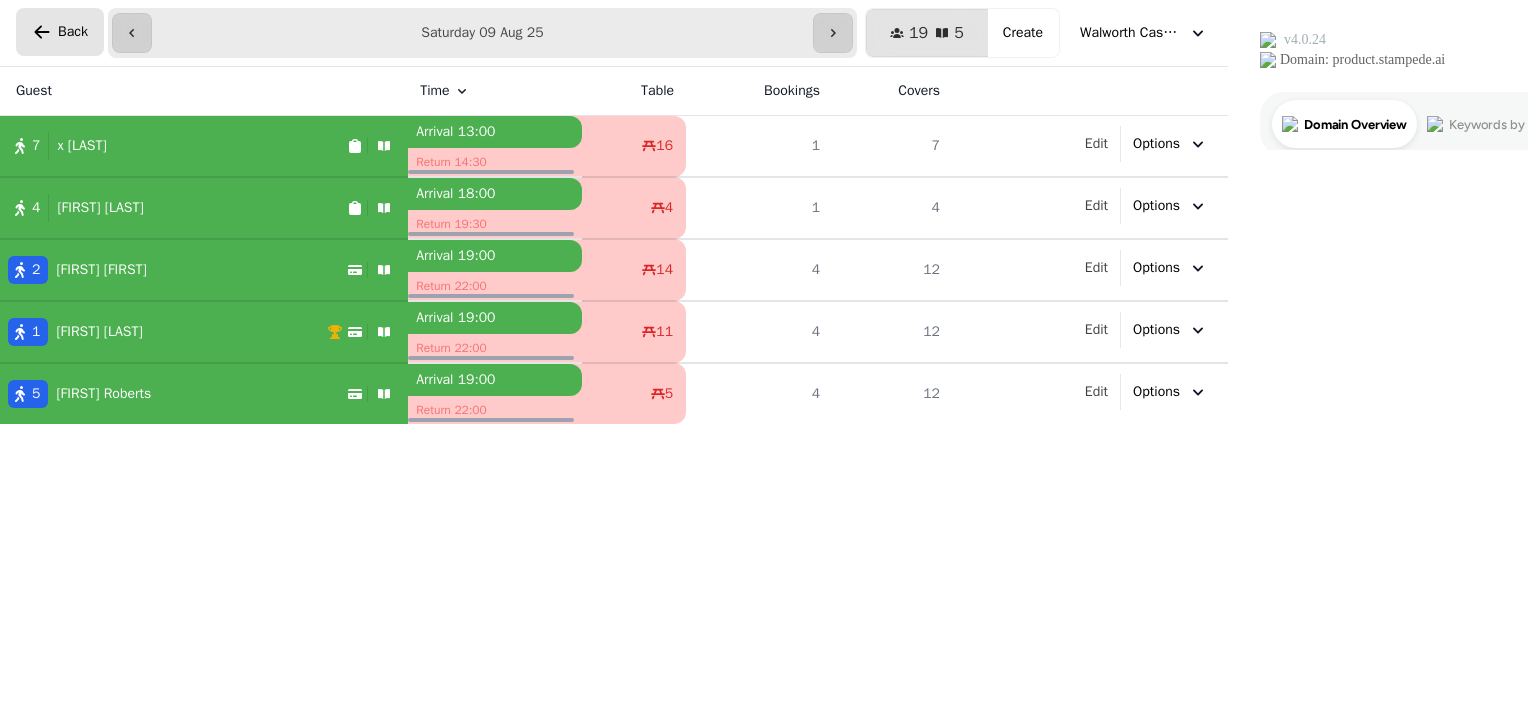 click on "Back" at bounding box center (73, 32) 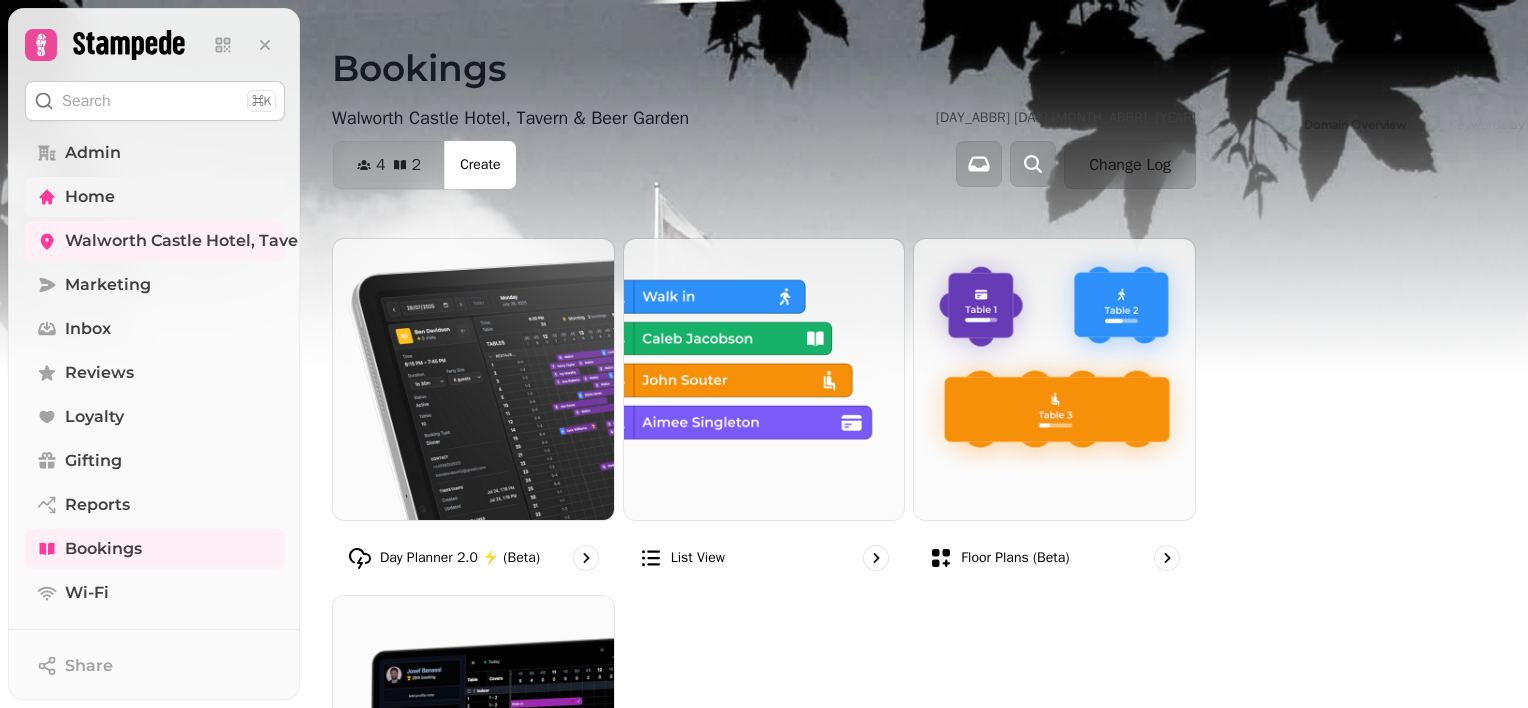 click on "Home" at bounding box center (90, 197) 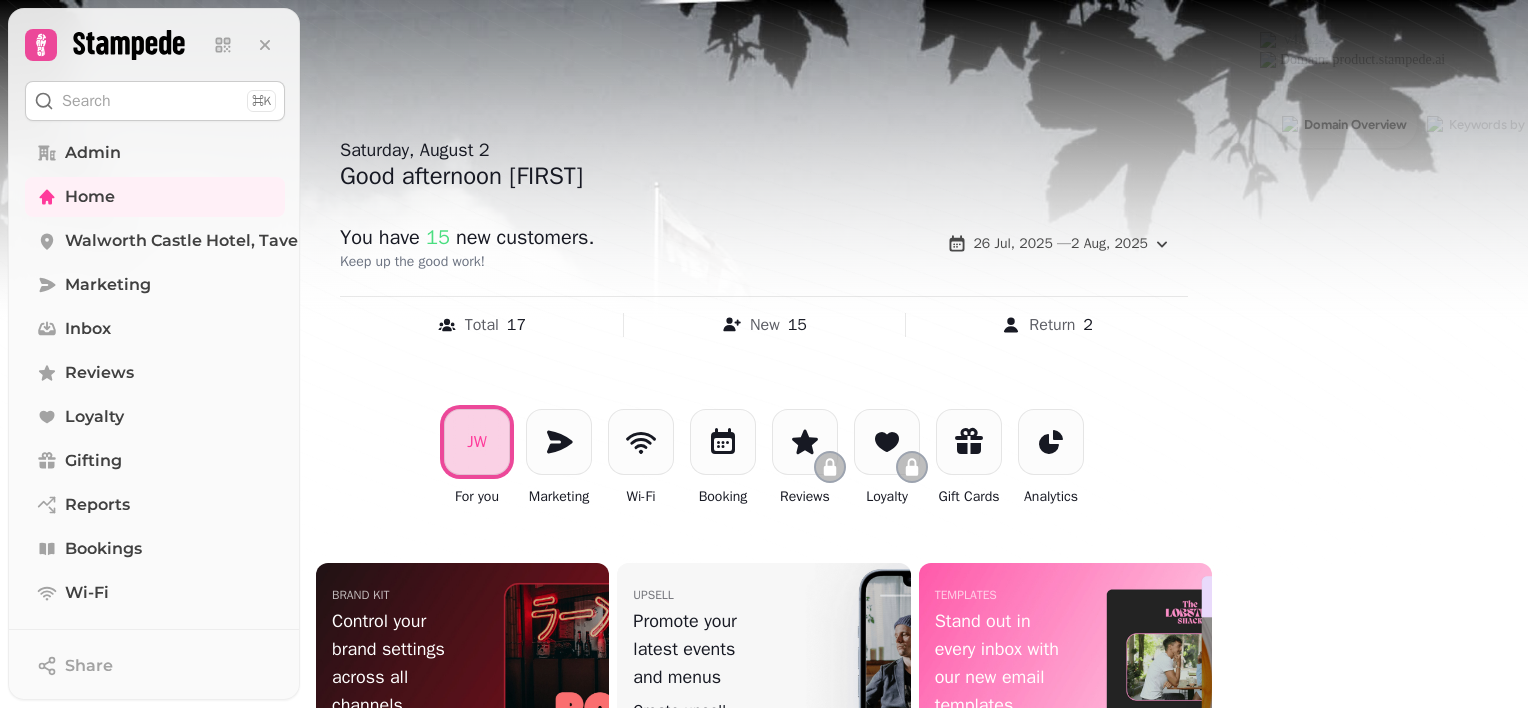 scroll, scrollTop: 135, scrollLeft: 0, axis: vertical 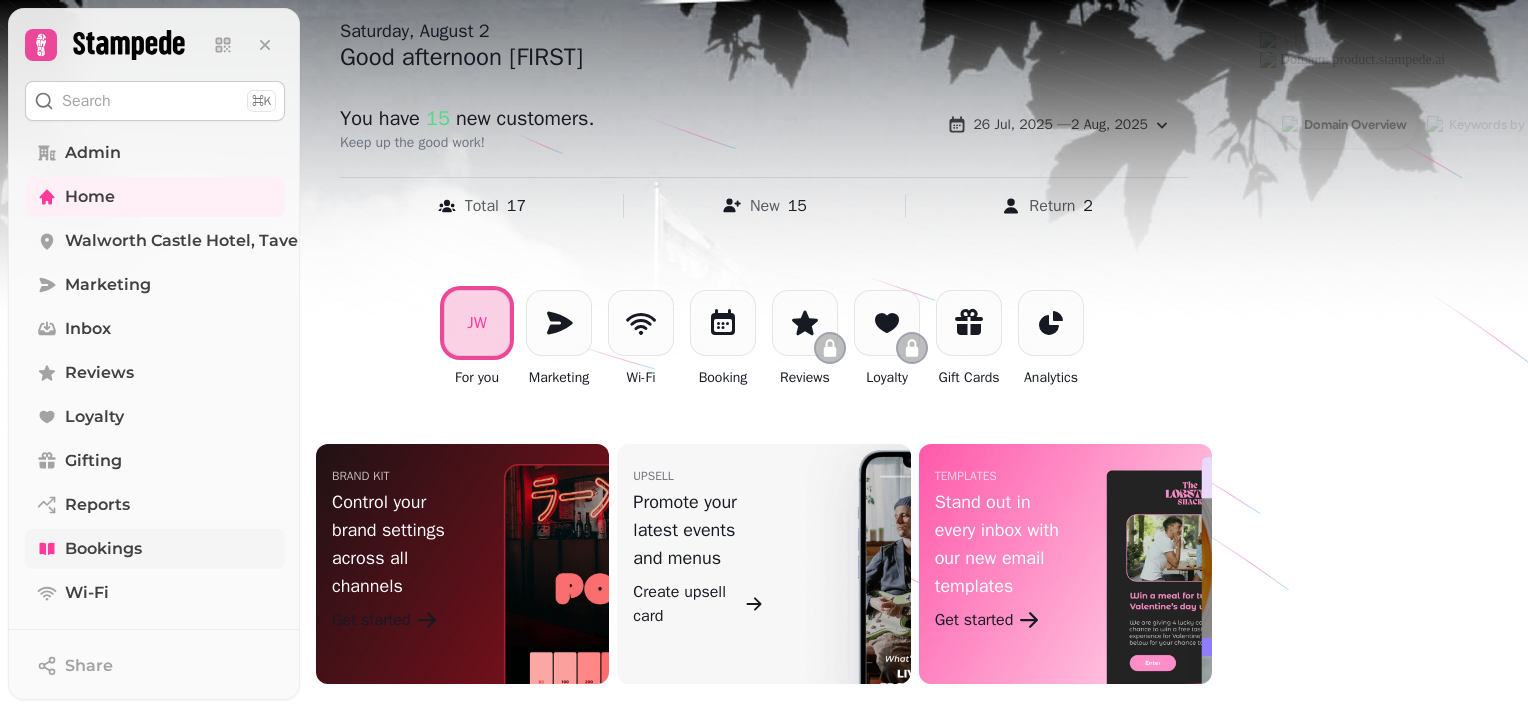 click on "Bookings" at bounding box center [155, 549] 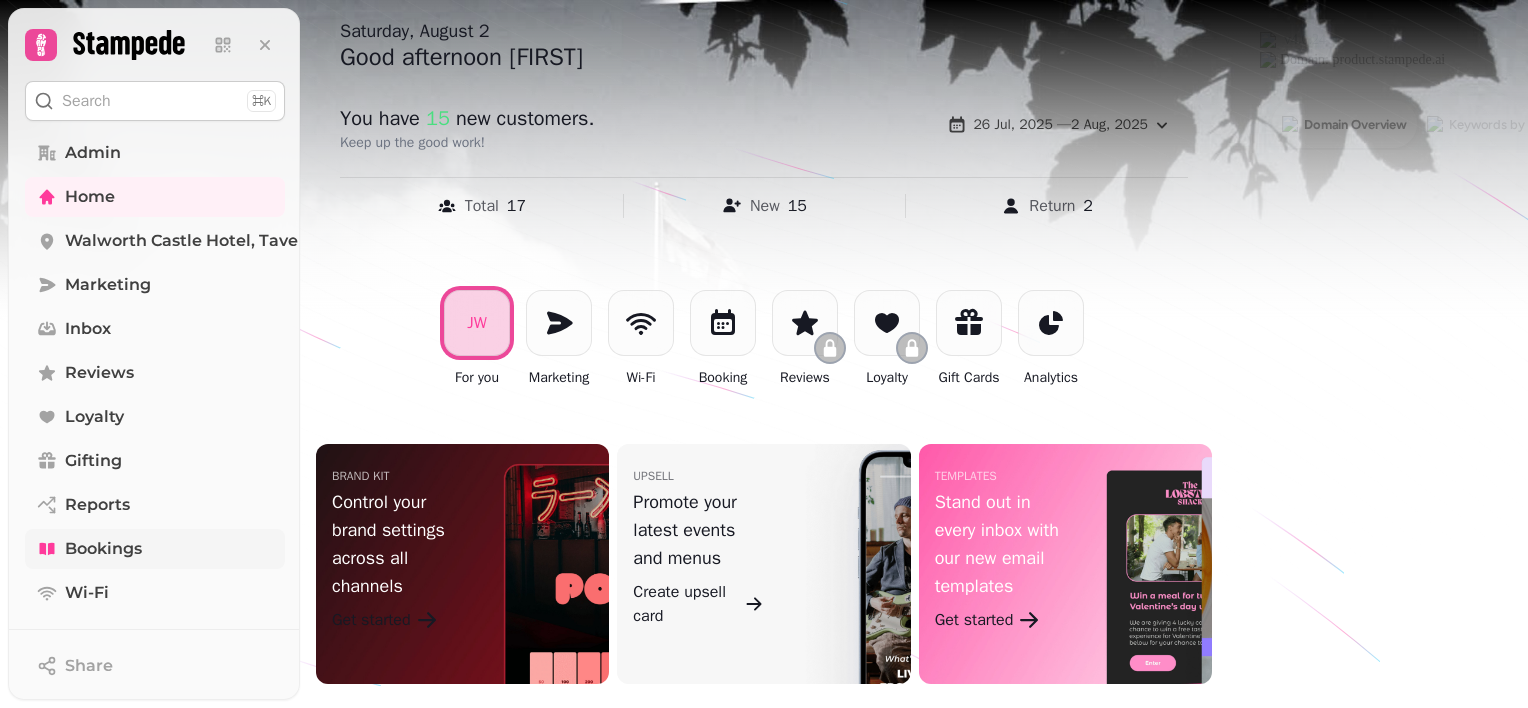 scroll, scrollTop: 0, scrollLeft: 0, axis: both 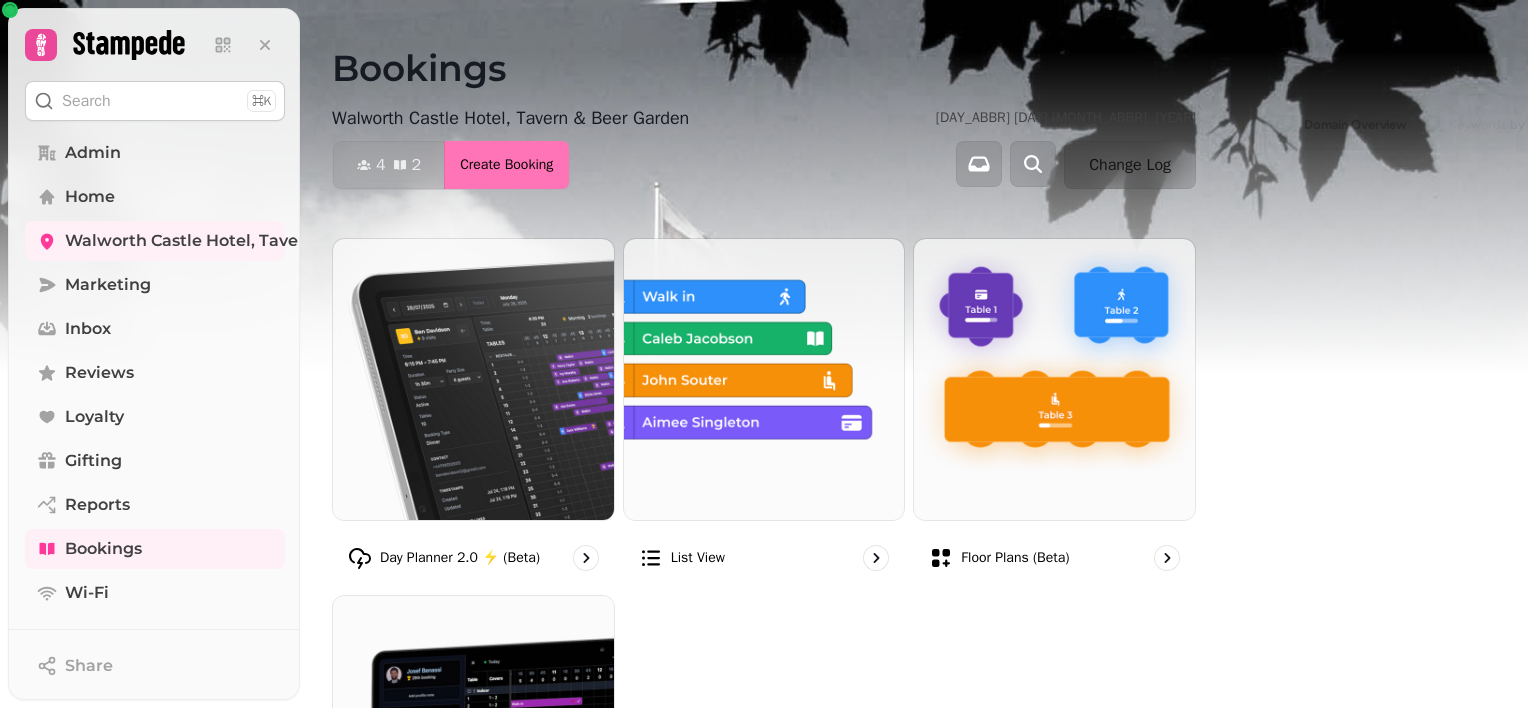 click on "Create Booking" at bounding box center (506, 165) 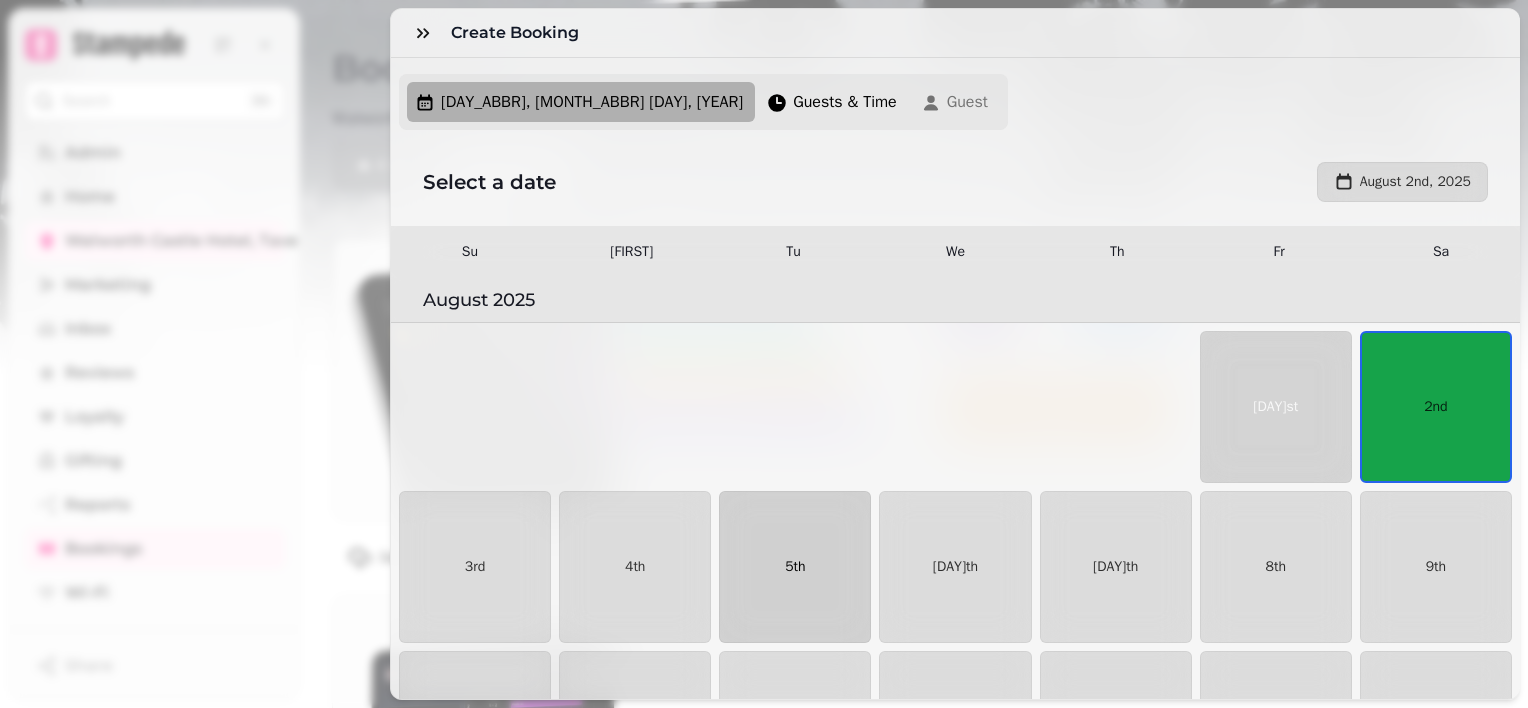 click on "5th" at bounding box center (795, 567) 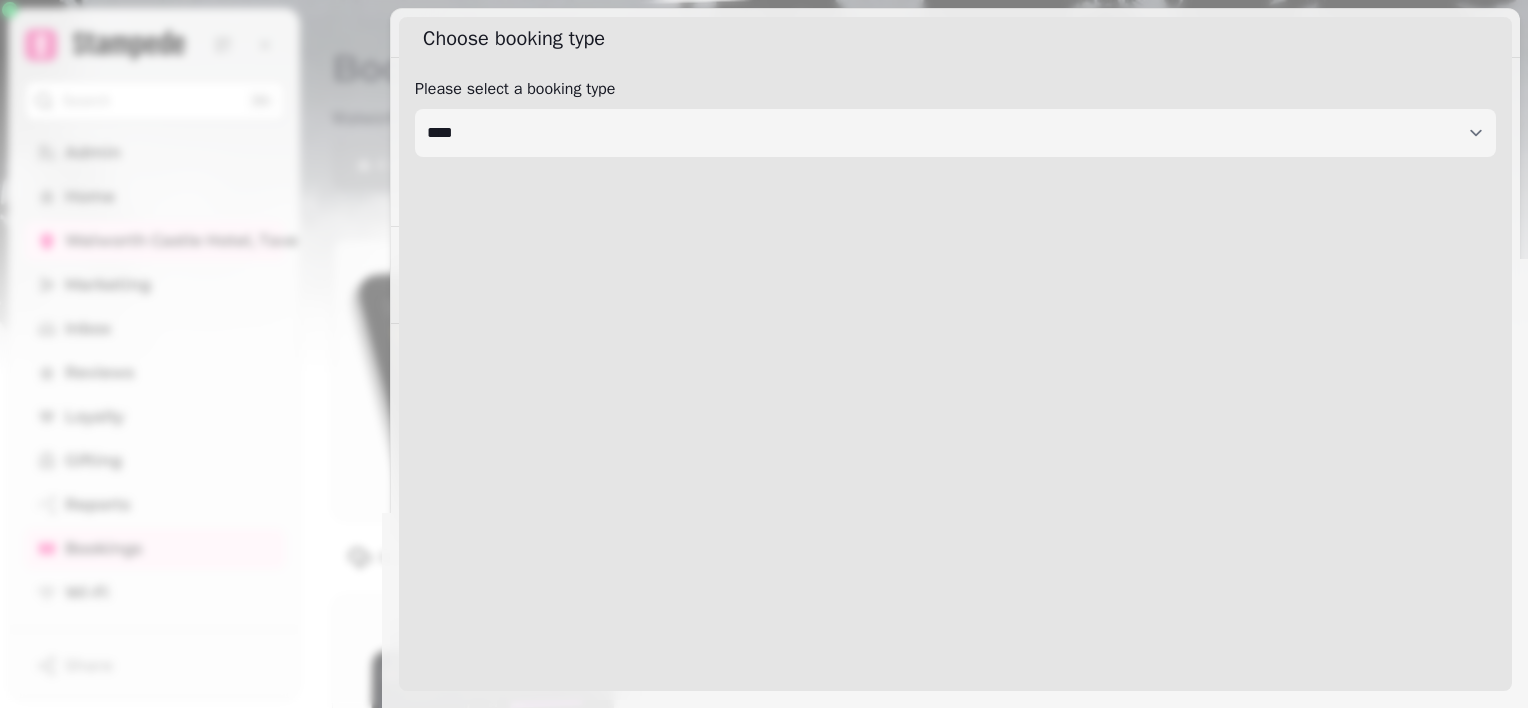 select on "****" 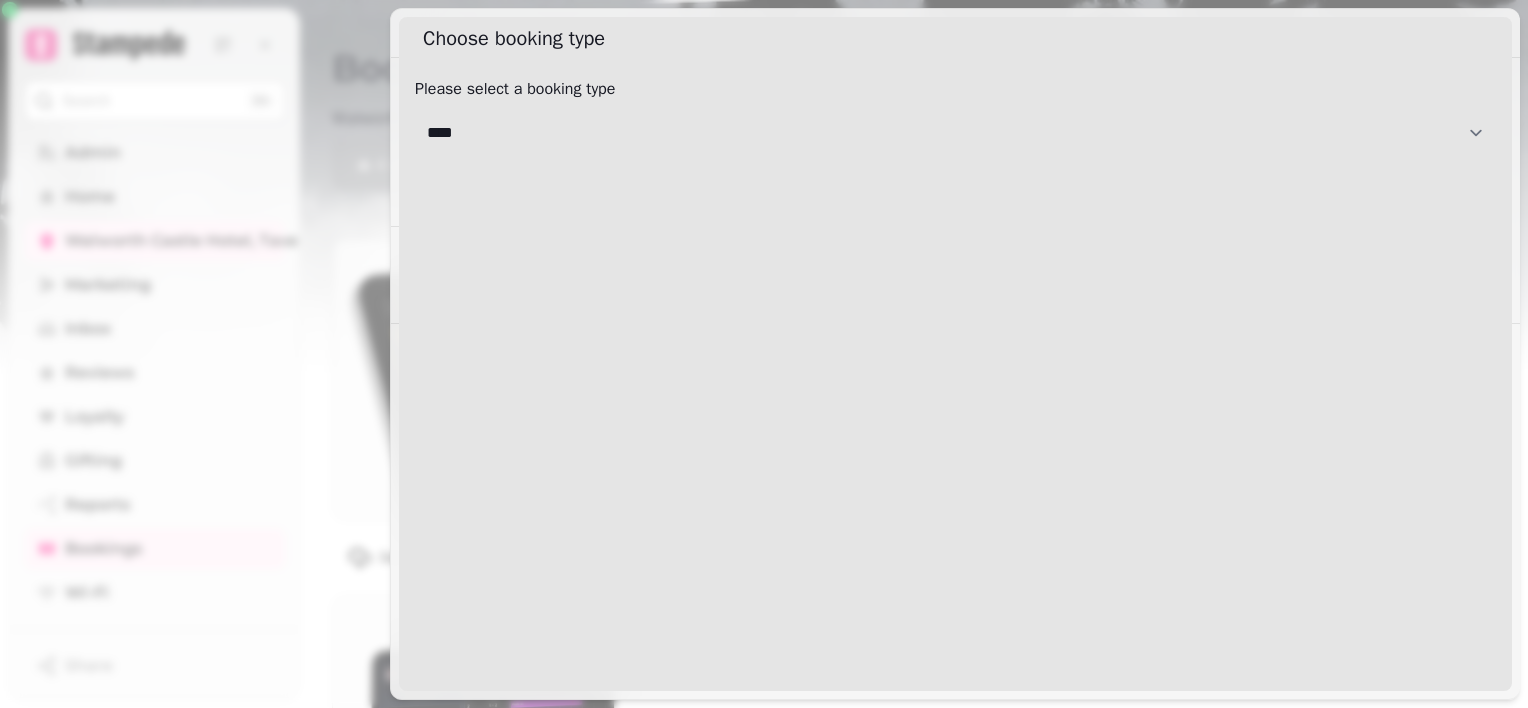 click on "**********" at bounding box center [955, 133] 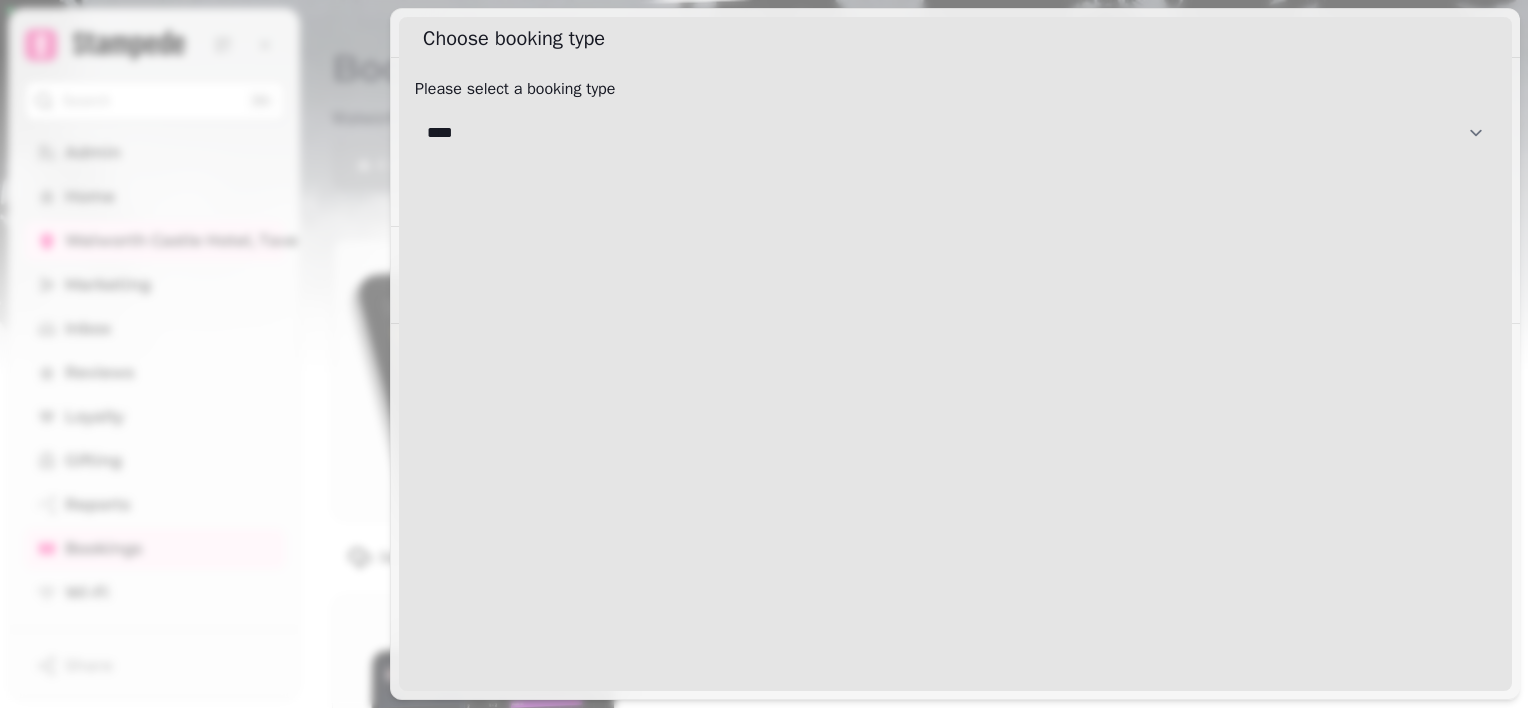 select on "**********" 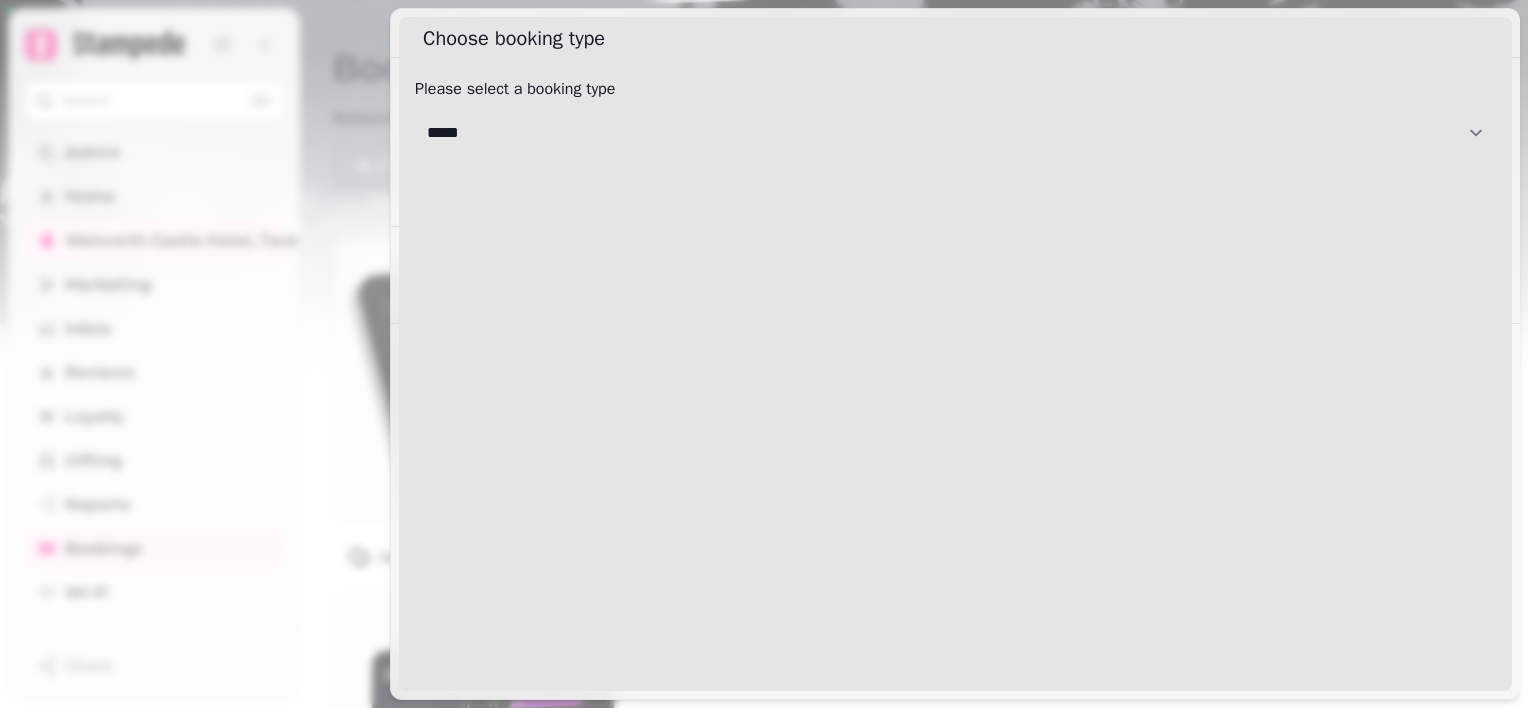 click on "**********" at bounding box center [955, 133] 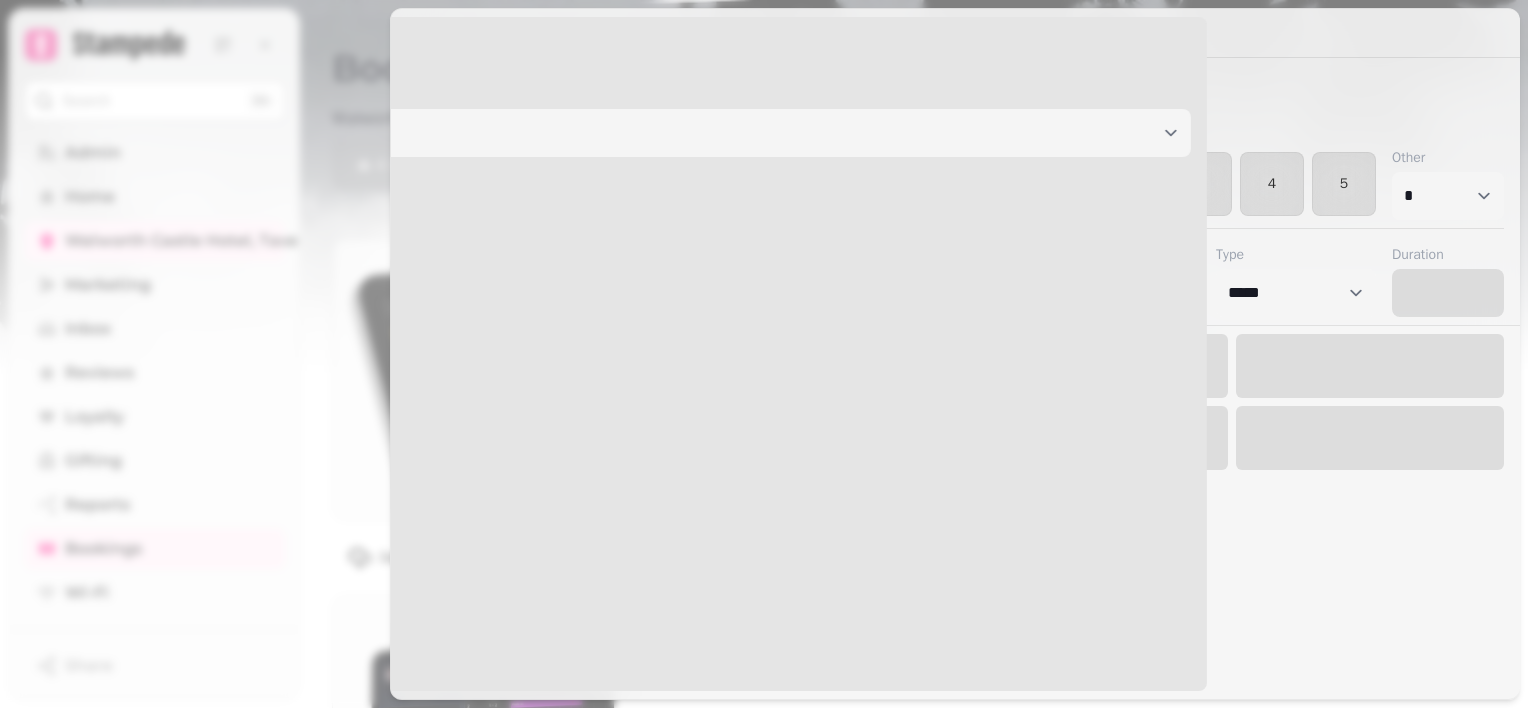 select on "****" 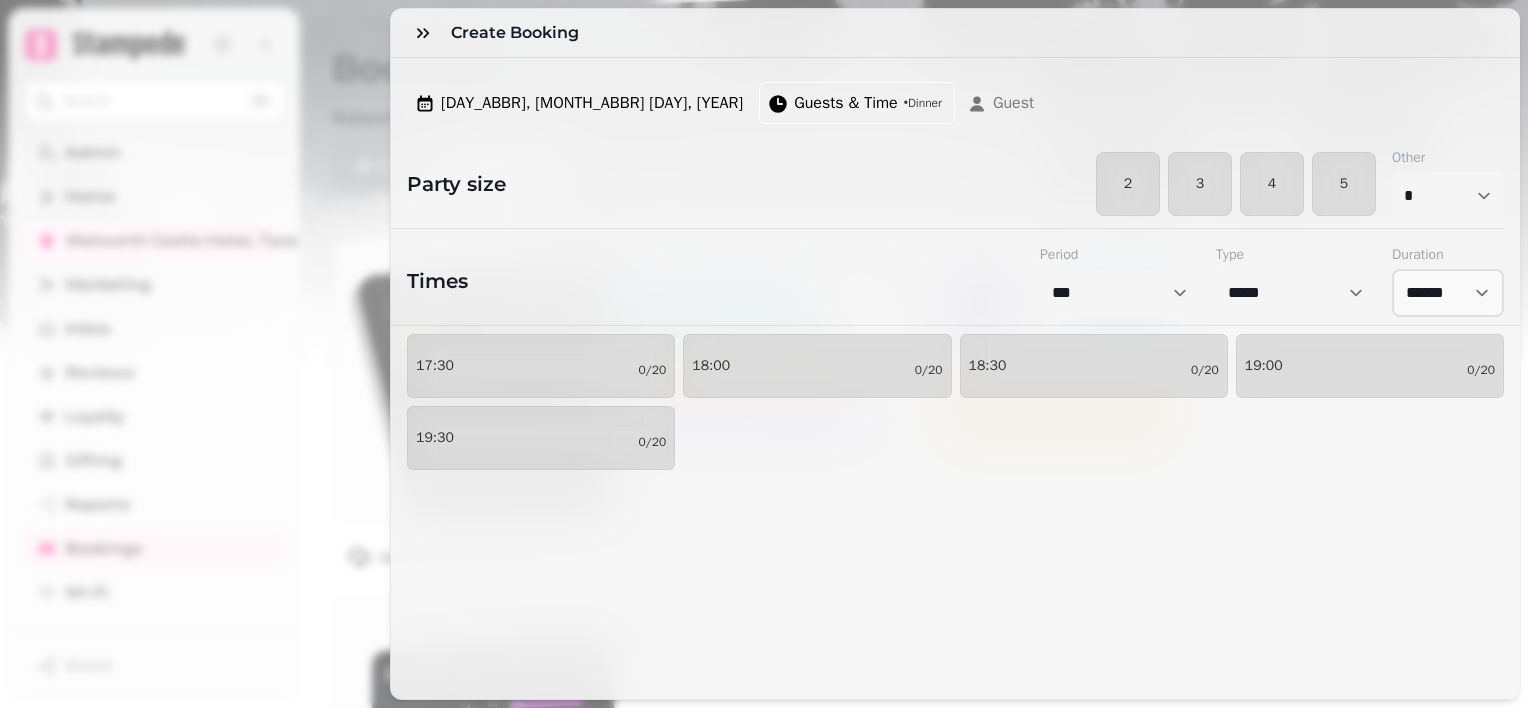 click on "**********" at bounding box center [764, 370] 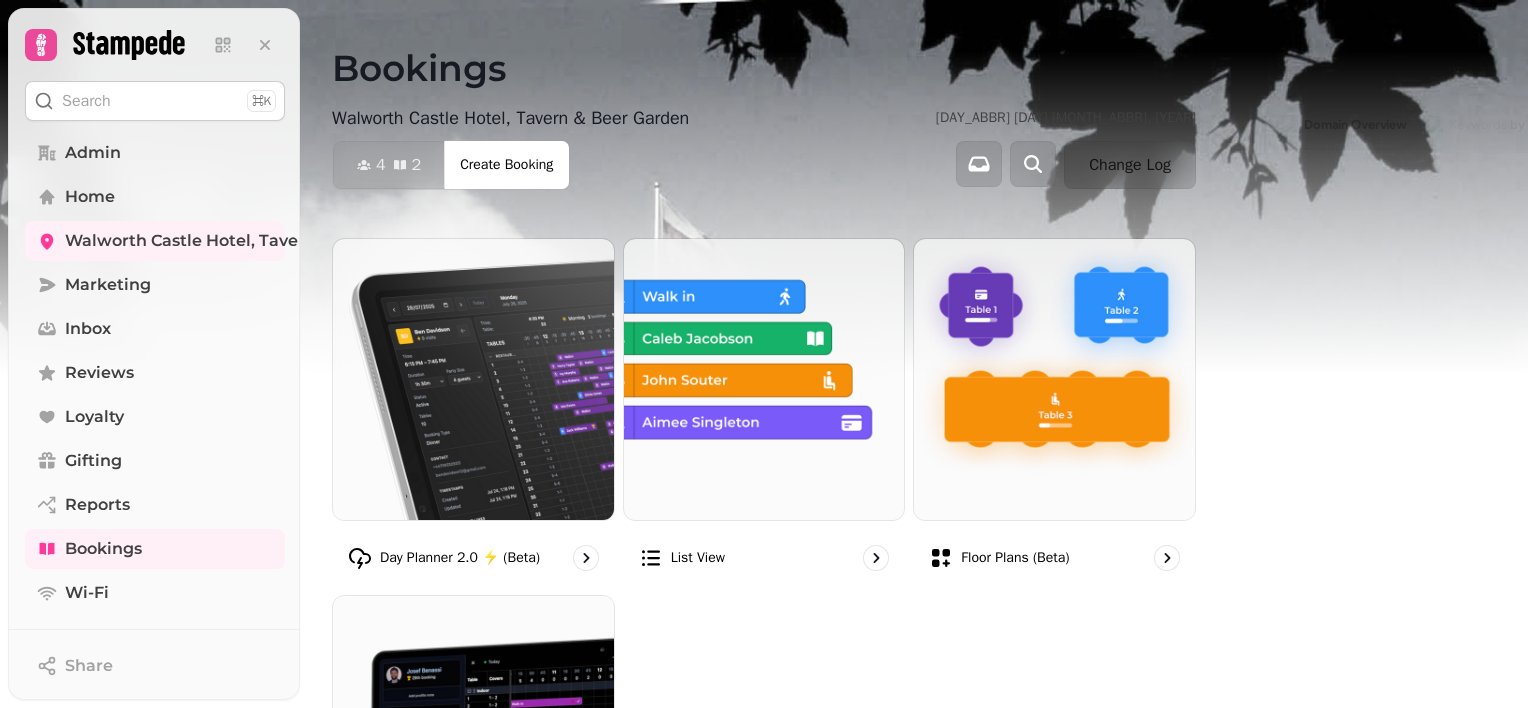 click on "Admin Home Walworth Castle Hotel, Tavern & Beer Garden Marketing Inbox Reviews Loyalty Gifting Reports Bookings Wi-Fi" at bounding box center (155, 373) 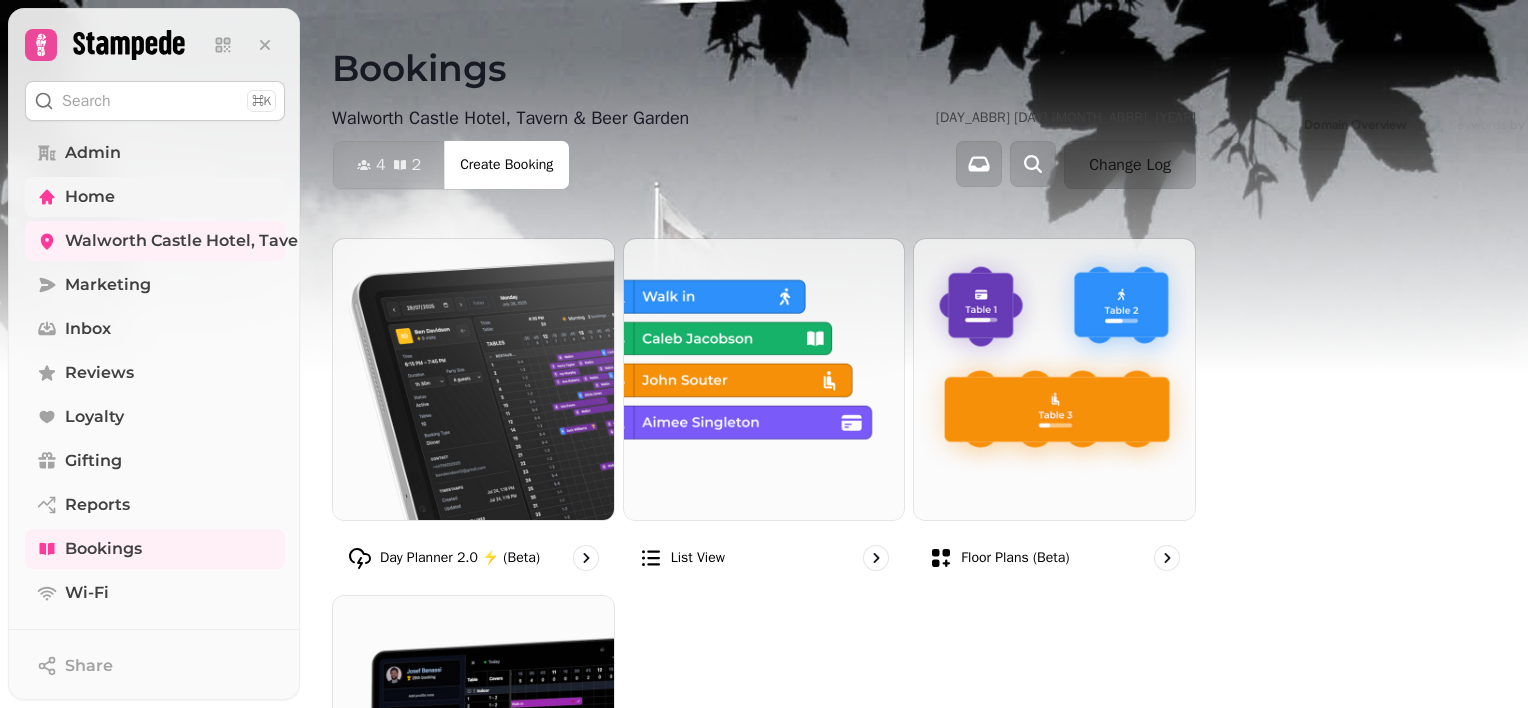 click on "Home" at bounding box center [155, 197] 